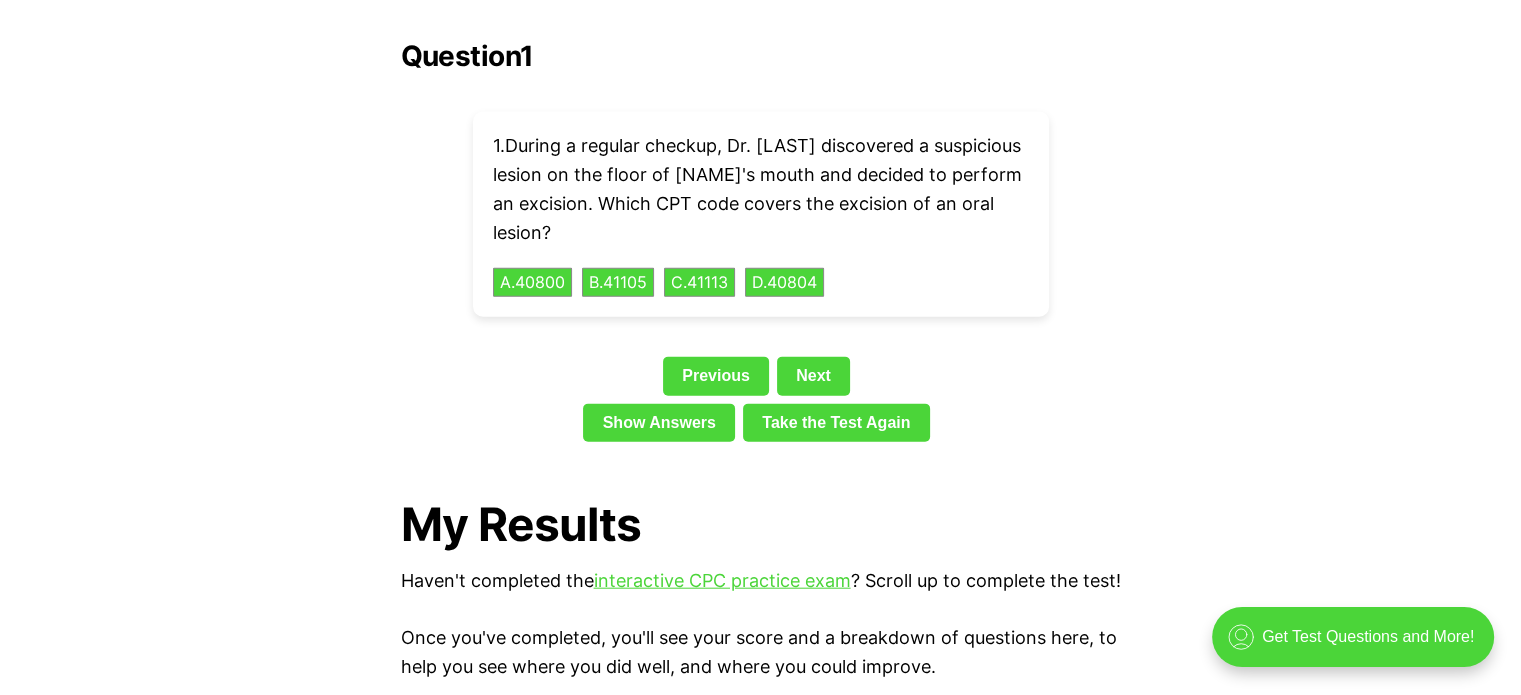 scroll, scrollTop: 0, scrollLeft: 0, axis: both 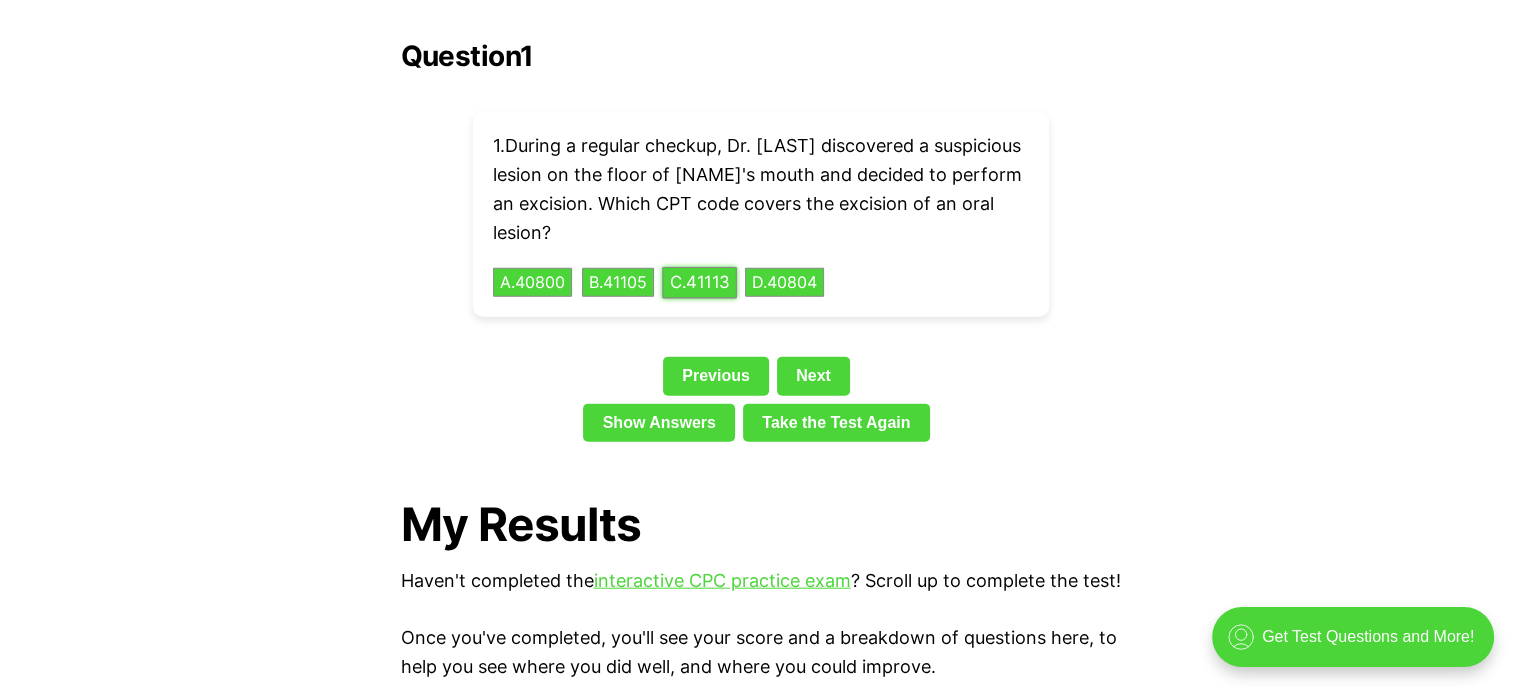 click on "C .  41113" at bounding box center (699, 282) 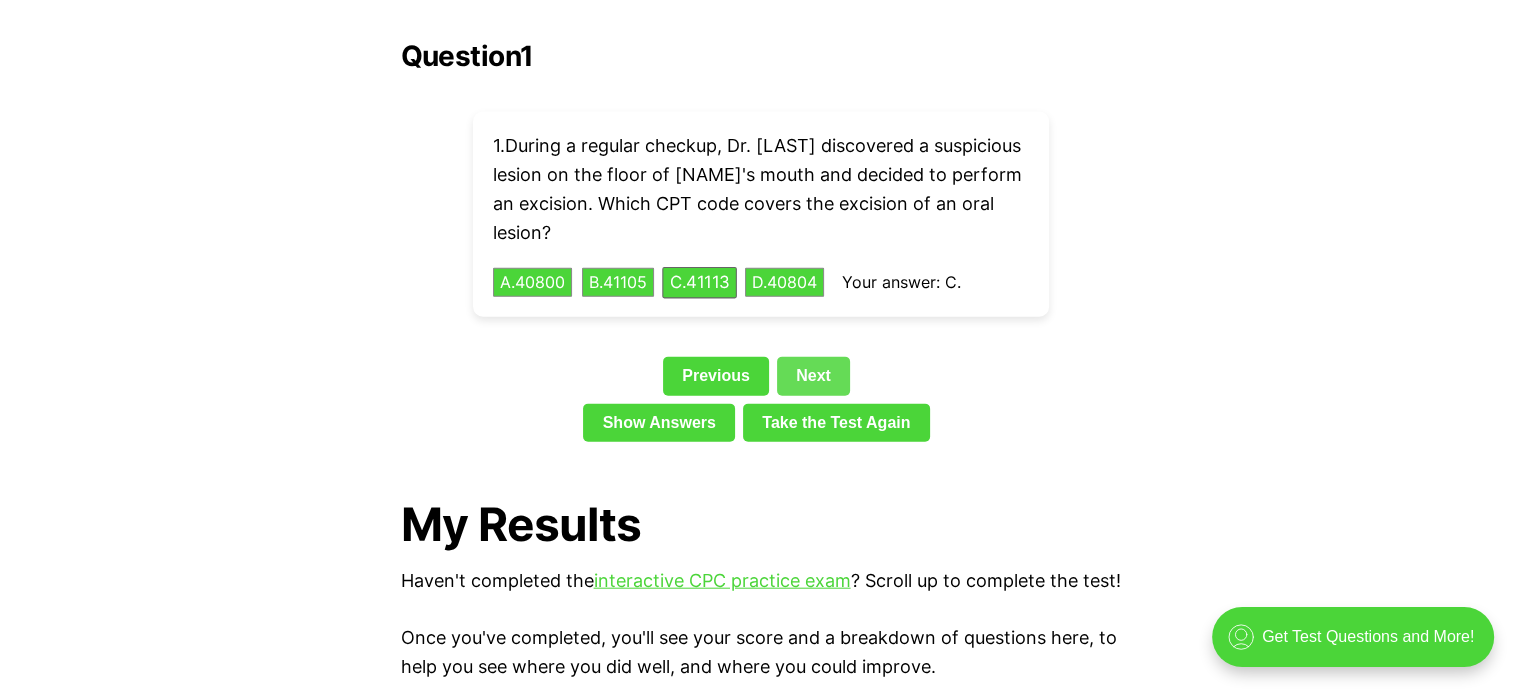click on "Next" at bounding box center (813, 376) 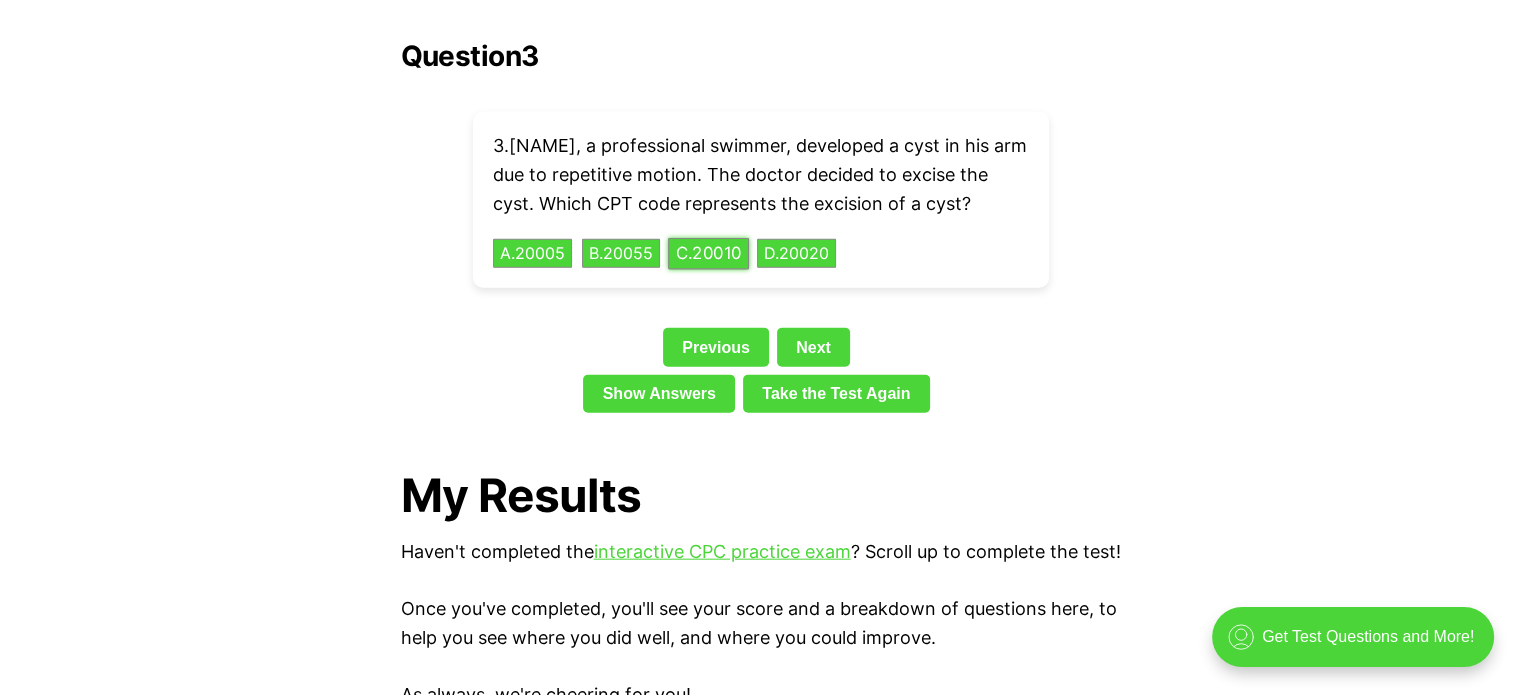 click on "C .  20010" at bounding box center [708, 253] 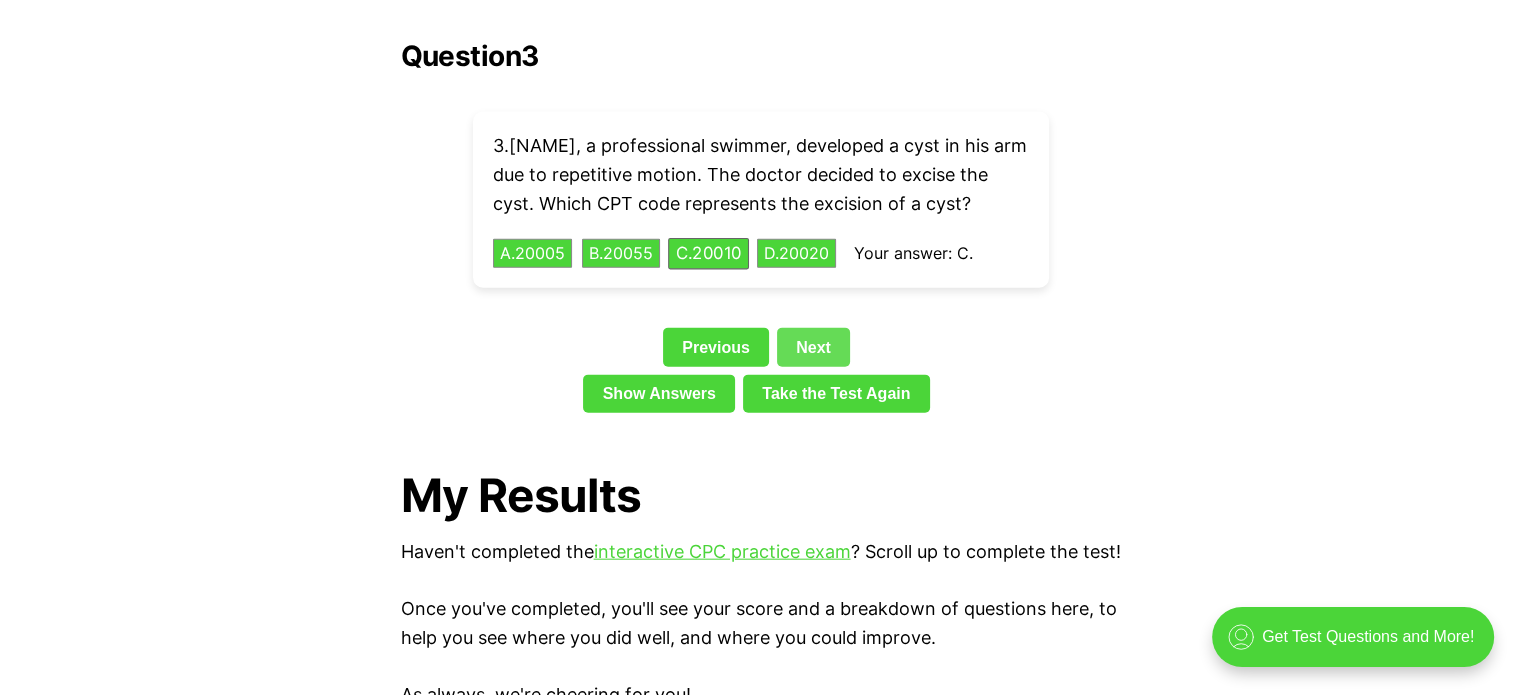 click on "Next" at bounding box center [813, 347] 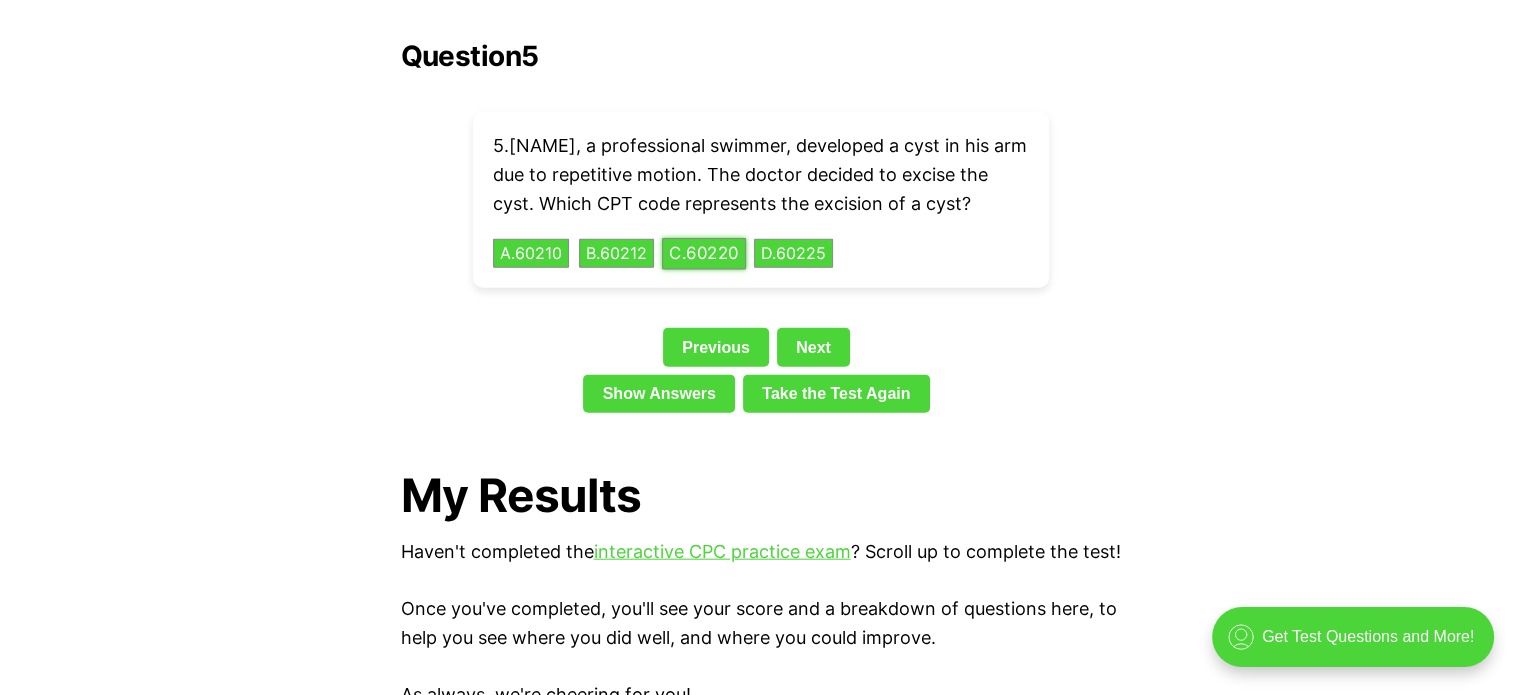 click on "C .  60220" at bounding box center (704, 253) 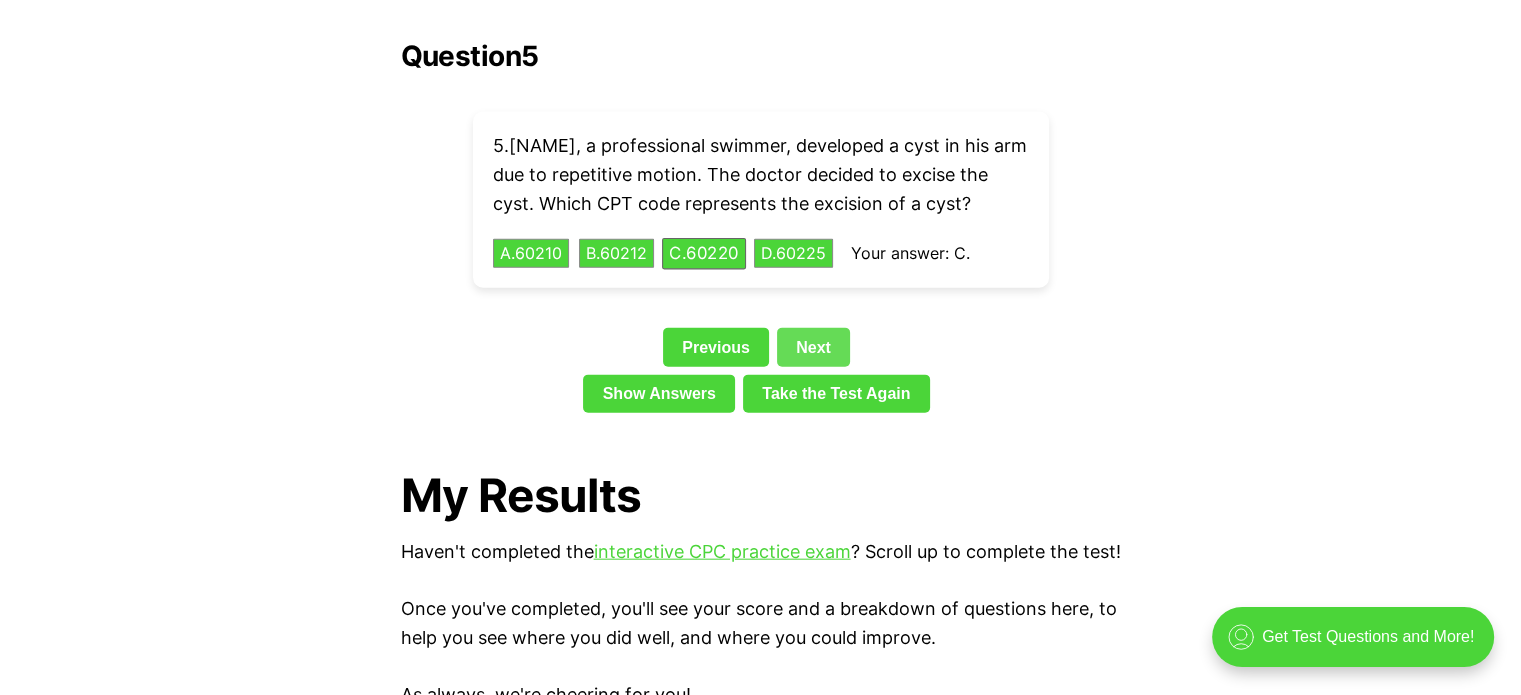 click on "Next" at bounding box center [813, 347] 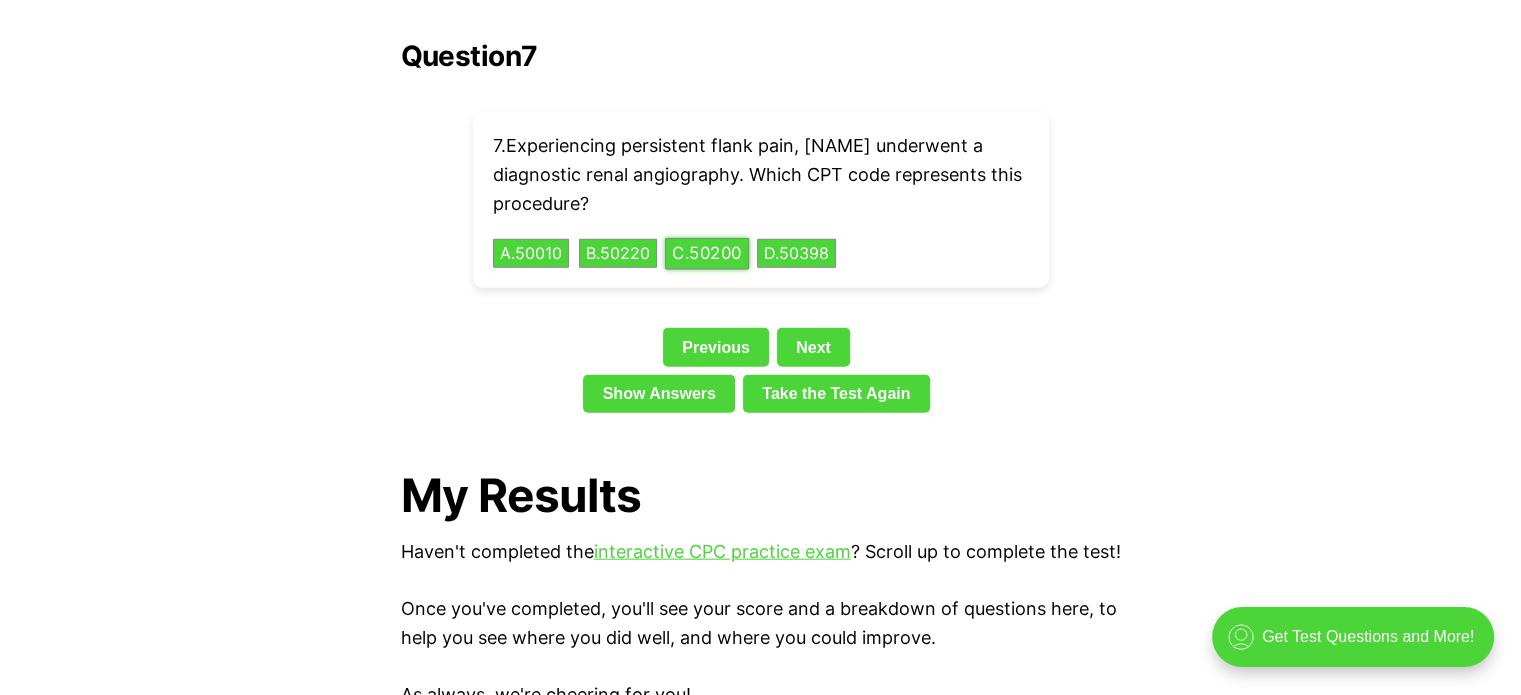 click on "C .  50200" at bounding box center (707, 253) 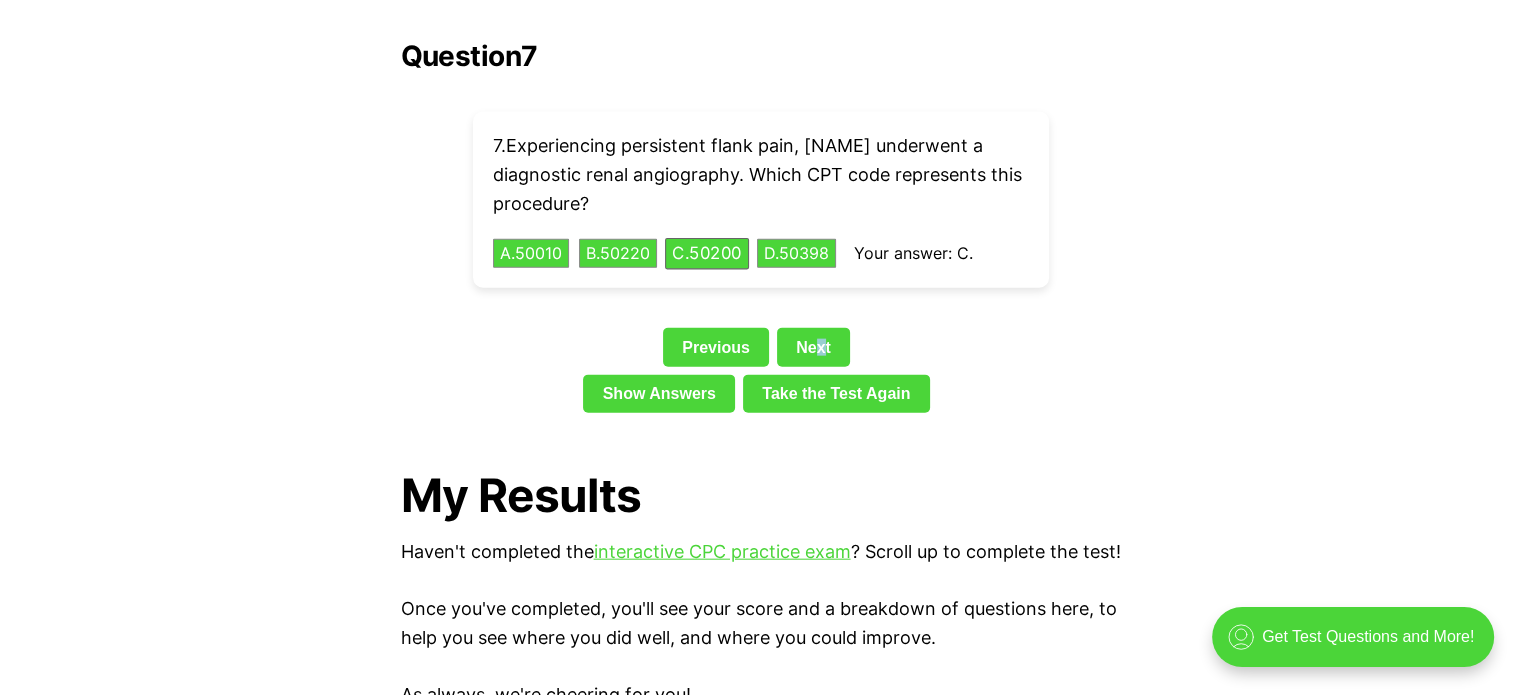 click on "Next" at bounding box center [813, 347] 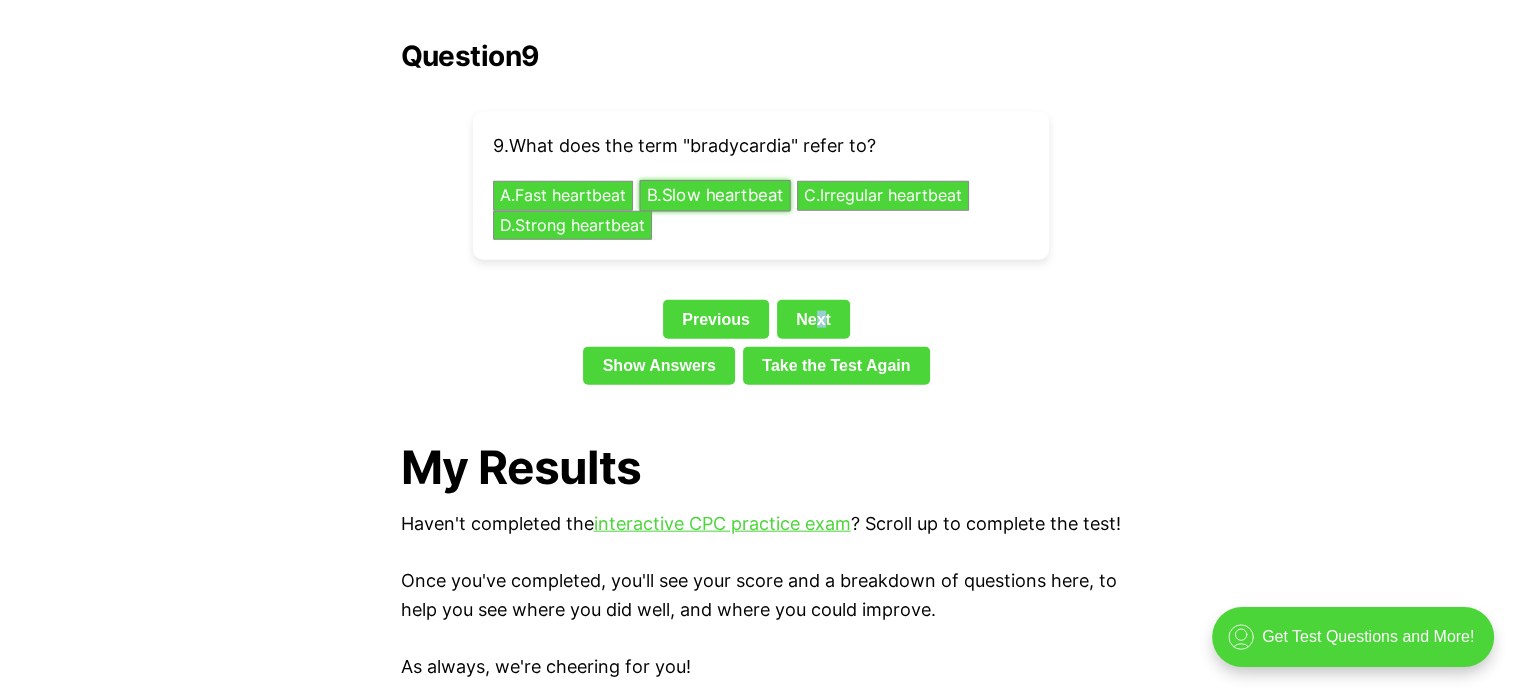 click on "B .  Slow heartbeat" at bounding box center [714, 196] 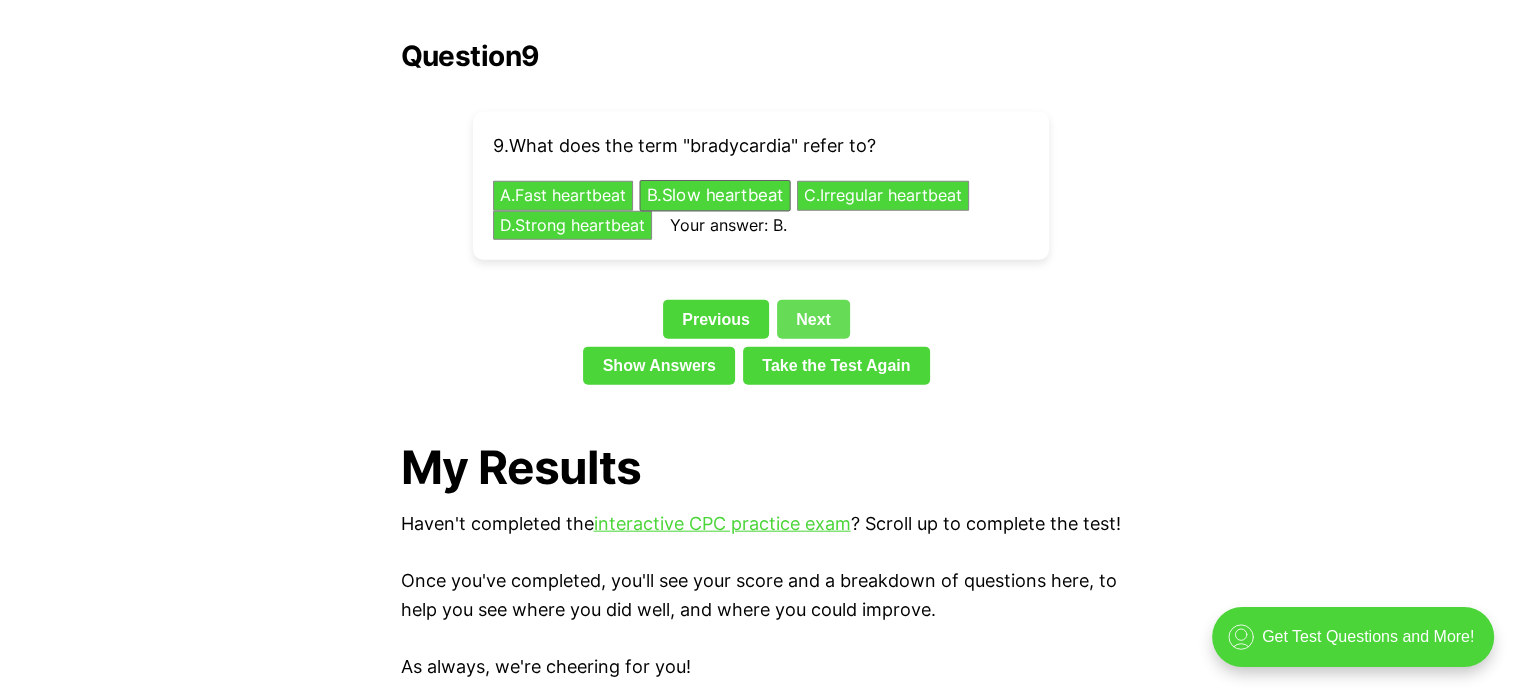 click on "Question  9 9 .  What does the term "bradycardia" refer to? A .  Fast heartbeat B .  Slow heartbeat C .  Irregular heartbeat D .  Strong heartbeat Your answer: B. Previous Next Show Answers Take the Test Again" at bounding box center [761, 216] 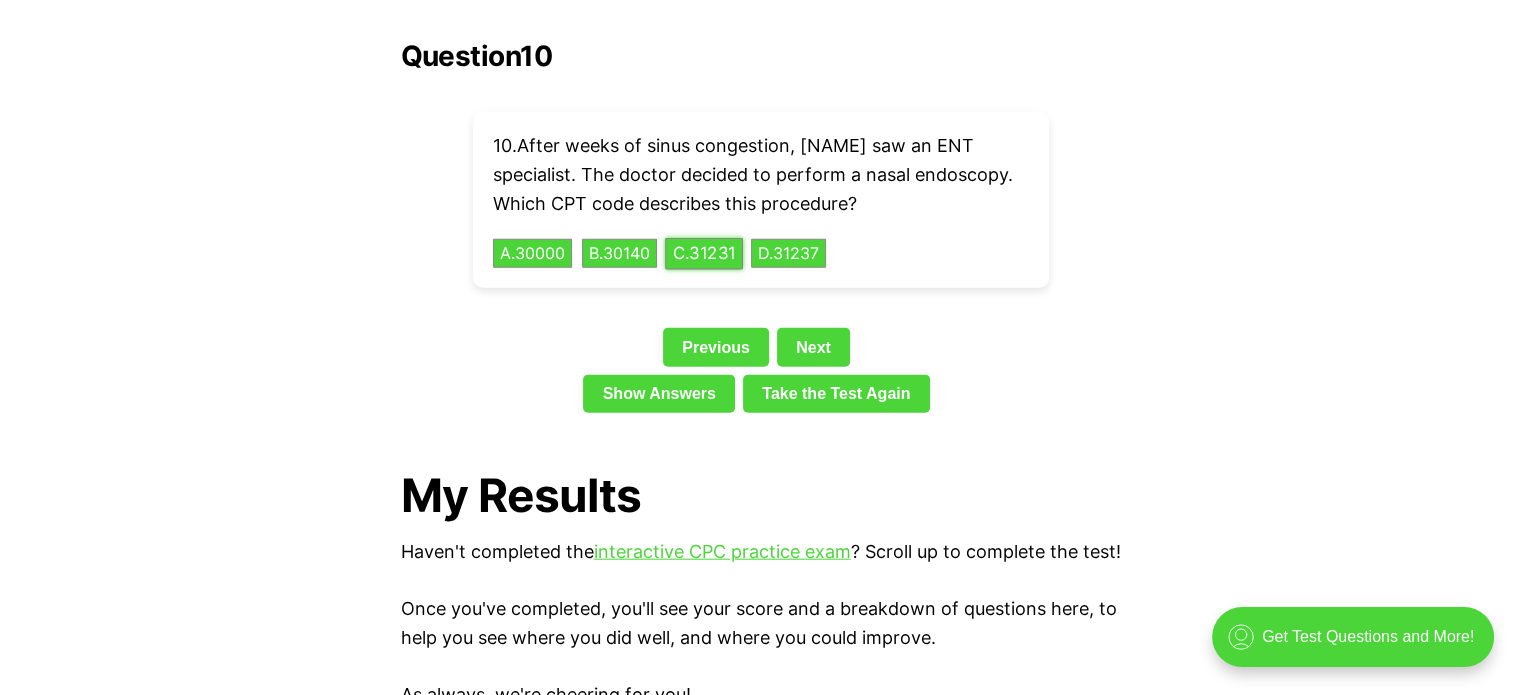 click on "C .  31231" at bounding box center (704, 253) 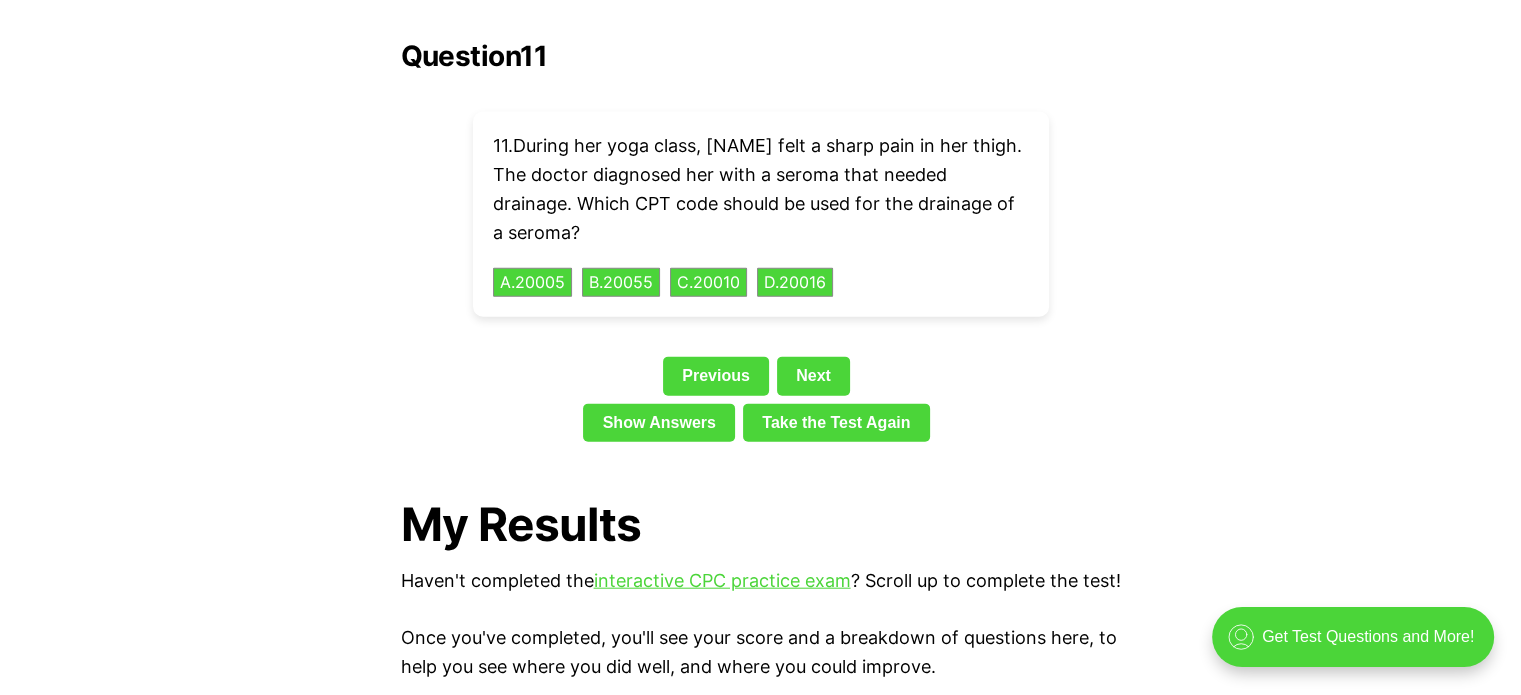 click on "Question  11 11 .  During her yoga class, Claire felt a sharp pain in her thigh. The doctor diagnosed her with a seroma that needed drainage. Which CPT code should be used for the drainage of a seroma? A .  20005 B .  20055 C .  20010 D .  20016 Previous Next Show Answers Take the Test Again" at bounding box center [761, 245] 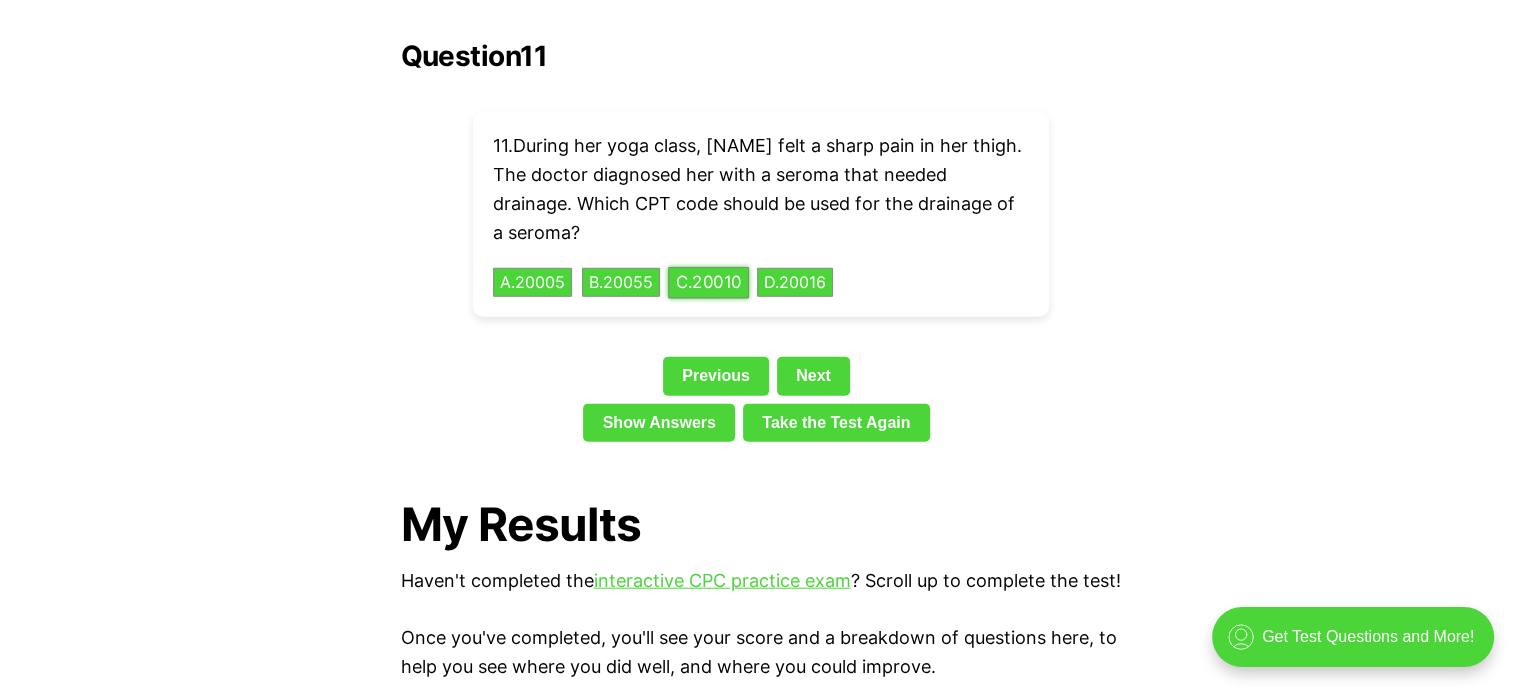 click on "C .  20010" at bounding box center [708, 282] 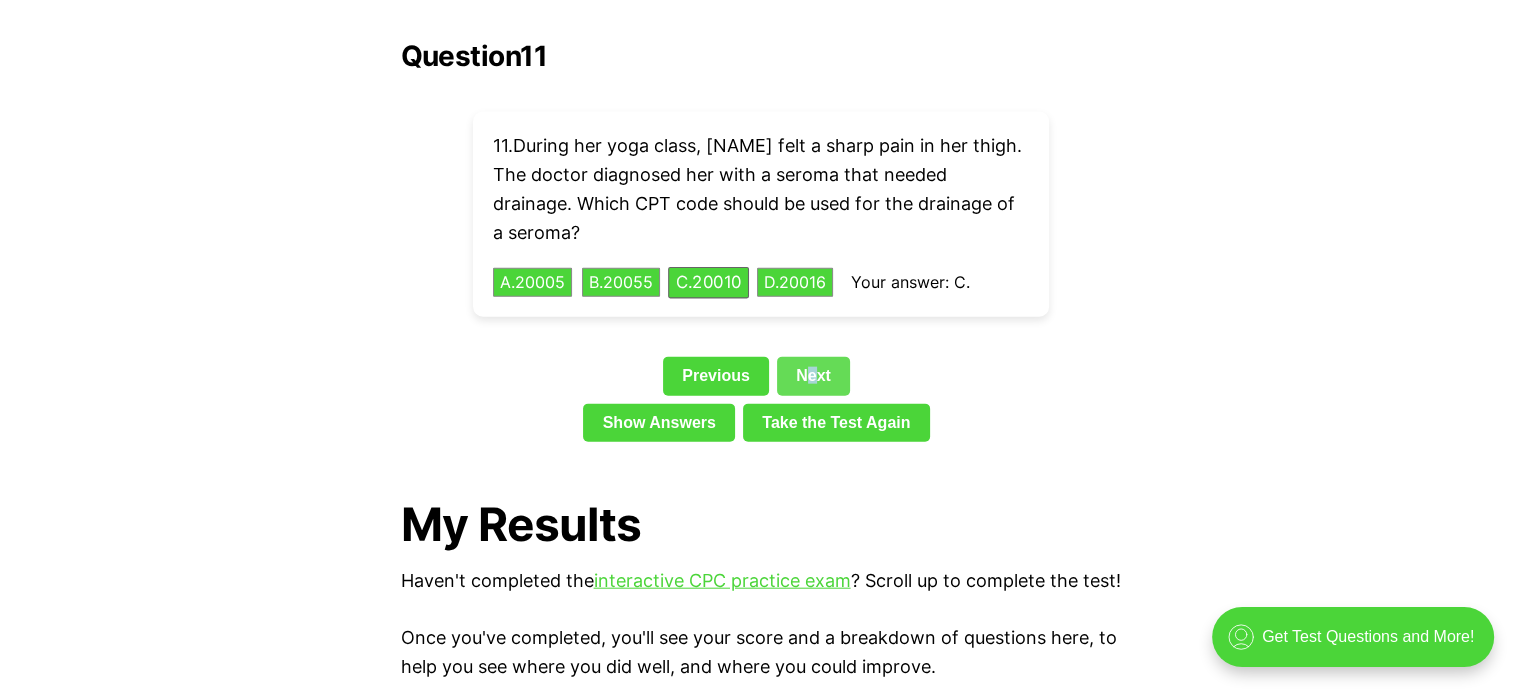 click on "Next" at bounding box center [813, 376] 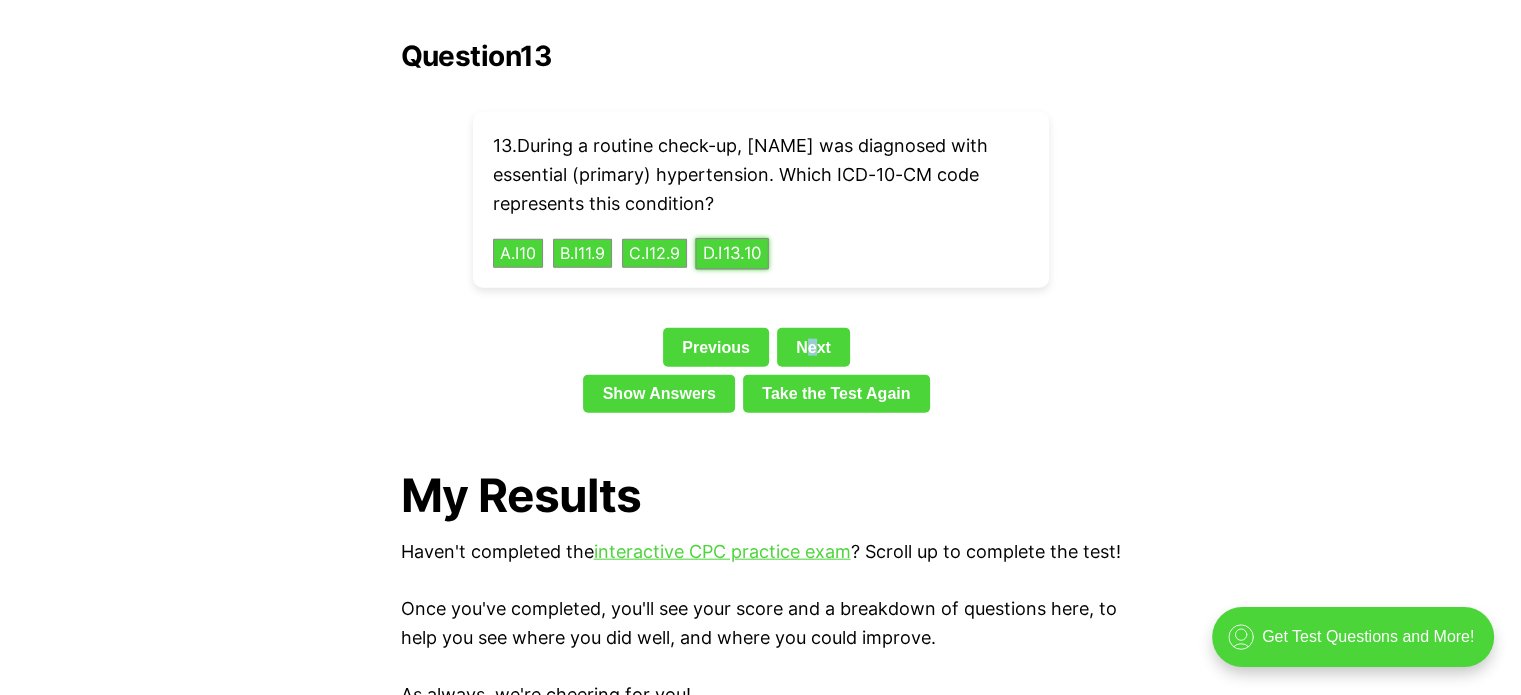 drag, startPoint x: 732, startPoint y: 221, endPoint x: 735, endPoint y: 231, distance: 10.440307 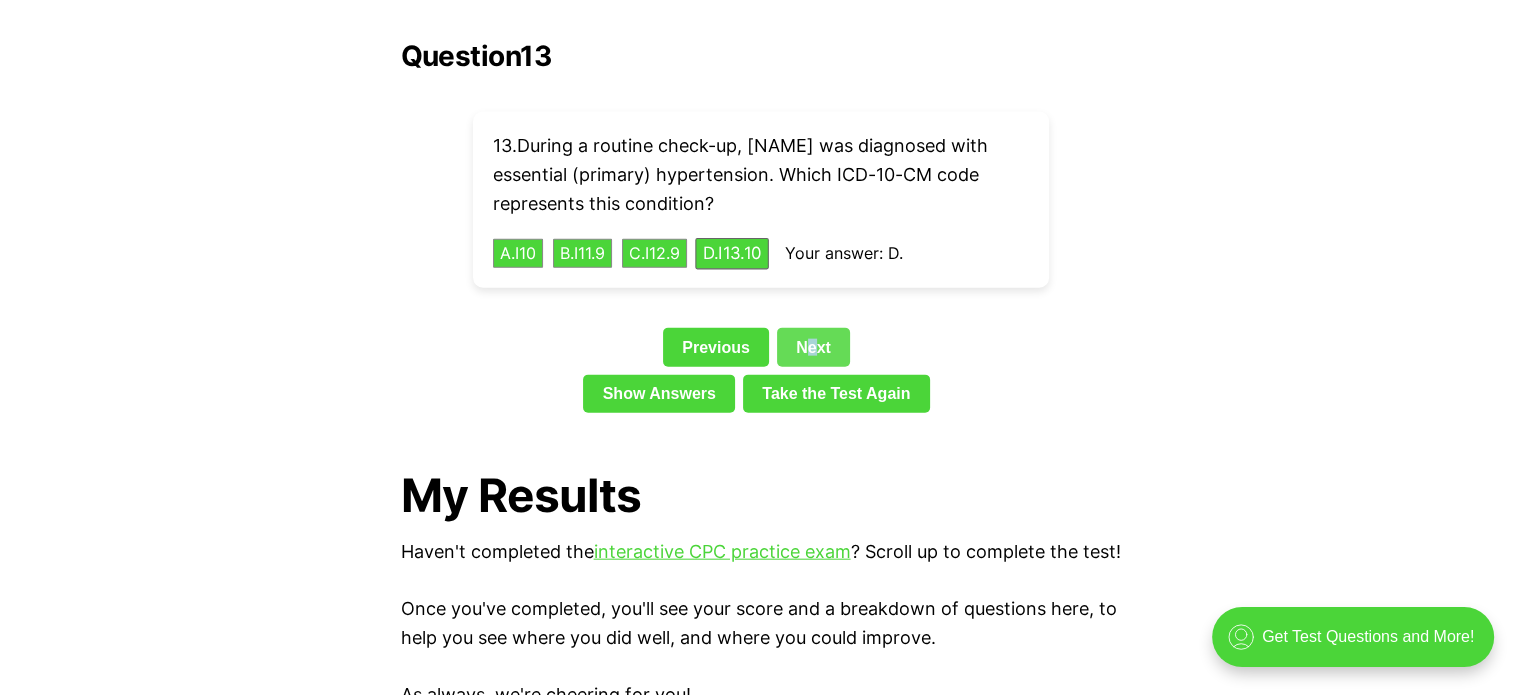 click on "Next" at bounding box center (813, 347) 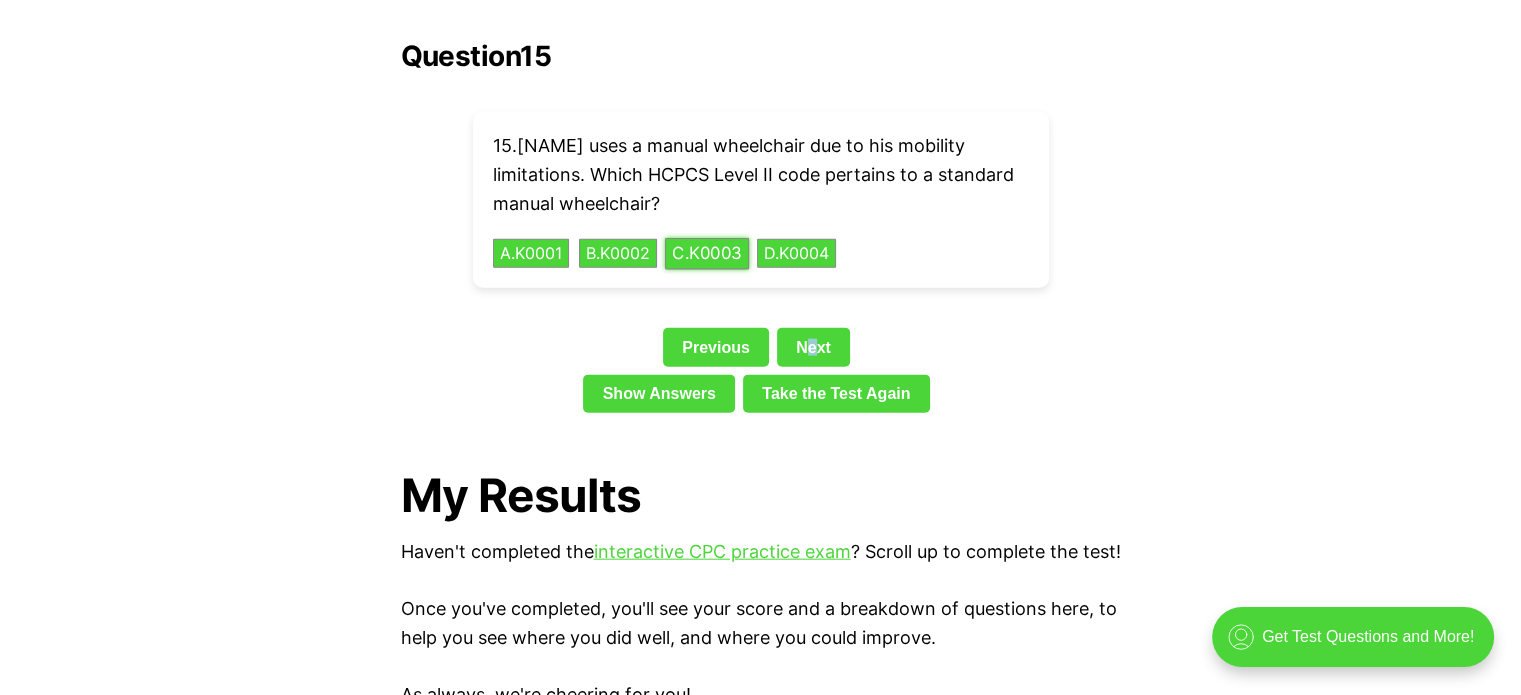 click on "C .  K0003" at bounding box center [707, 253] 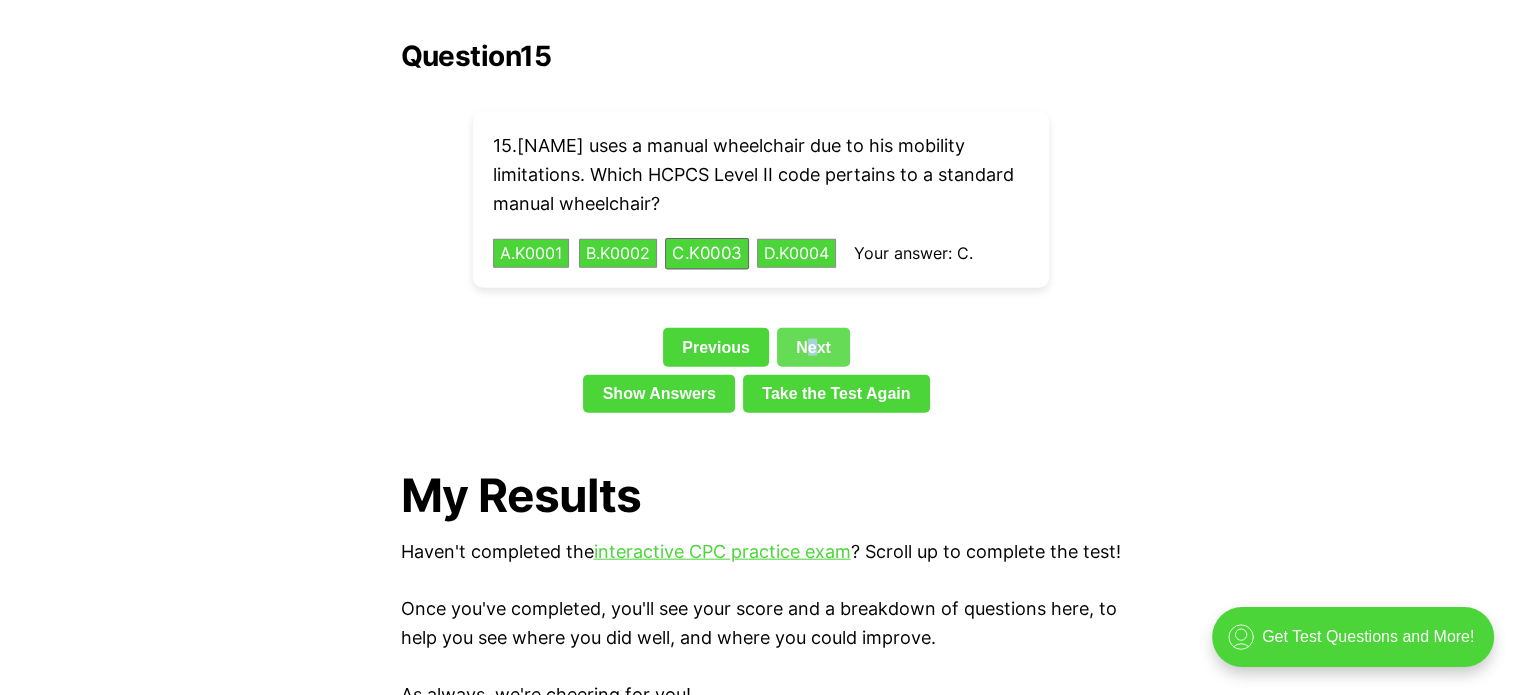 click on "Next" at bounding box center (813, 347) 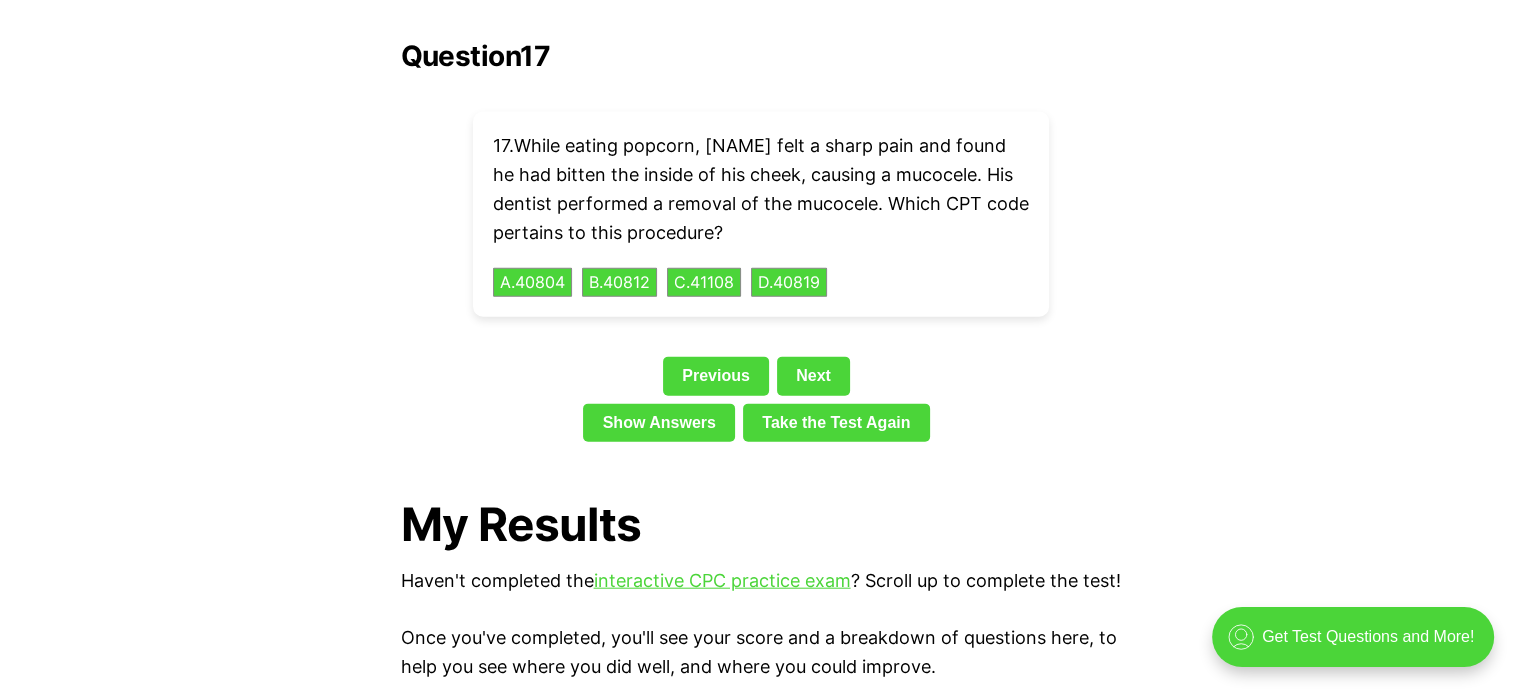 click on "17 .  While eating popcorn, Mike felt a sharp pain and found he had bitten the inside of his cheek, causing a mucocele. His dentist performed a removal of the mucocele. Which CPT code pertains to this procedure? A .  40804 B .  40812 C .  41108 D .  40819" at bounding box center [761, 214] 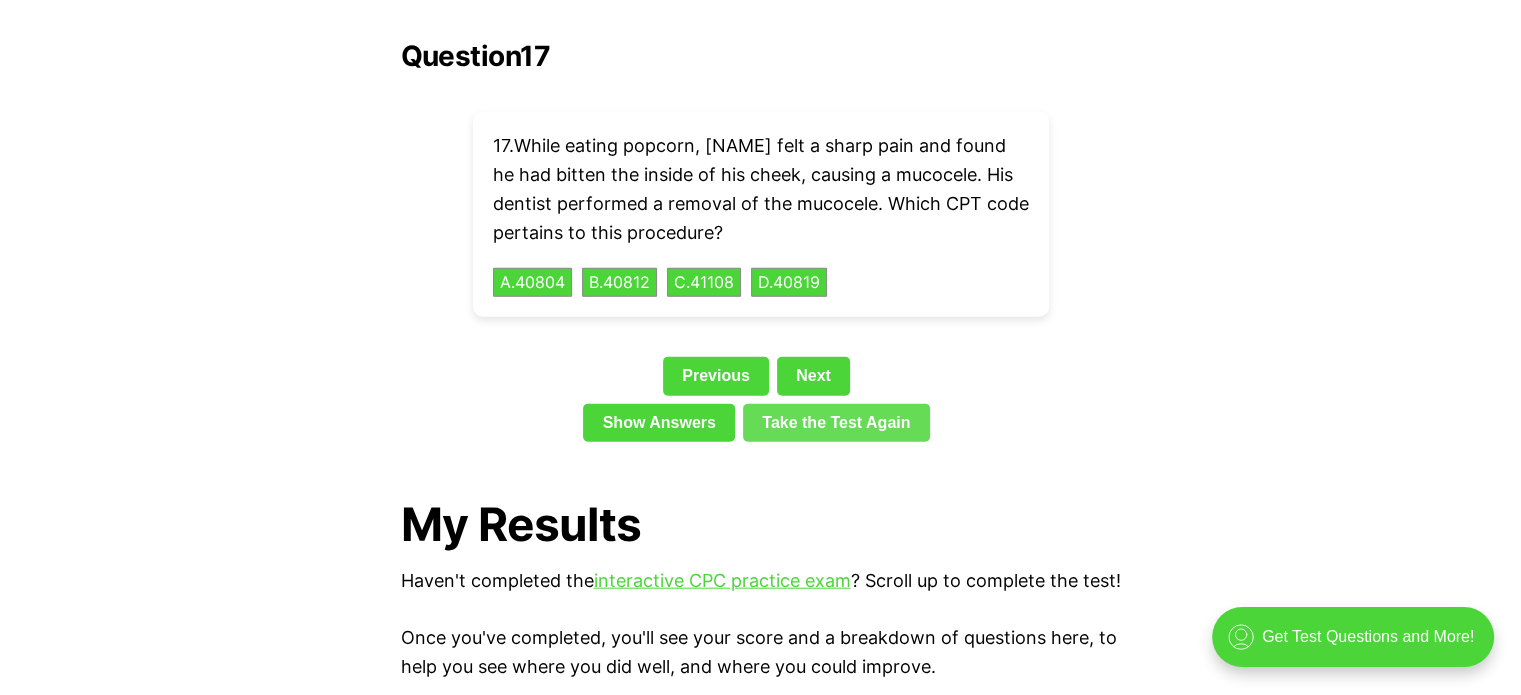 click on "Next" at bounding box center (813, 376) 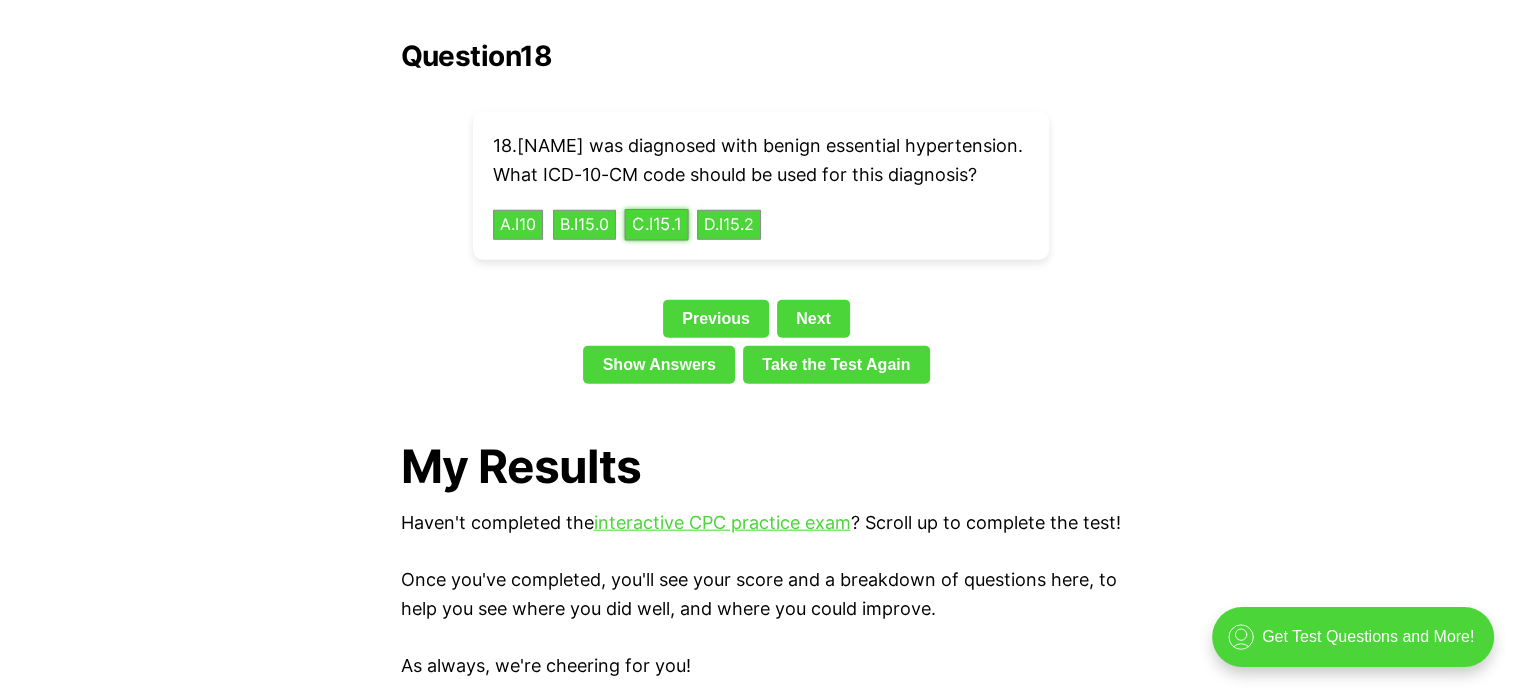 click on "C .  I15.1" at bounding box center [656, 224] 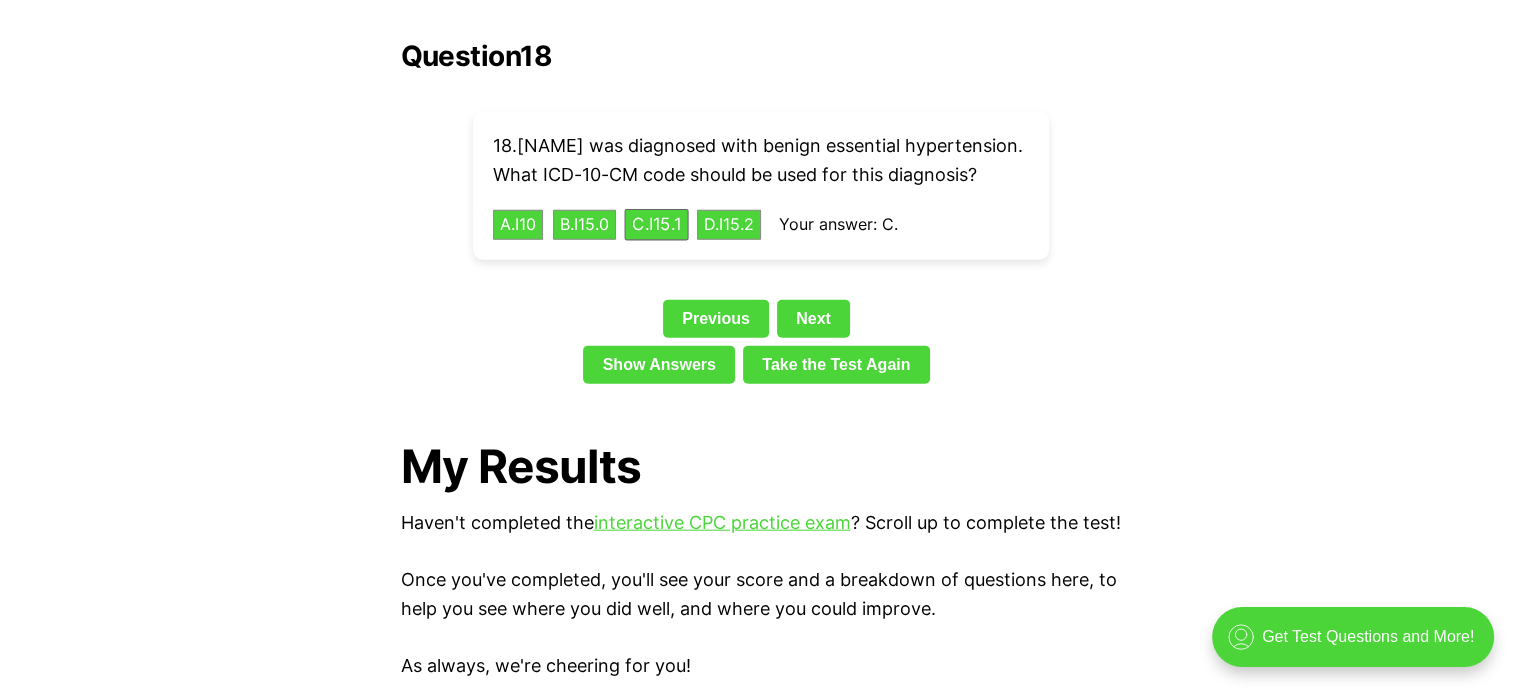 drag, startPoint x: 811, startPoint y: 335, endPoint x: 805, endPoint y: 318, distance: 18.027756 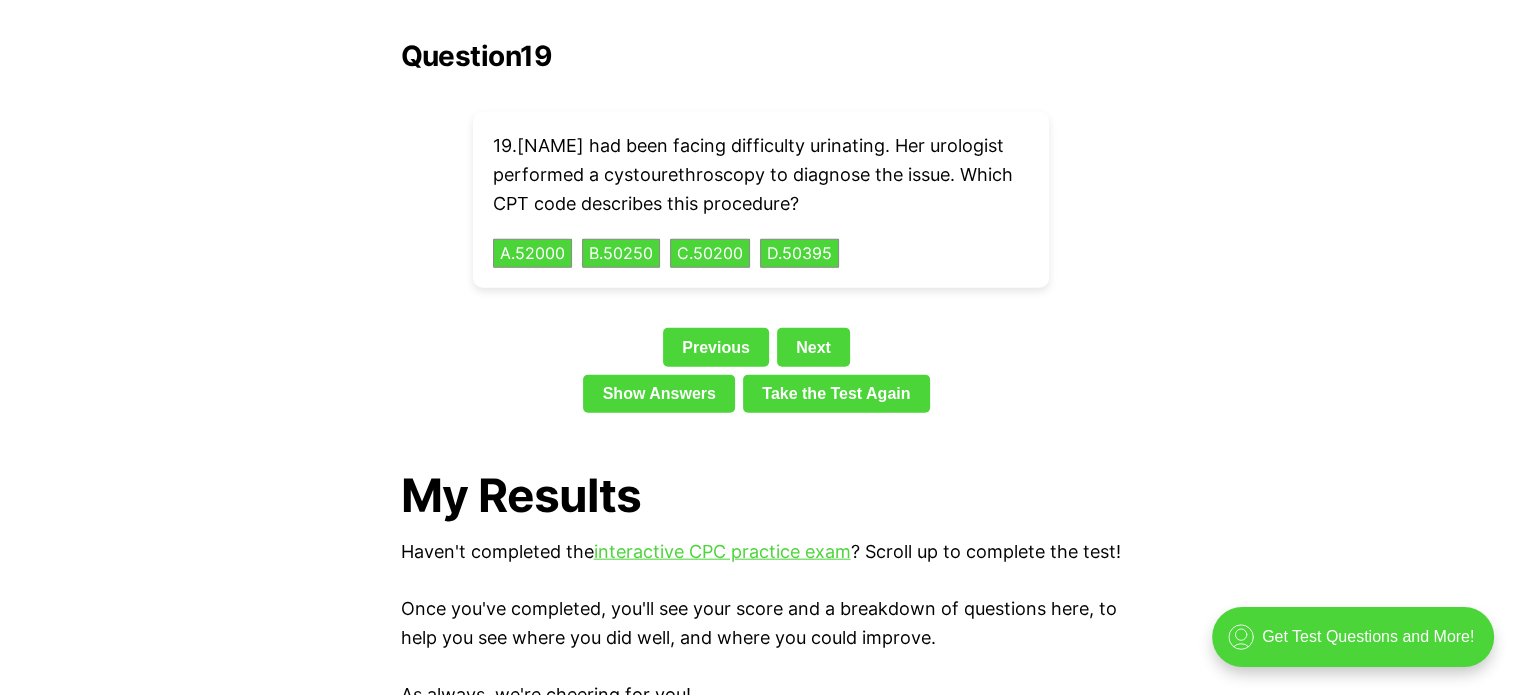 drag, startPoint x: 801, startPoint y: 310, endPoint x: 778, endPoint y: 265, distance: 50.537113 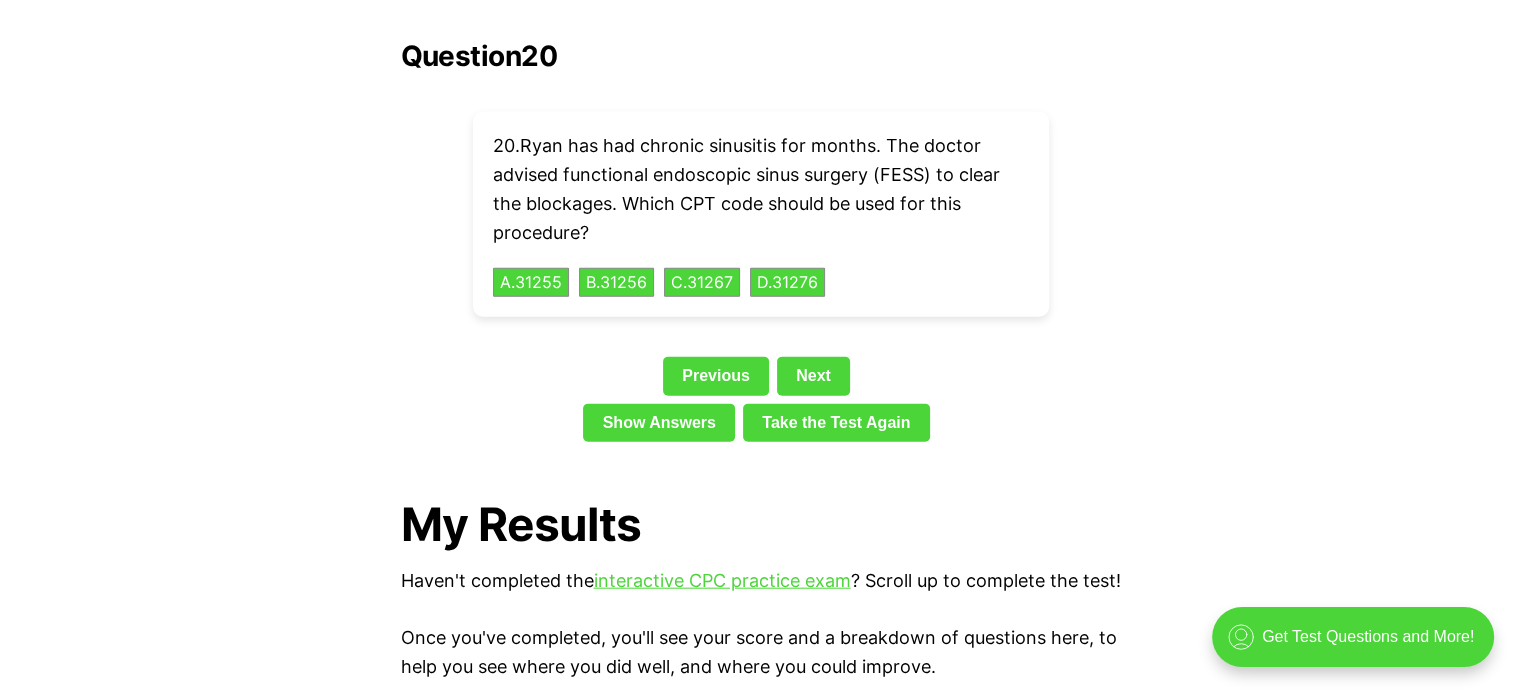 click on "20 .  Ryan has had chronic sinusitis for months. The doctor advised functional endoscopic sinus surgery (FESS) to clear the blockages. Which CPT code should be used for this procedure? A .  31255 B .  31256 C .  31267 D .  31276" at bounding box center (761, 214) 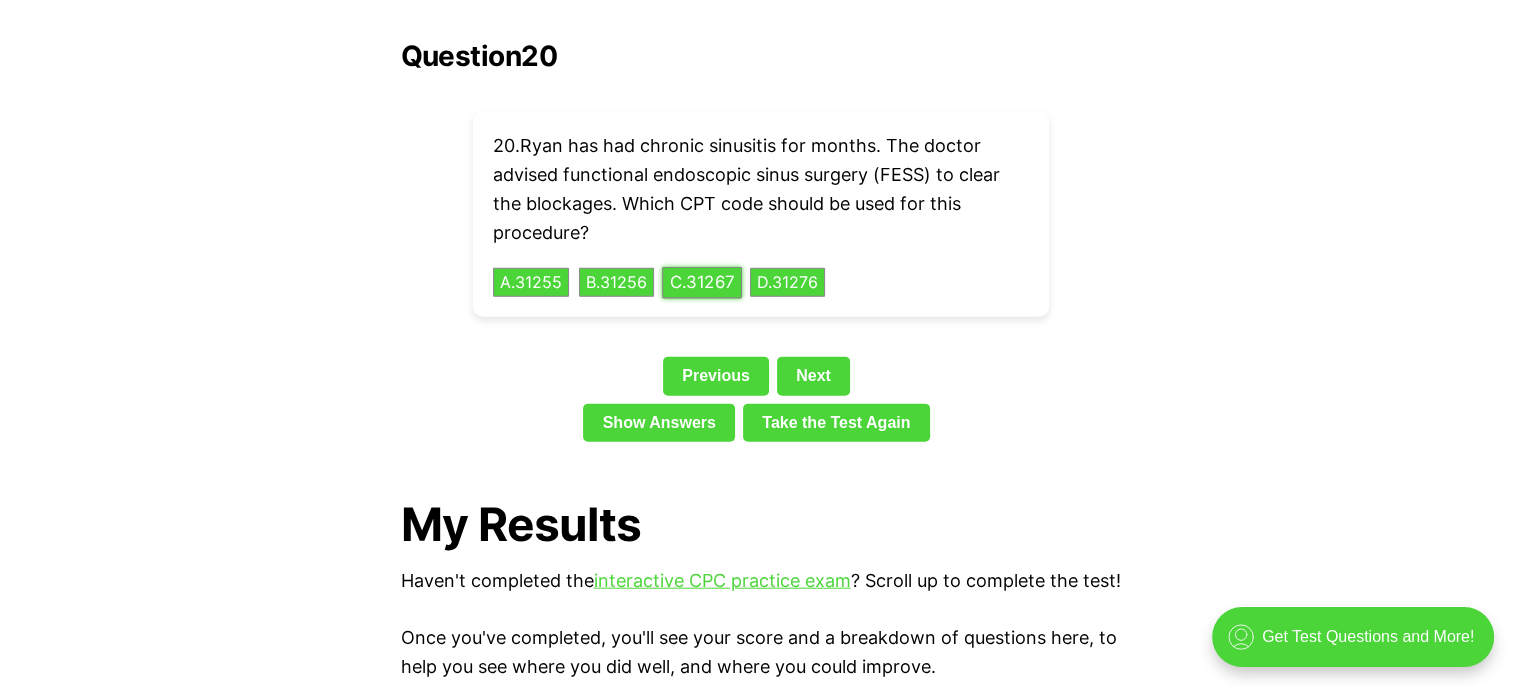 click on "C .  31267" at bounding box center [702, 282] 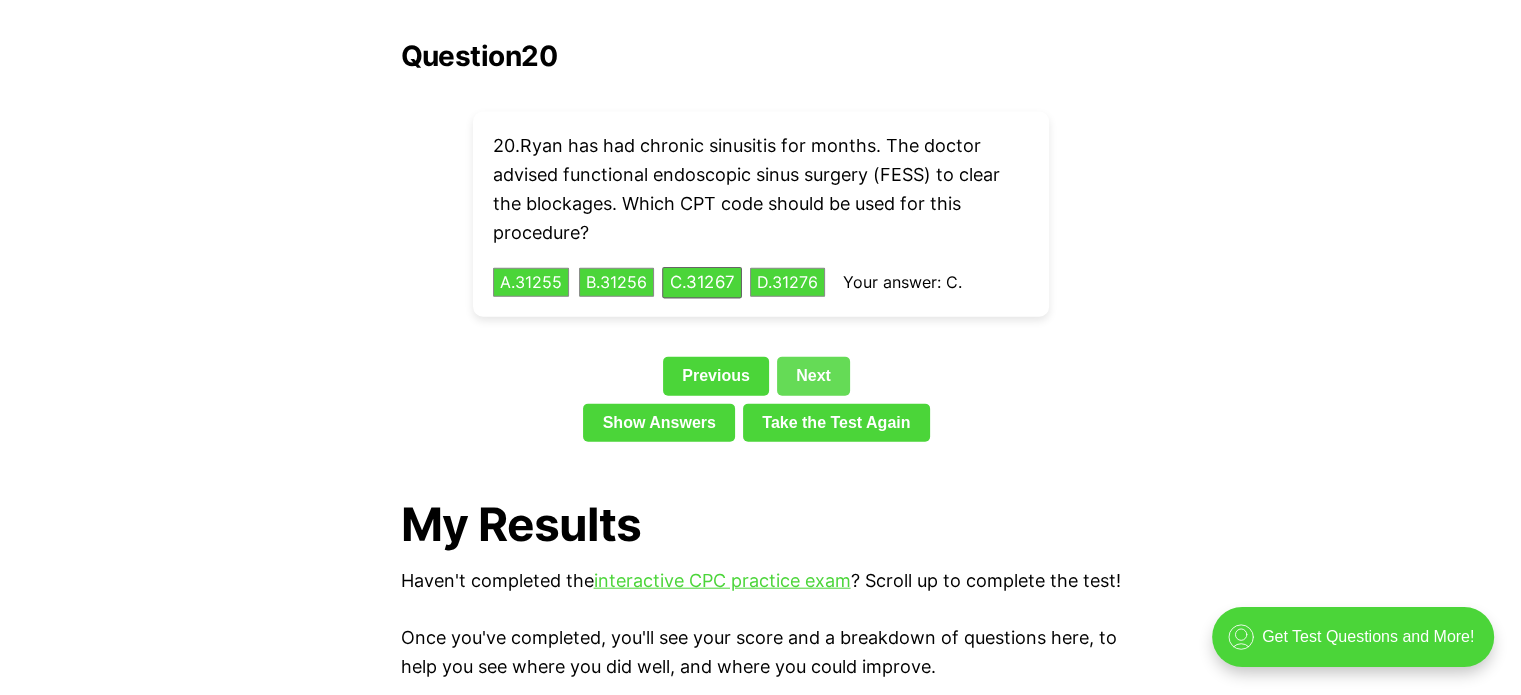 click on "Next" at bounding box center [813, 376] 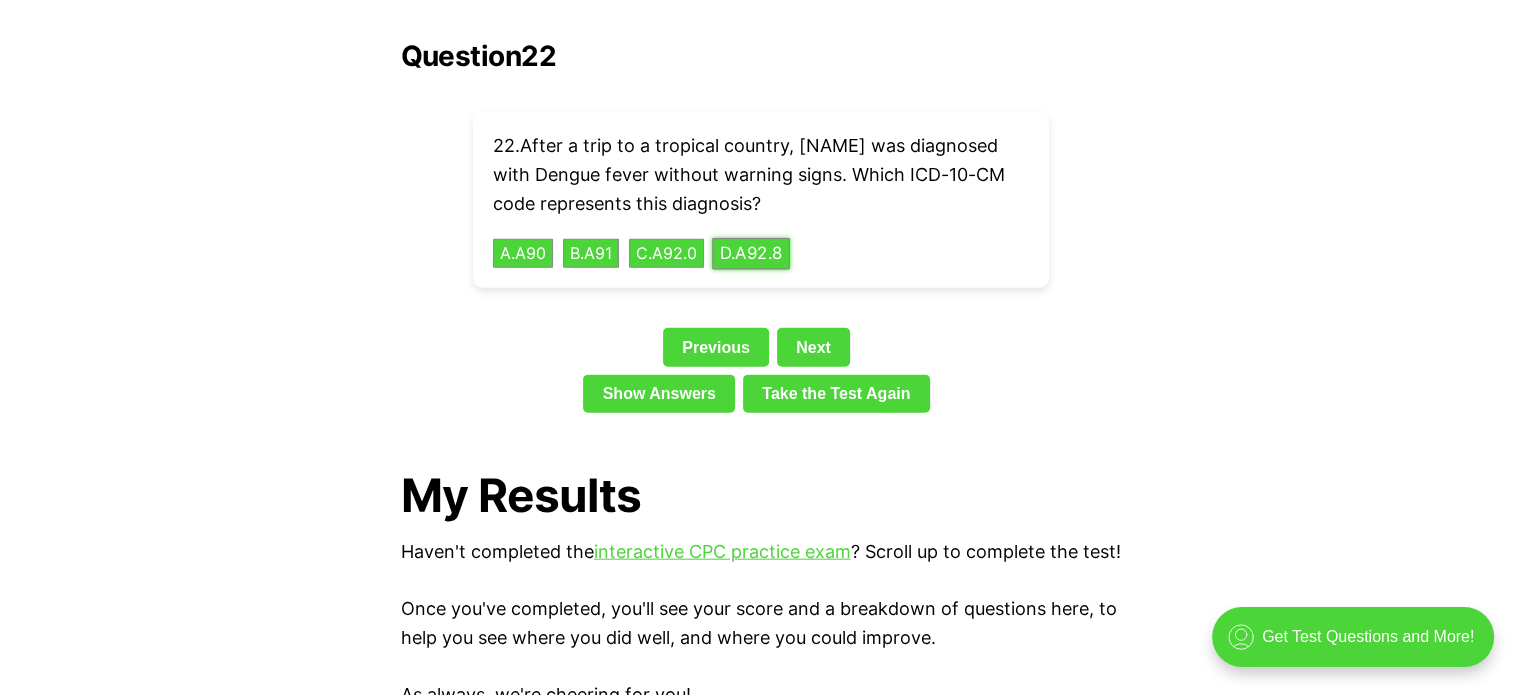 click on "D .  A92.8" at bounding box center (751, 253) 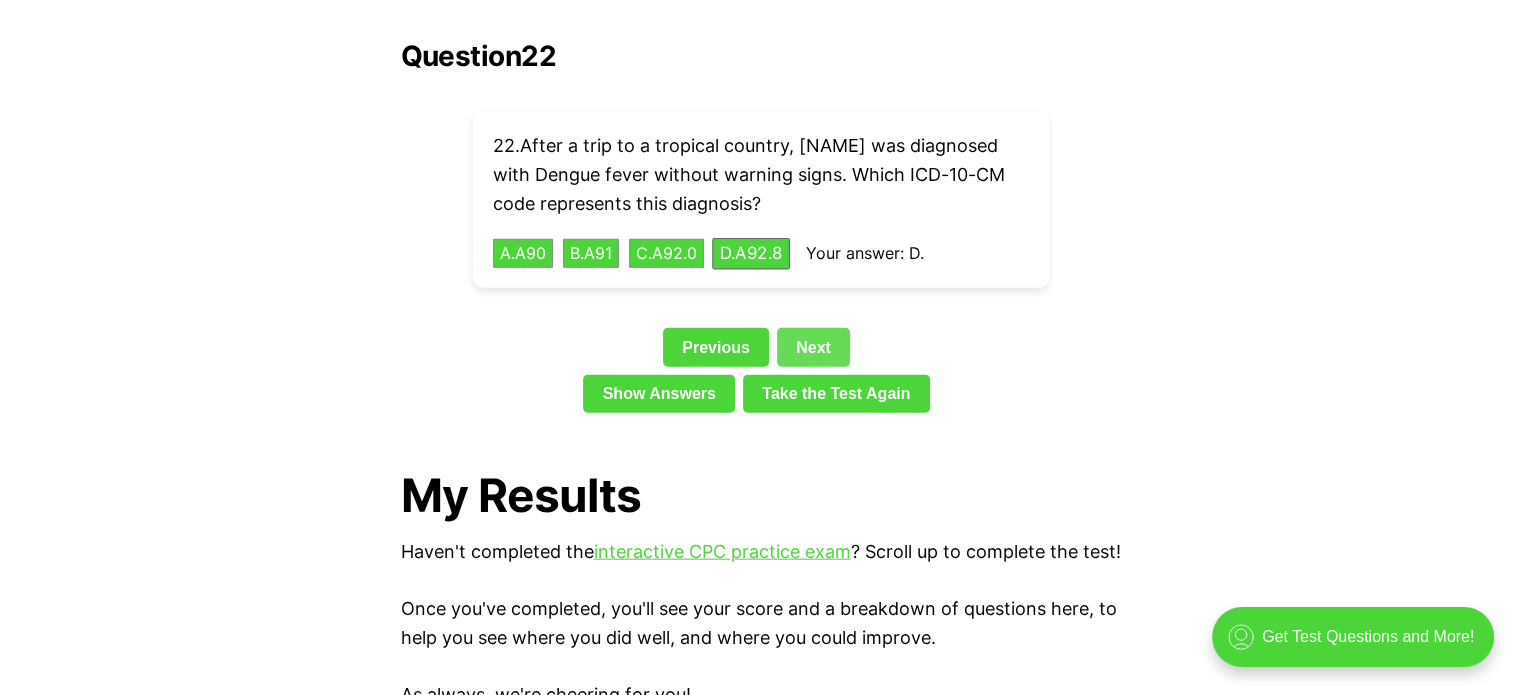click on "Next" at bounding box center [813, 347] 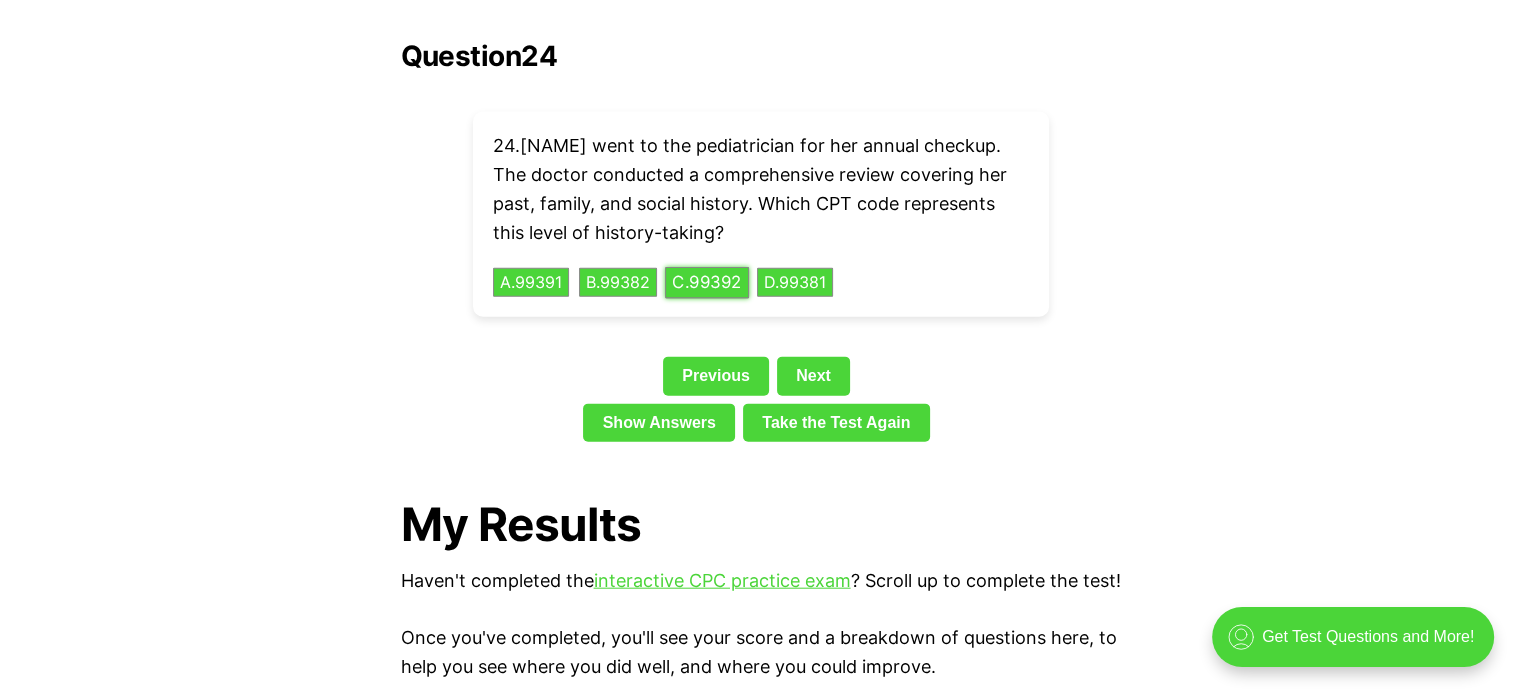 click on "C .  99392" at bounding box center [707, 282] 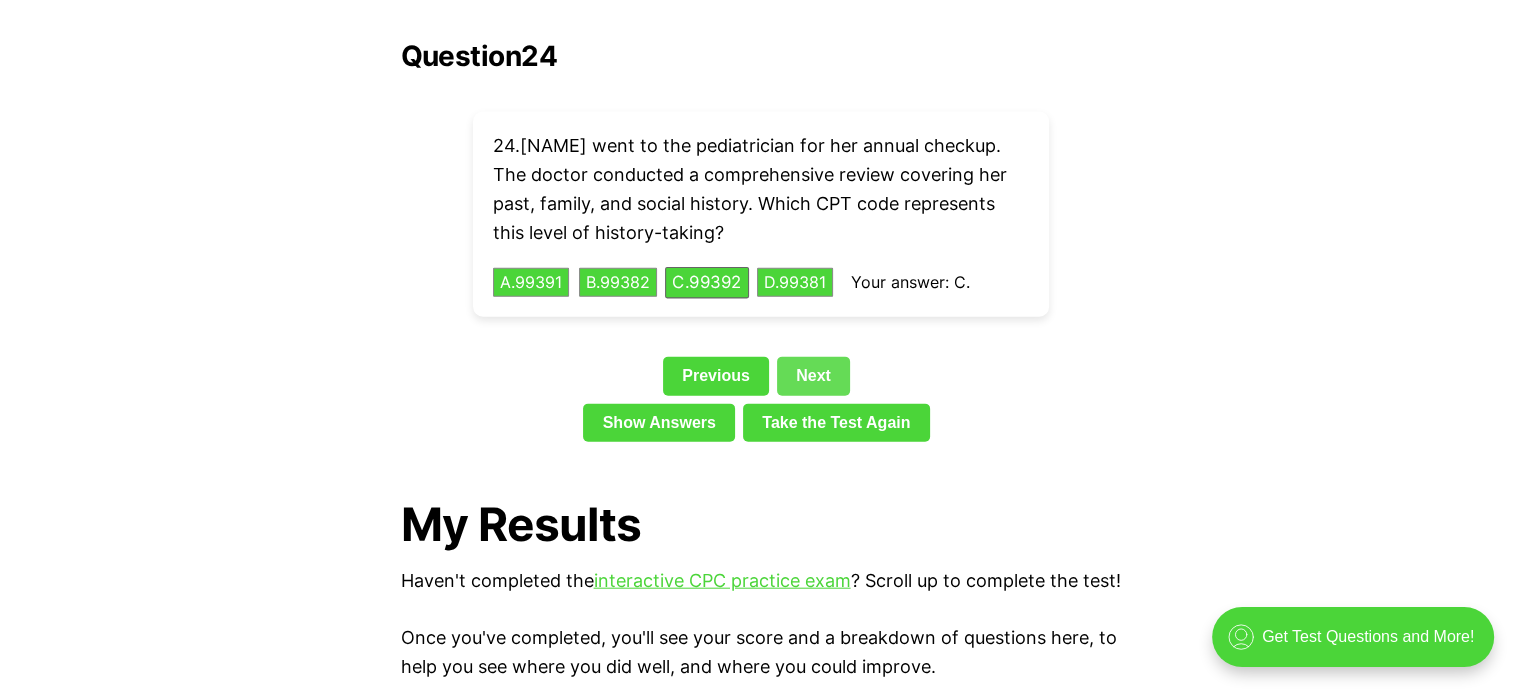 click on "Next" at bounding box center (813, 376) 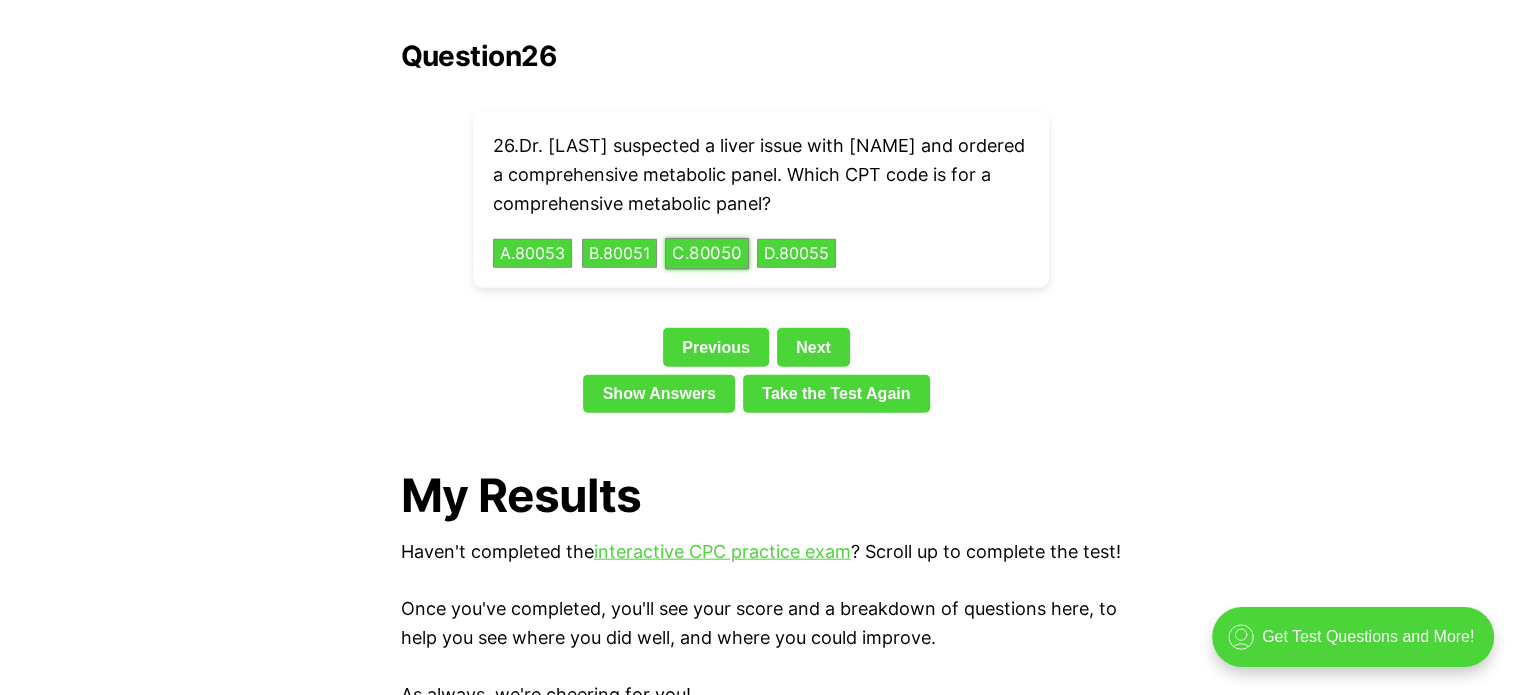 click on "C .  80050" at bounding box center (707, 253) 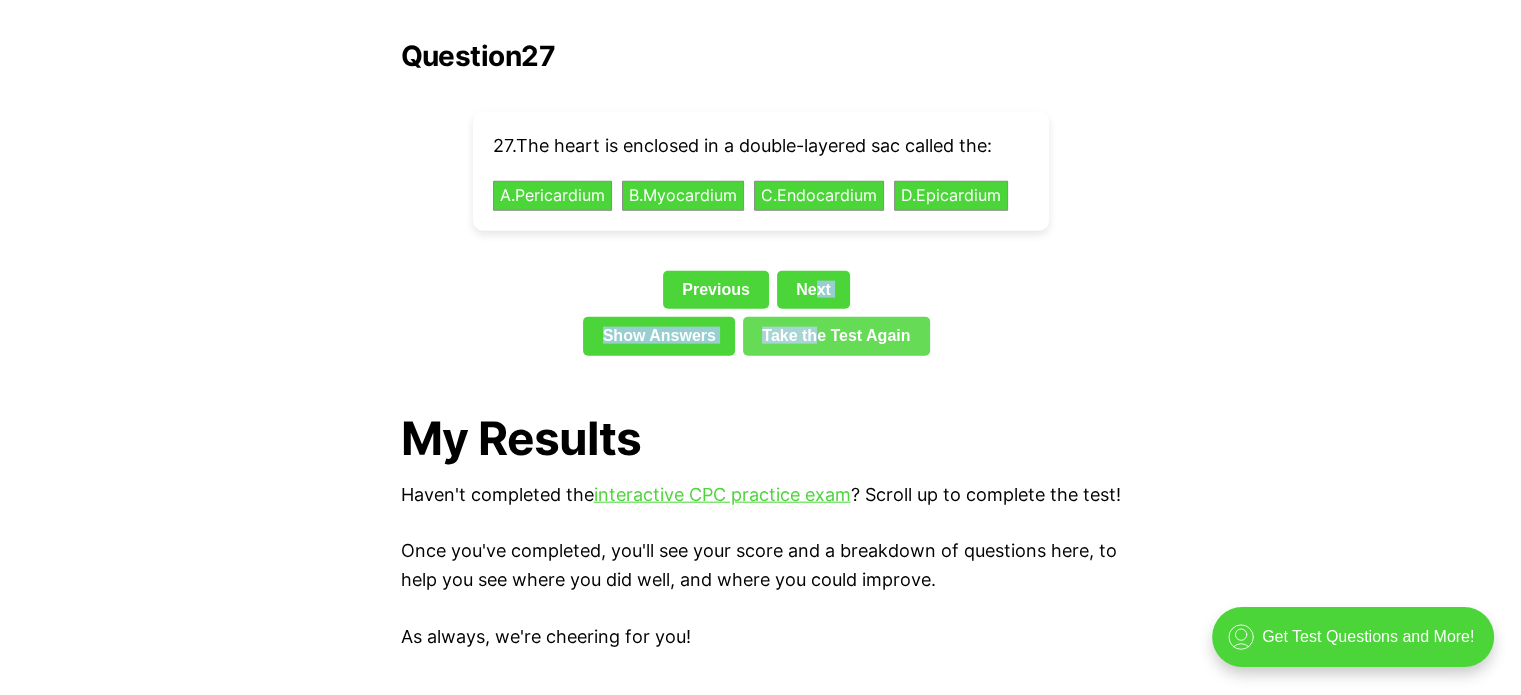 click on "Question  27 27 .  The heart is enclosed in a double-layered sac called the: A .  Pericardium B .  Myocardium C .  Endocardium D .  Epicardium Previous Next Show Answers Take the Test Again" at bounding box center [761, 201] 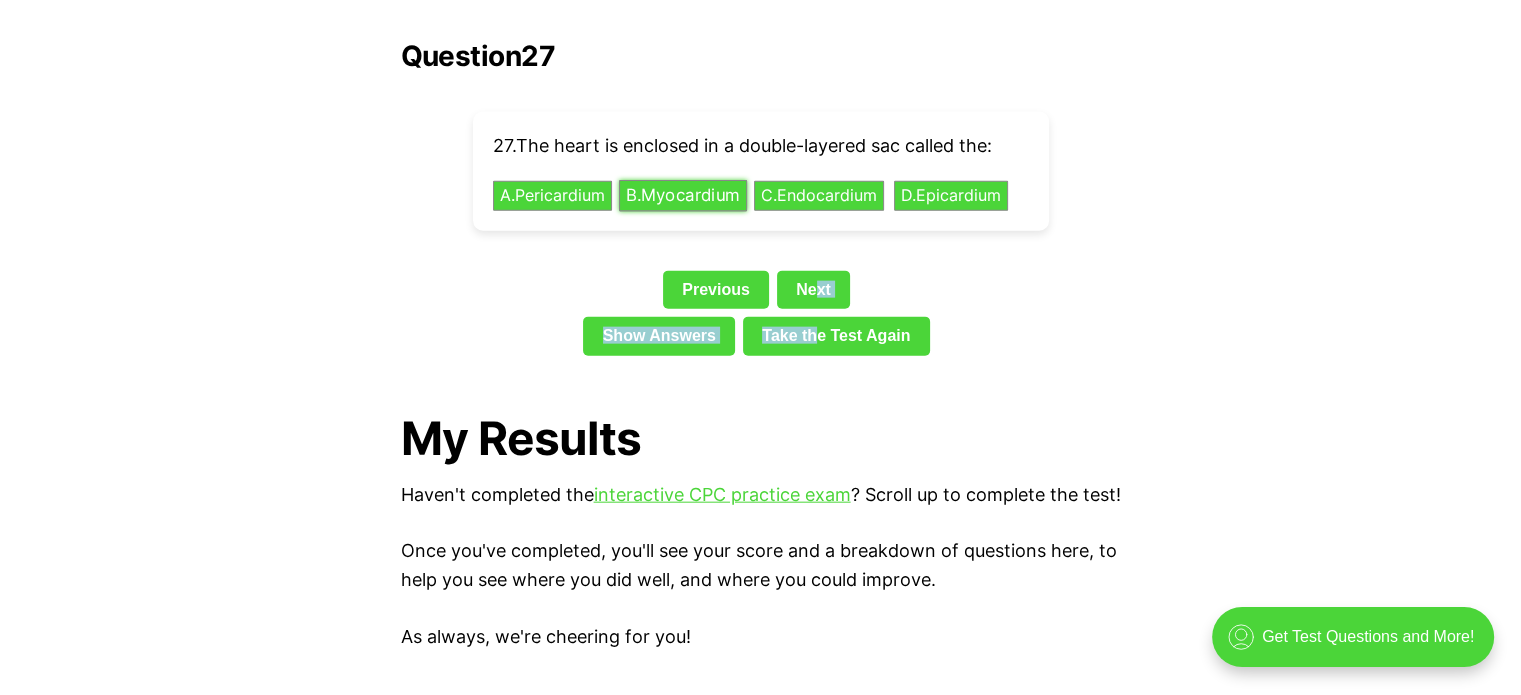 click on "B .  Myocardium" at bounding box center [682, 196] 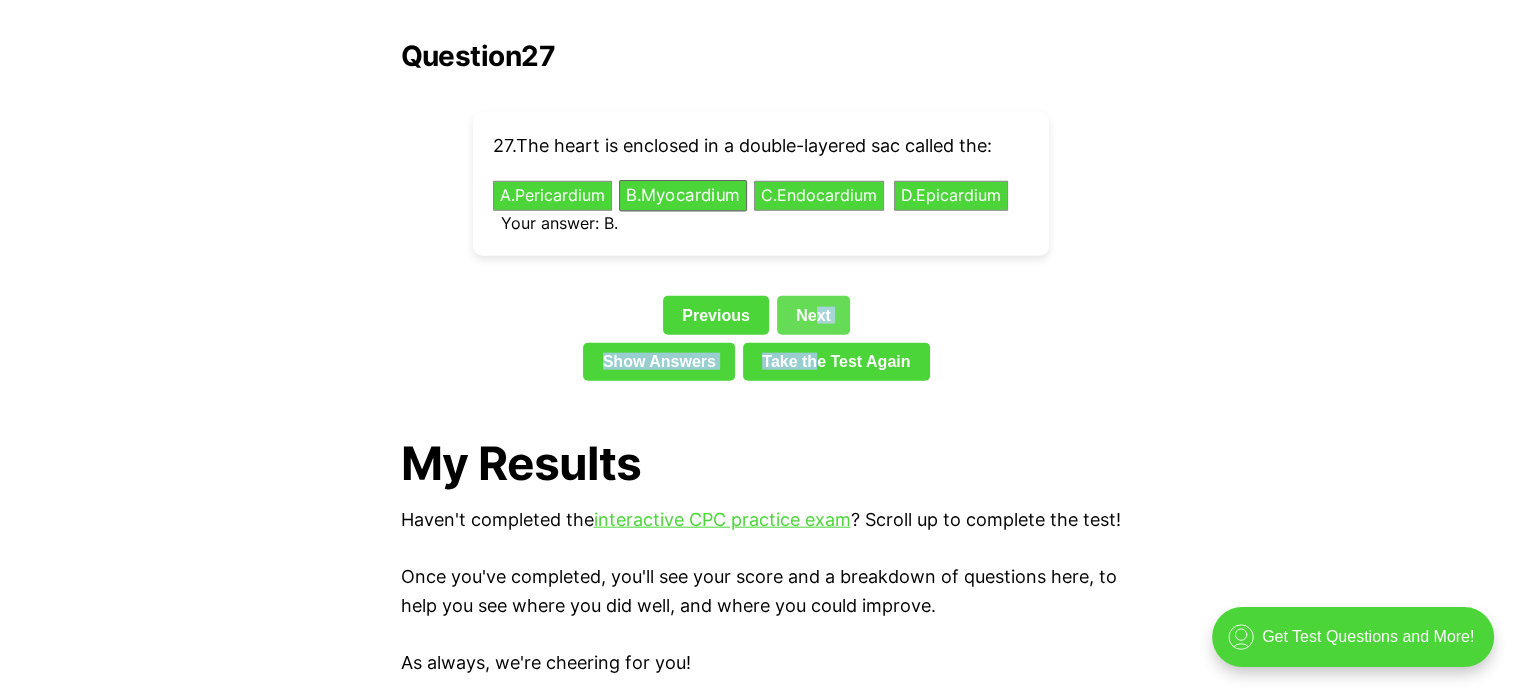 click on "Question  27 27 .  The heart is enclosed in a double-layered sac called the: A .  Pericardium B .  Myocardium C .  Endocardium D .  Epicardium Your answer: B. Previous Next Show Answers Take the Test Again" at bounding box center (761, 214) 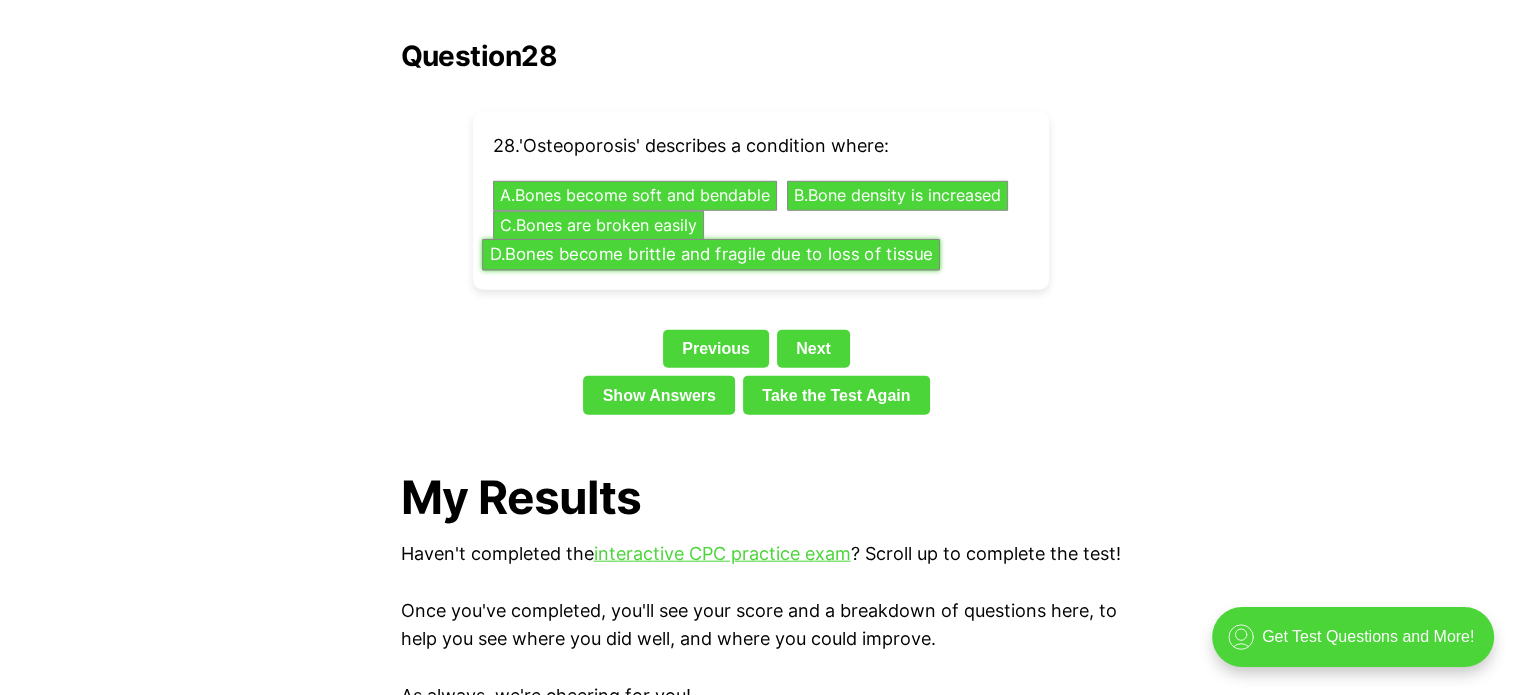 click on "D .  Bones become brittle and fragile due to loss of tissue" at bounding box center [711, 255] 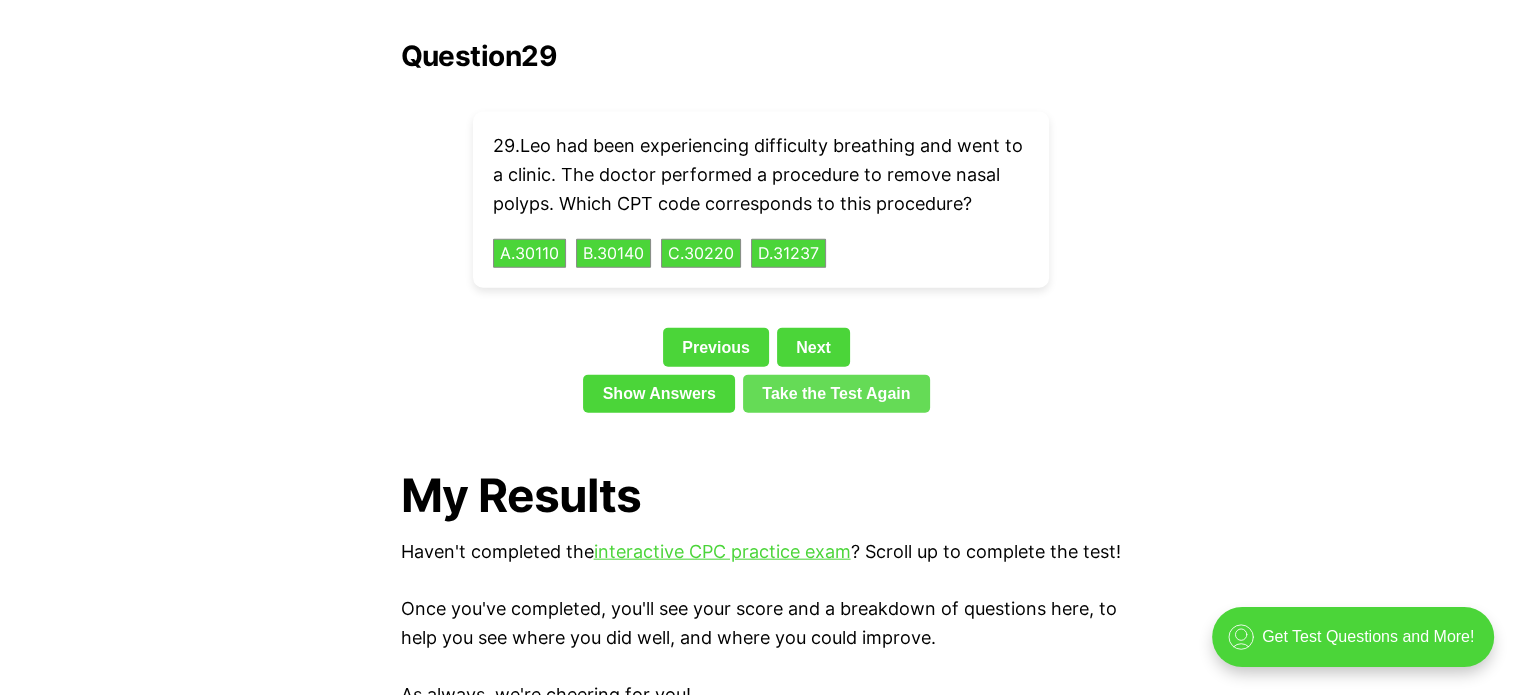 click on "Question  29 29 .  Leo had been experiencing difficulty breathing and went to a clinic. The doctor performed a procedure to remove nasal polyps. Which CPT code corresponds to this procedure? A .  30110 B .  30140 C .  30220 D .  31237 Previous Next Show Answers Take the Test Again" at bounding box center [761, 230] 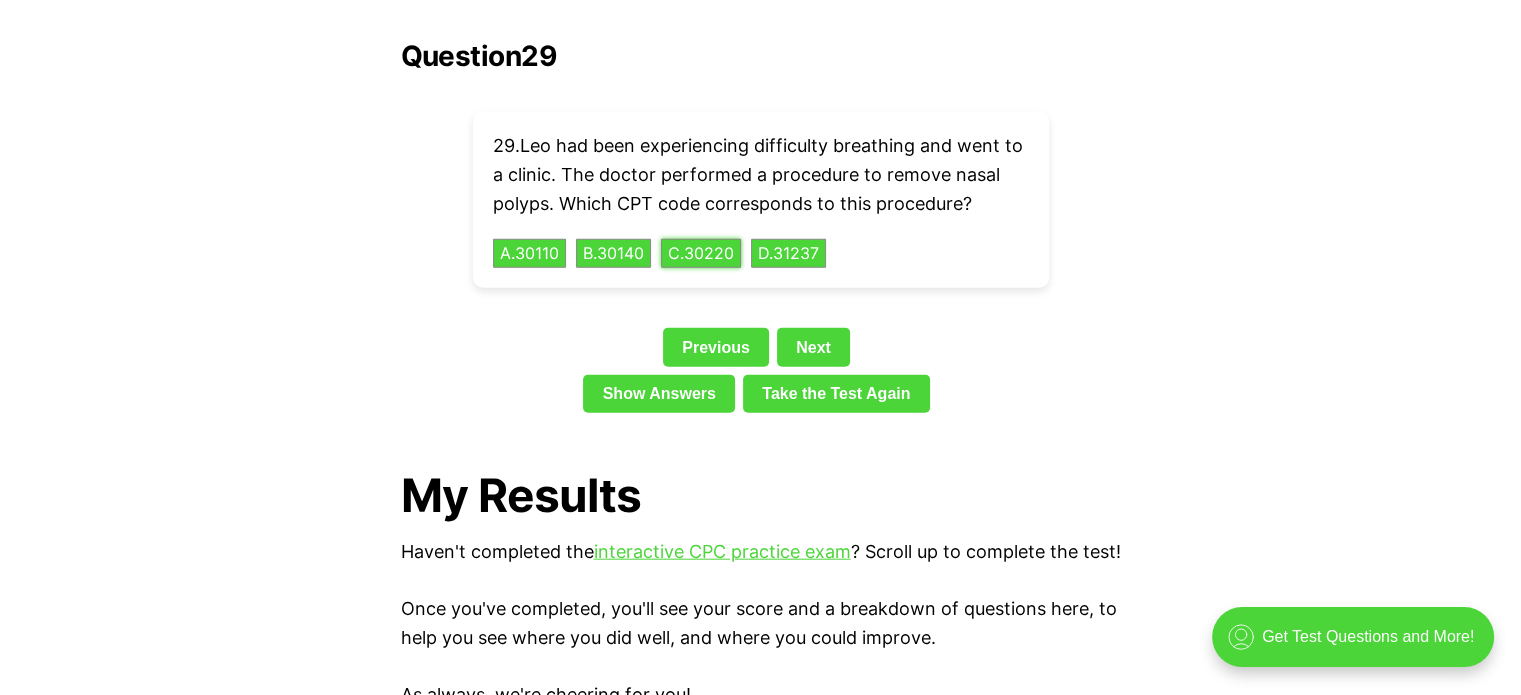 drag, startPoint x: 717, startPoint y: 220, endPoint x: 764, endPoint y: 288, distance: 82.661964 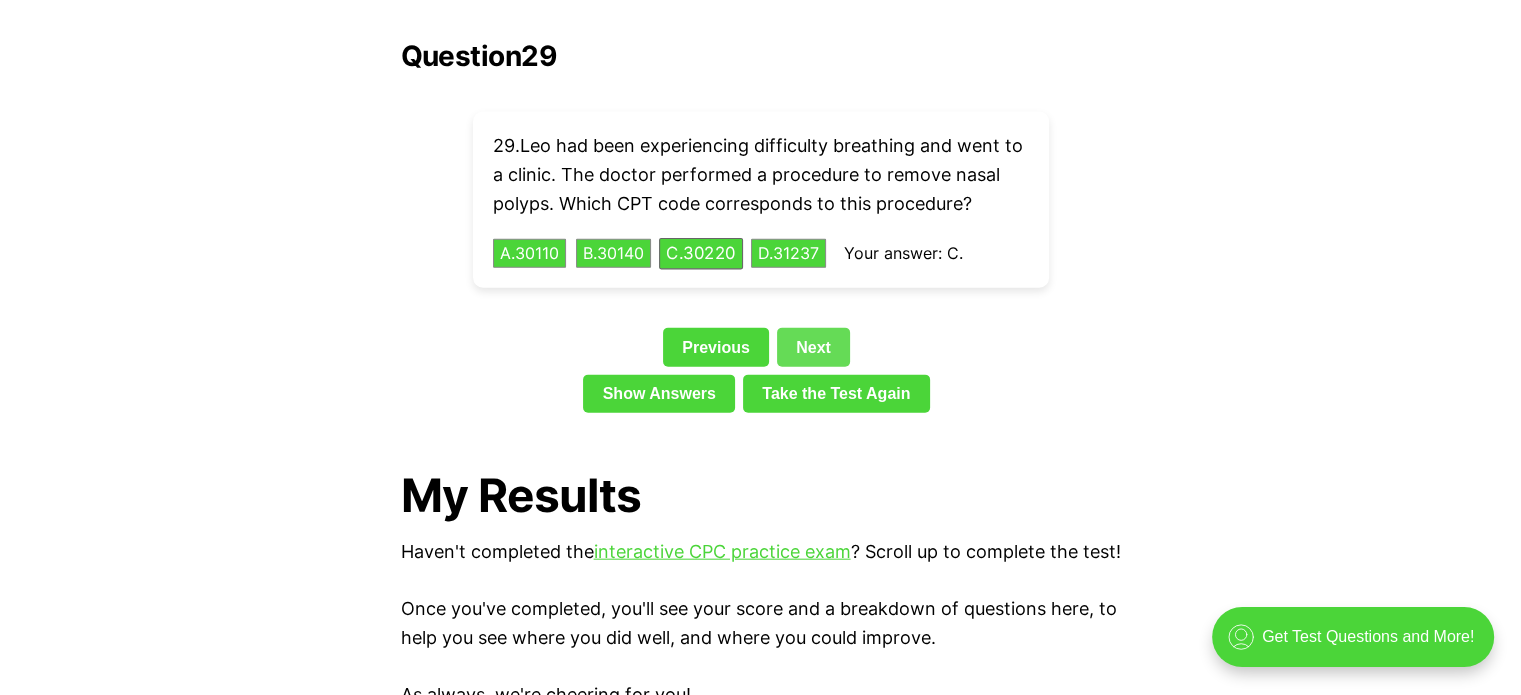 click on "Next" at bounding box center [813, 347] 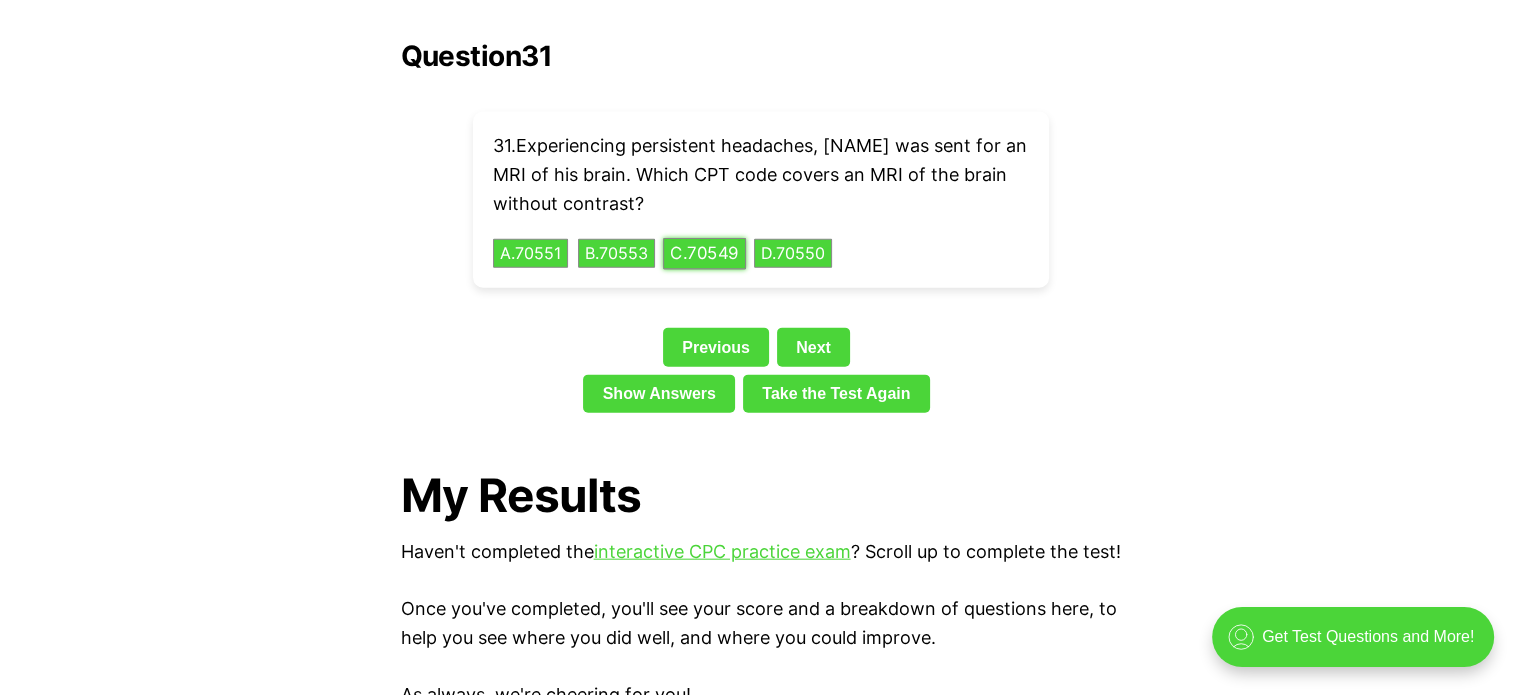 click on "C .  70549" at bounding box center [704, 253] 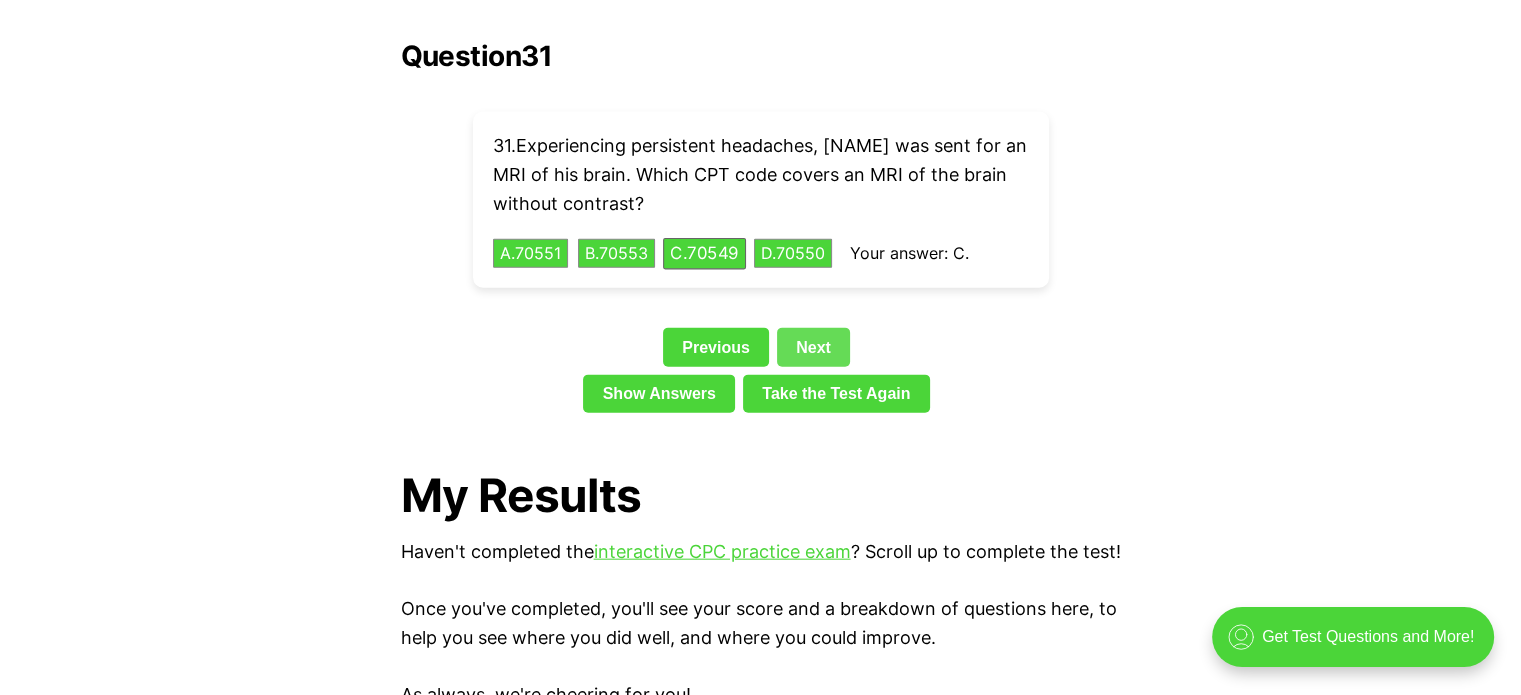 click on "Question  31 31 .  Experiencing persistent headaches, Daniel was sent for an MRI of his brain. Which CPT code covers an MRI of the brain without contrast? A .  70551 B .  70553 C .  70549 D .  70550 Your answer: C. Previous Next Show Answers Take the Test Again" at bounding box center (761, 230) 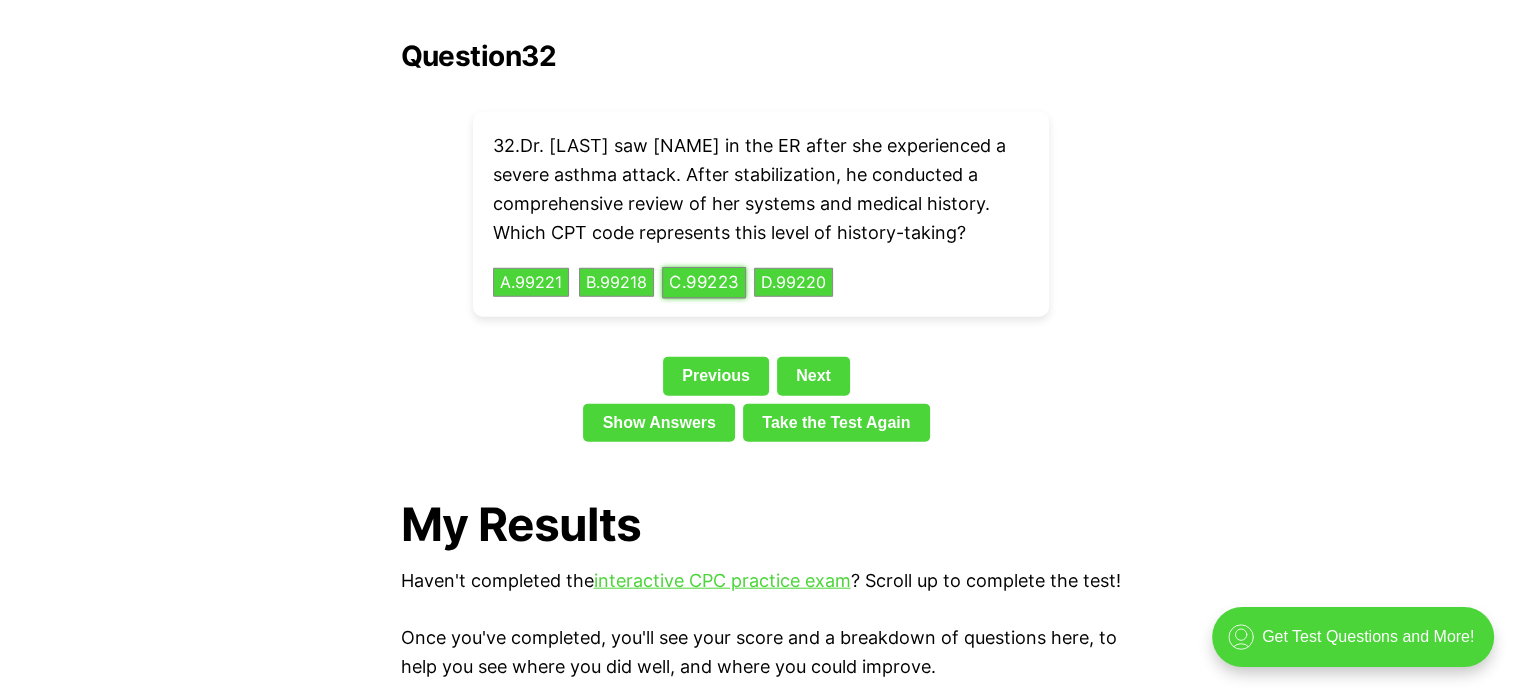 click on "C .  99223" at bounding box center [704, 282] 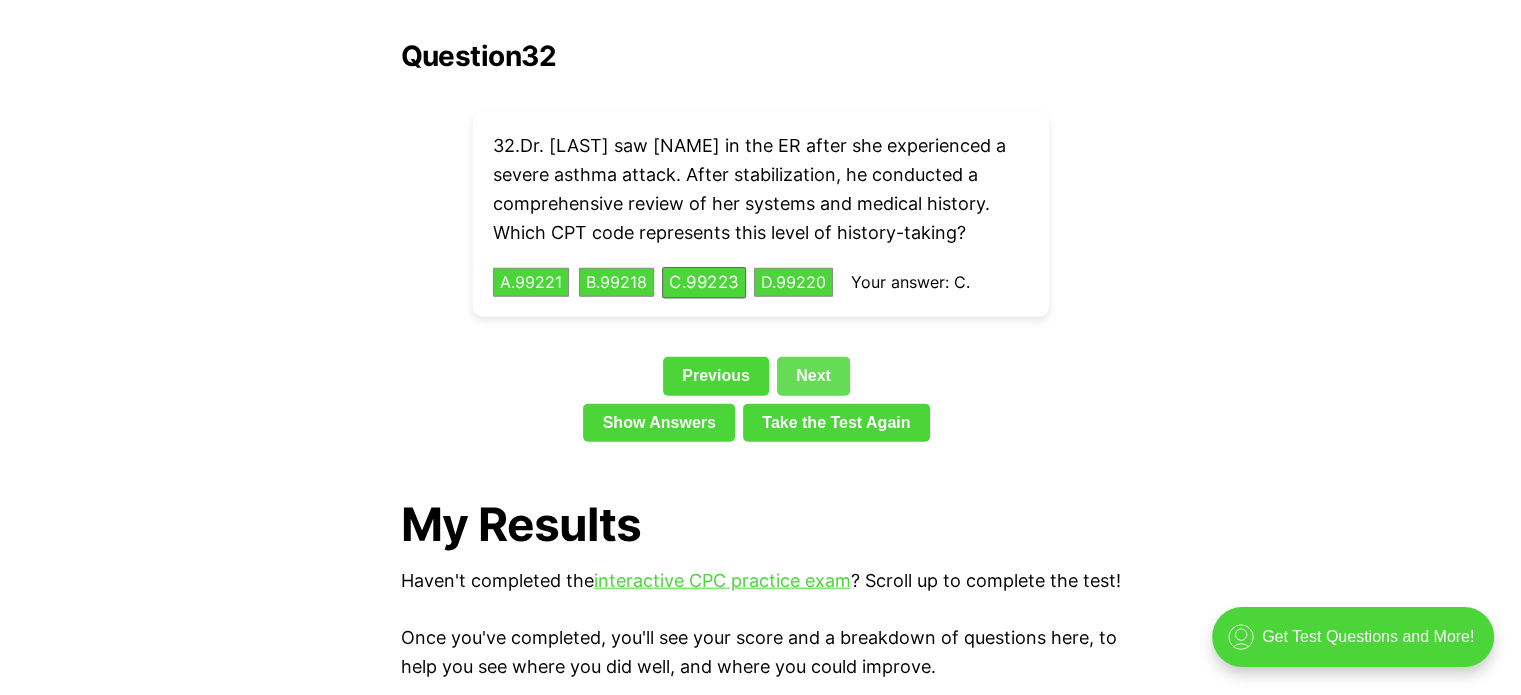 click on "Next" at bounding box center (813, 376) 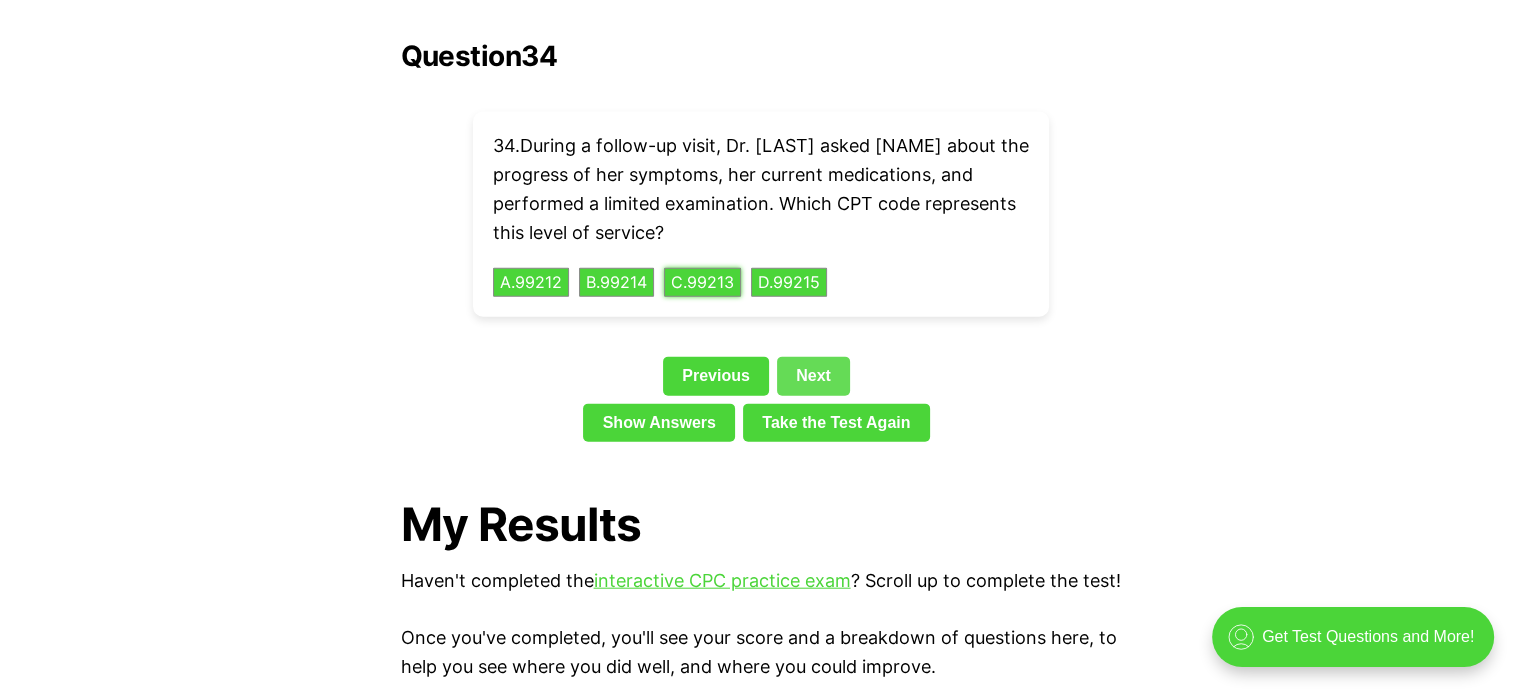 drag, startPoint x: 723, startPoint y: 241, endPoint x: 824, endPoint y: 336, distance: 138.65785 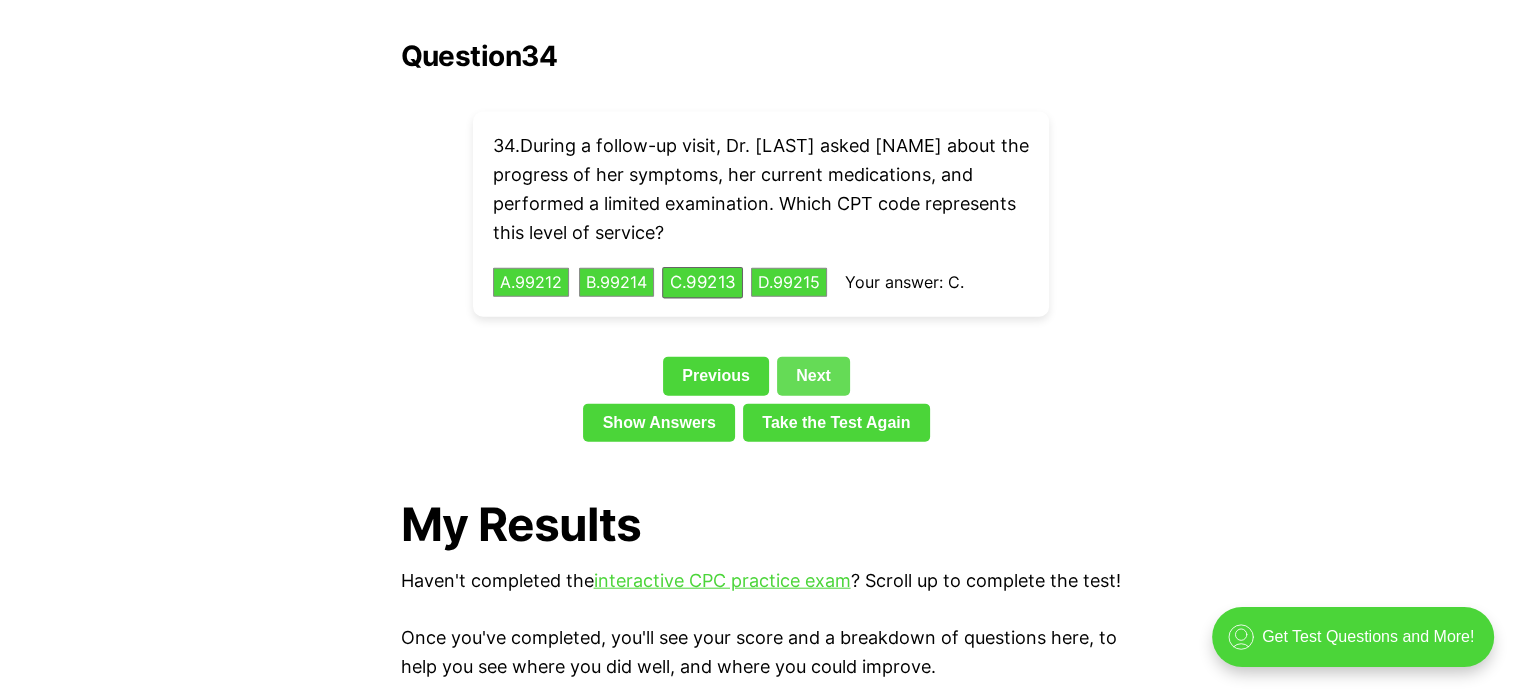 click on "Next" at bounding box center [813, 376] 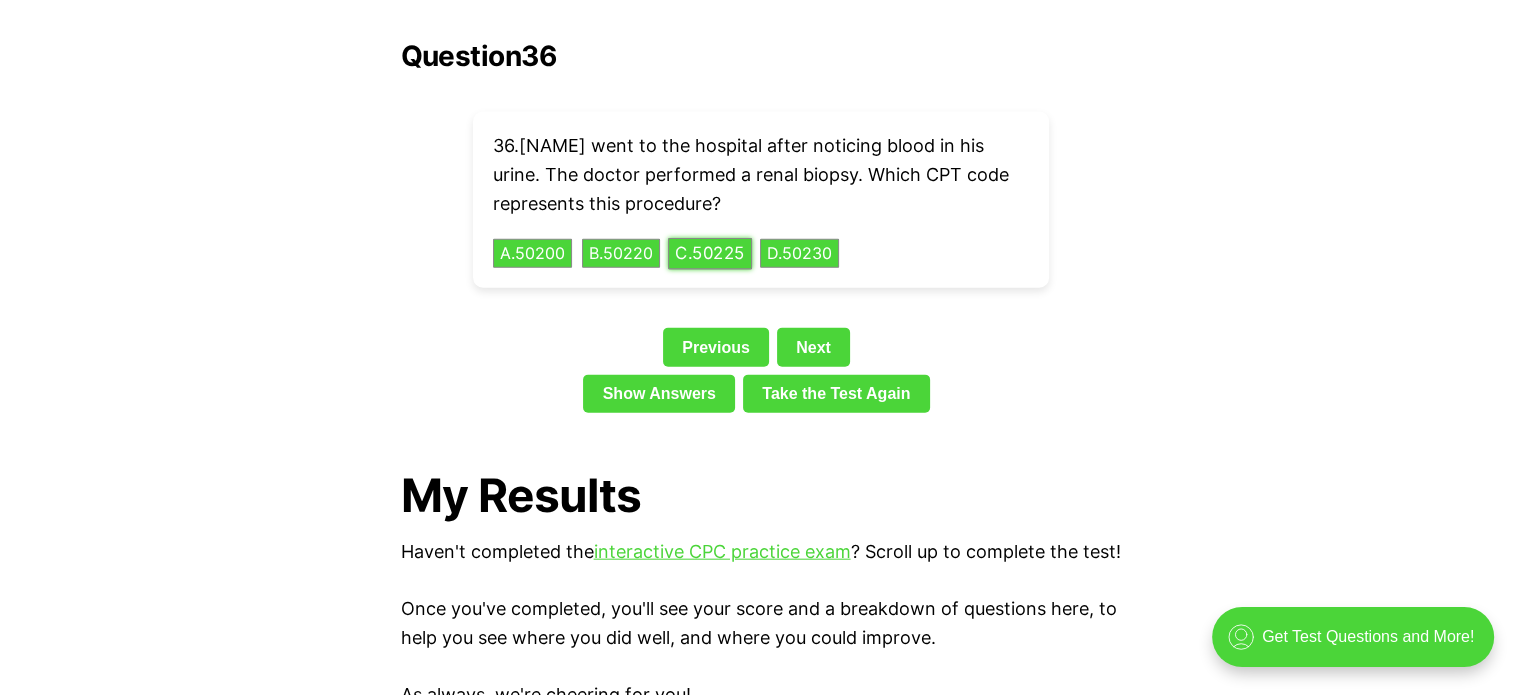 click on "C .  50225" at bounding box center [710, 253] 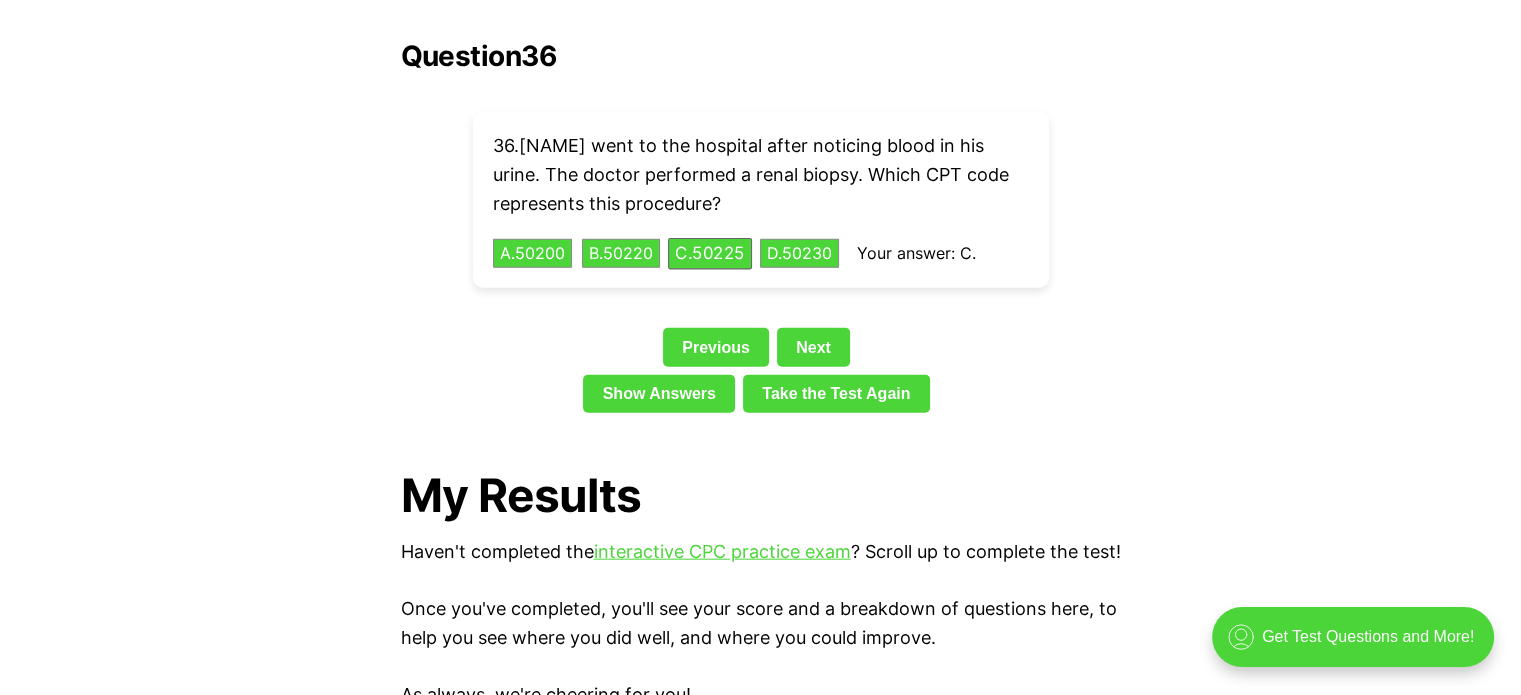 click on "Next" at bounding box center (813, 347) 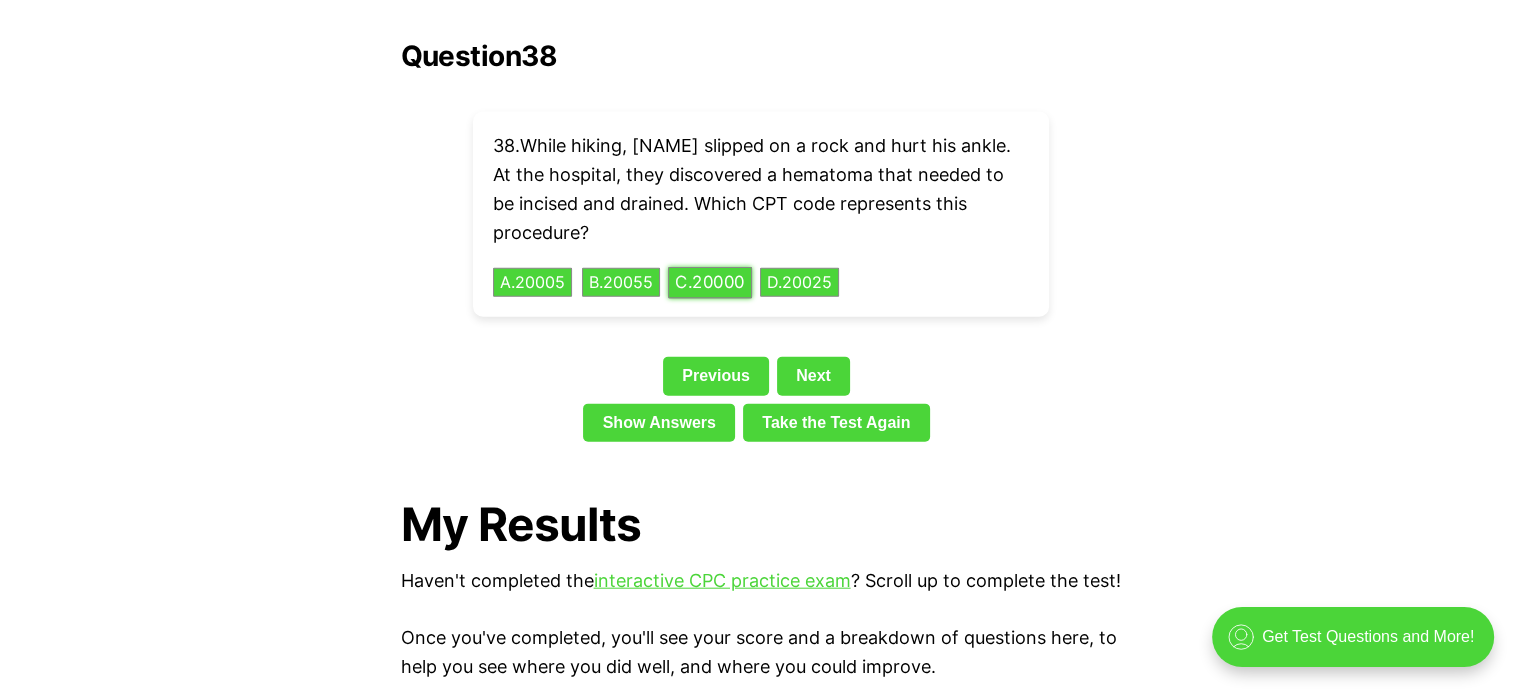 click on "C .  20000" at bounding box center (710, 282) 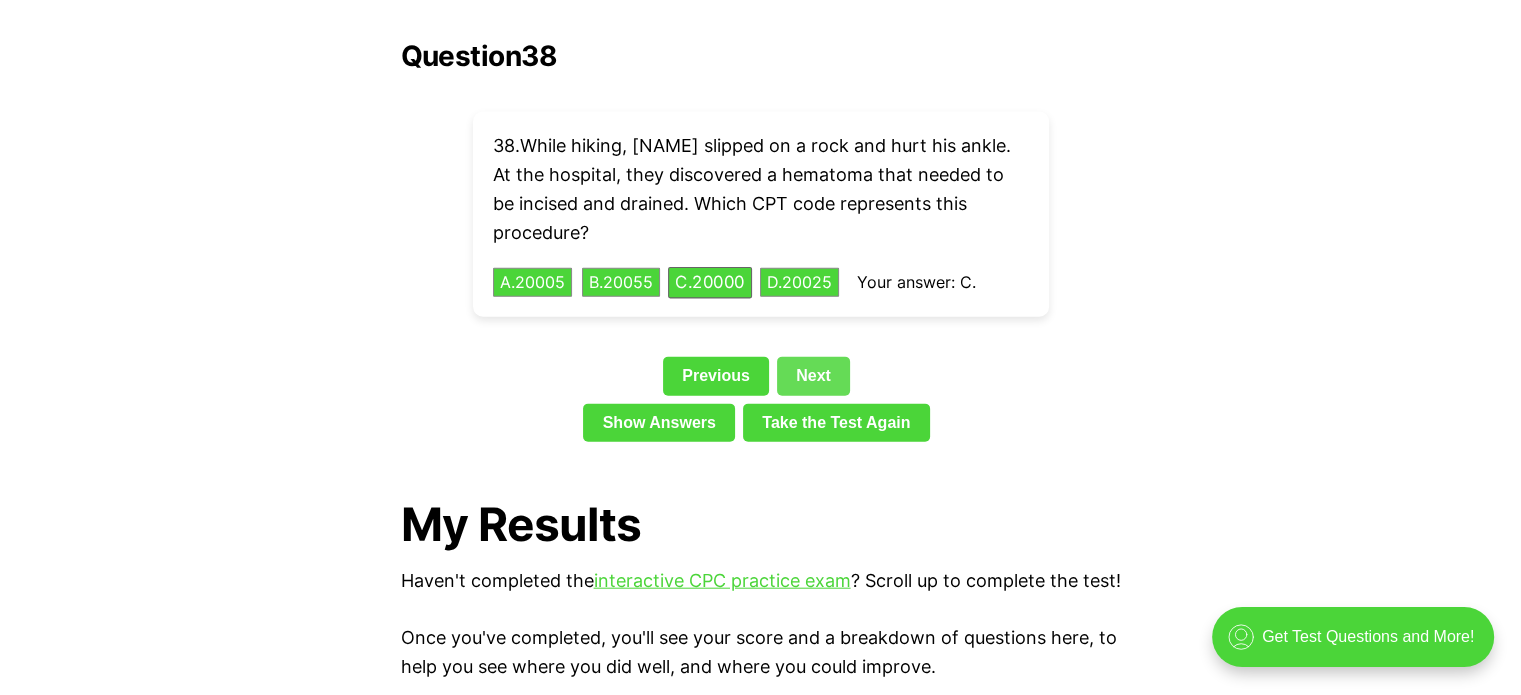 click on "Next" at bounding box center (813, 376) 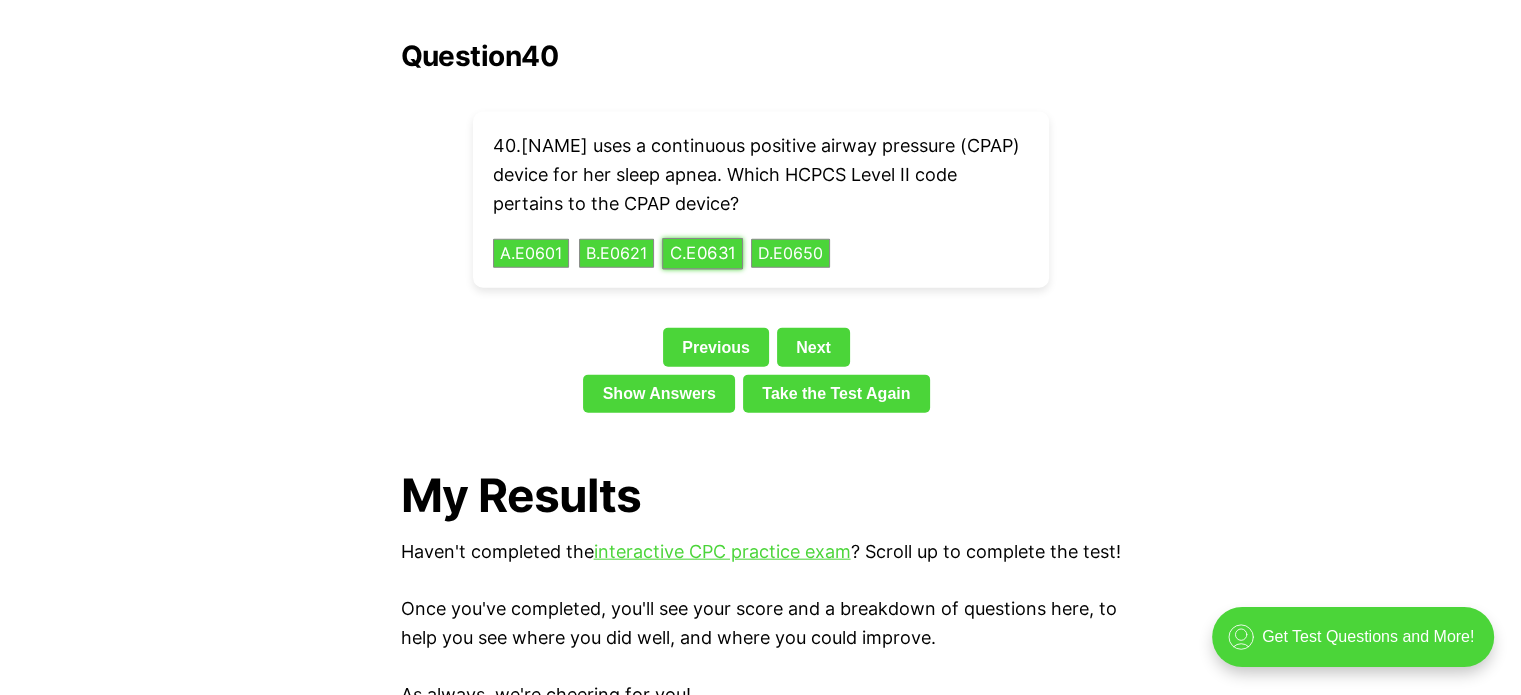click on "C .  E0631" at bounding box center (702, 253) 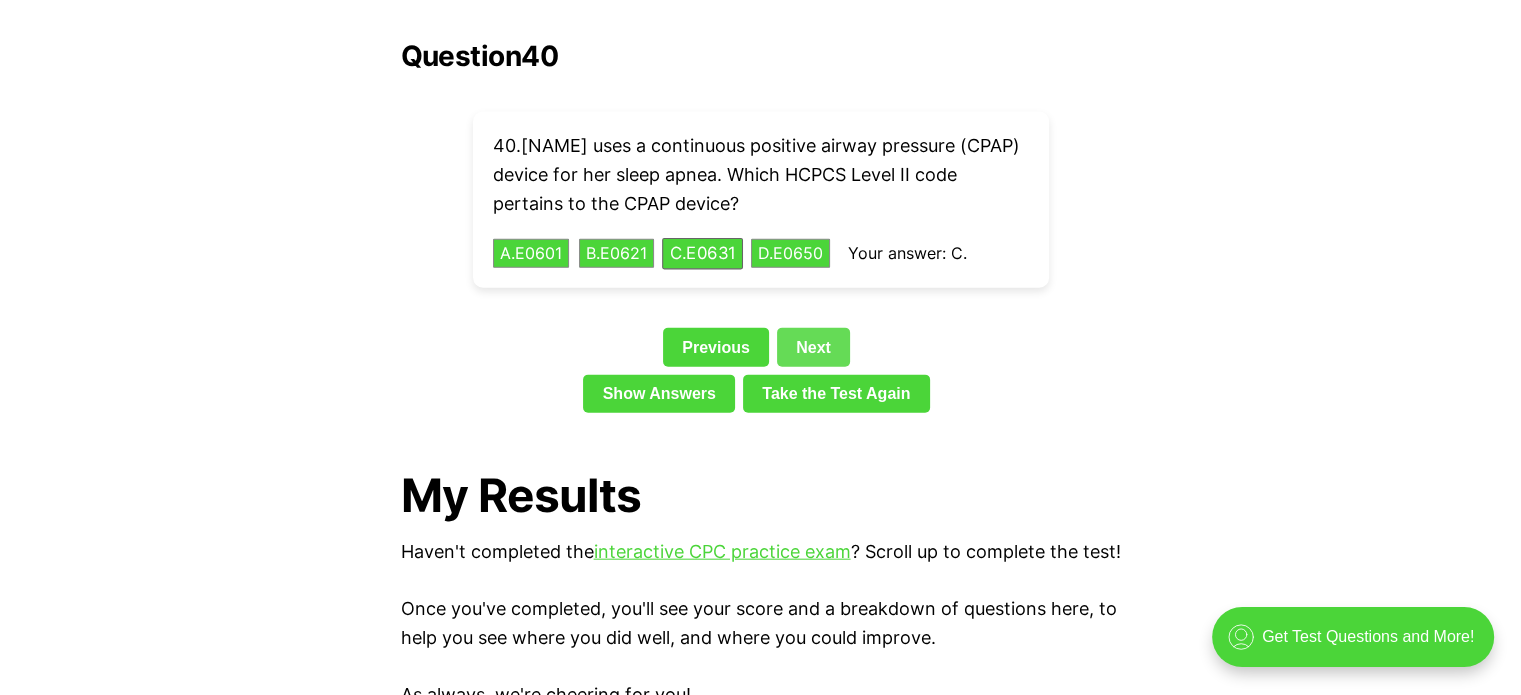 click on "Next" at bounding box center (813, 347) 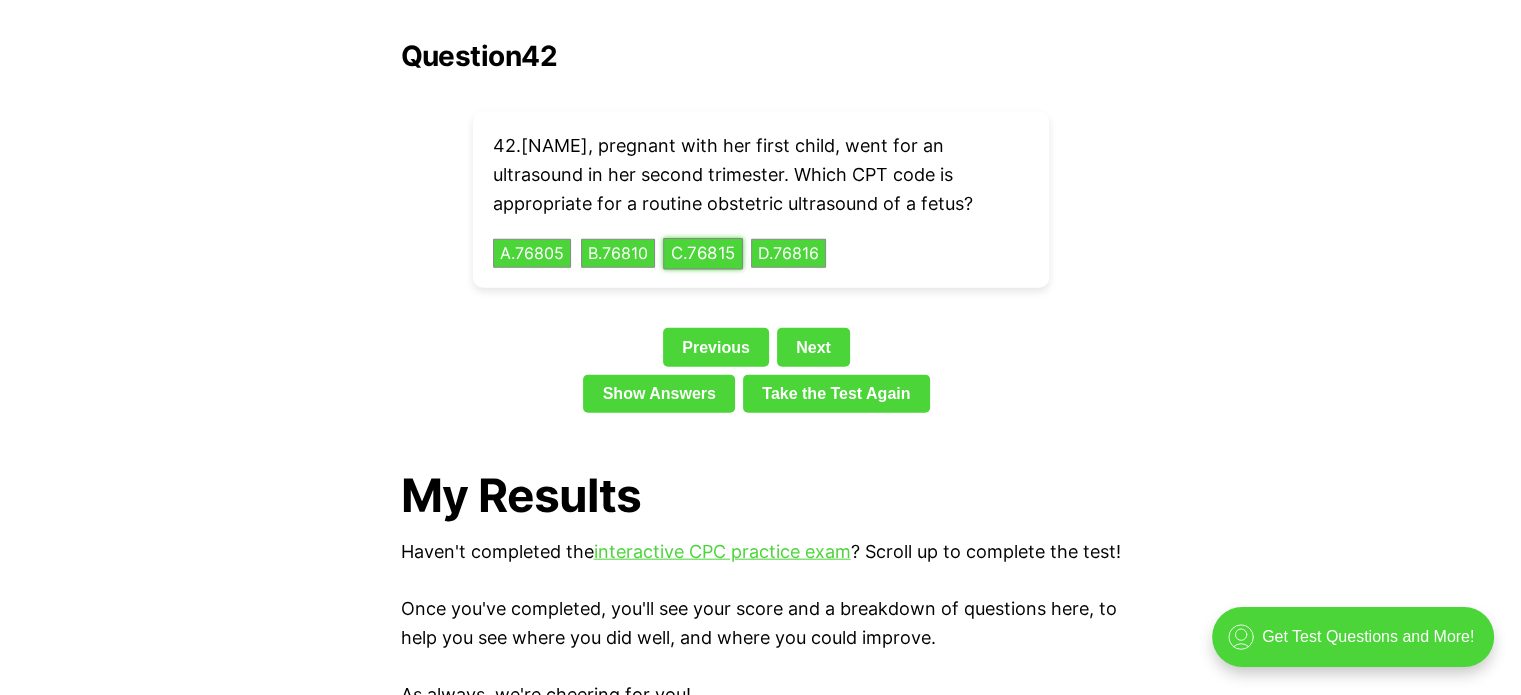 click on "C .  76815" at bounding box center [703, 253] 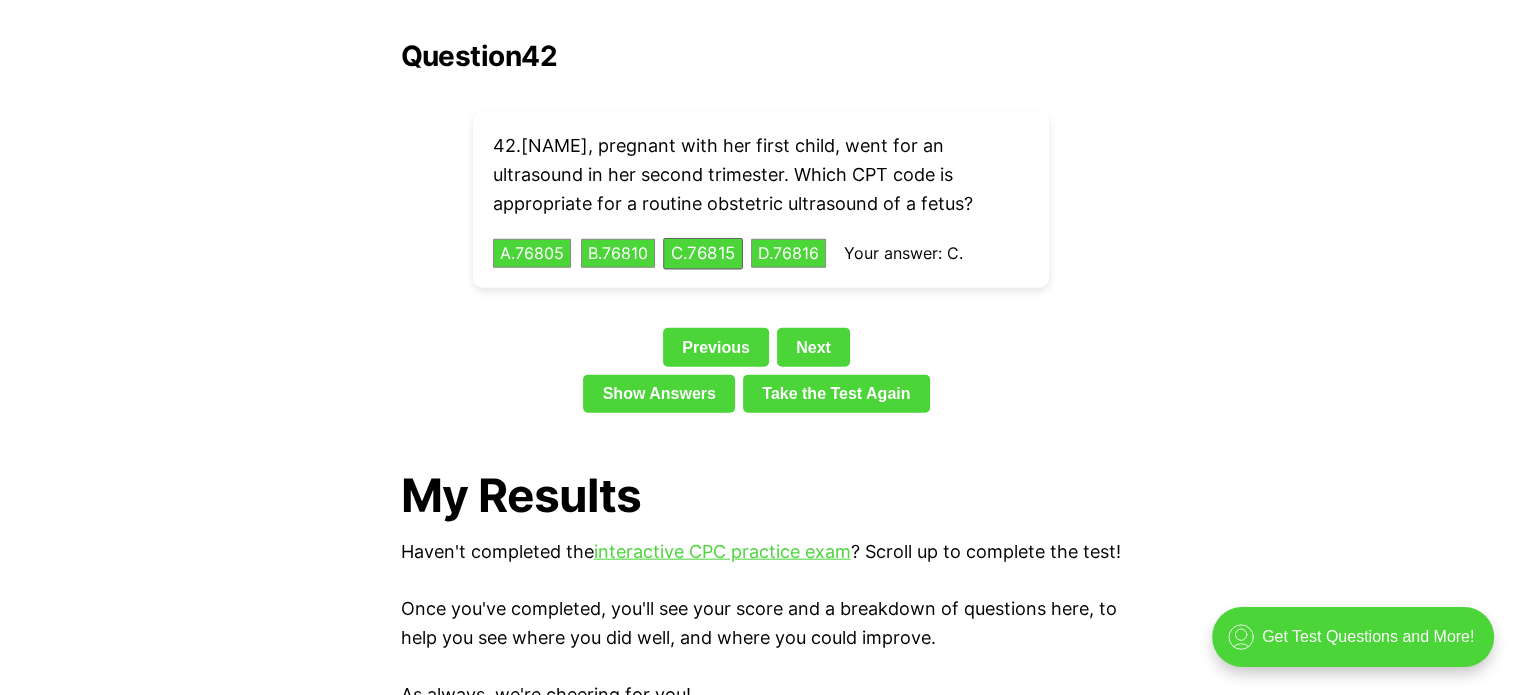 click on "Next" at bounding box center [813, 347] 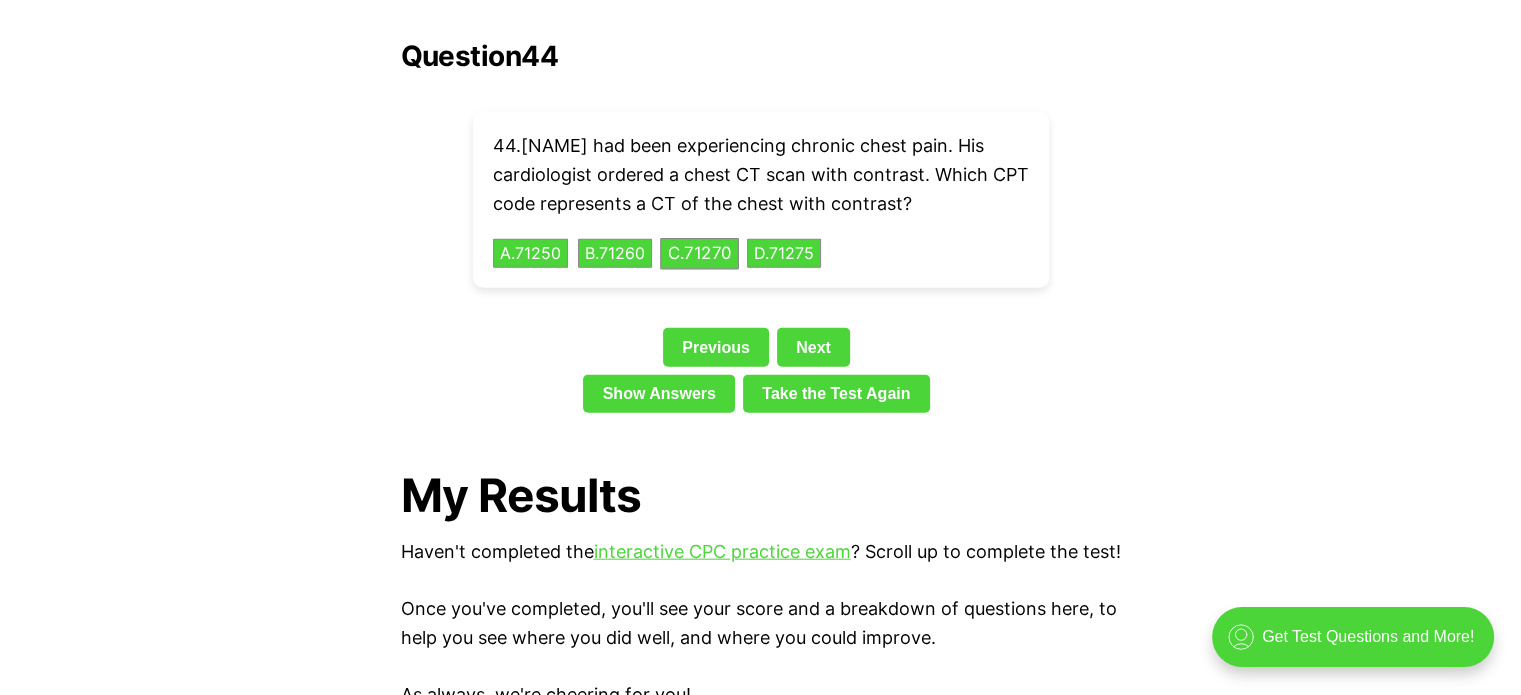 click on "44 .  Ryan had been experiencing chronic chest pain. His cardiologist ordered a chest CT scan with contrast. Which CPT code represents a CT of the chest with contrast? A .  71250 B .  71260 C .  71270 D .  71275" at bounding box center [761, 200] 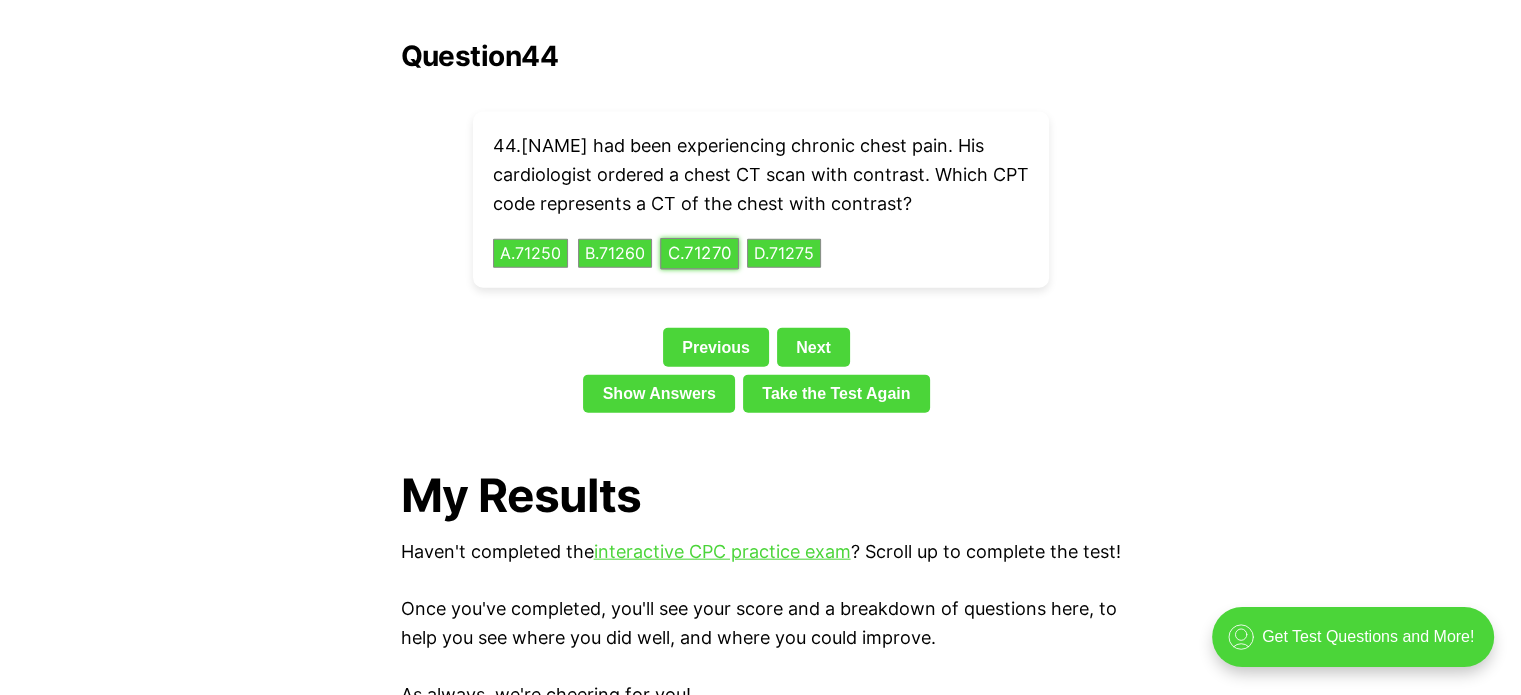 click on "C .  71270" at bounding box center [699, 253] 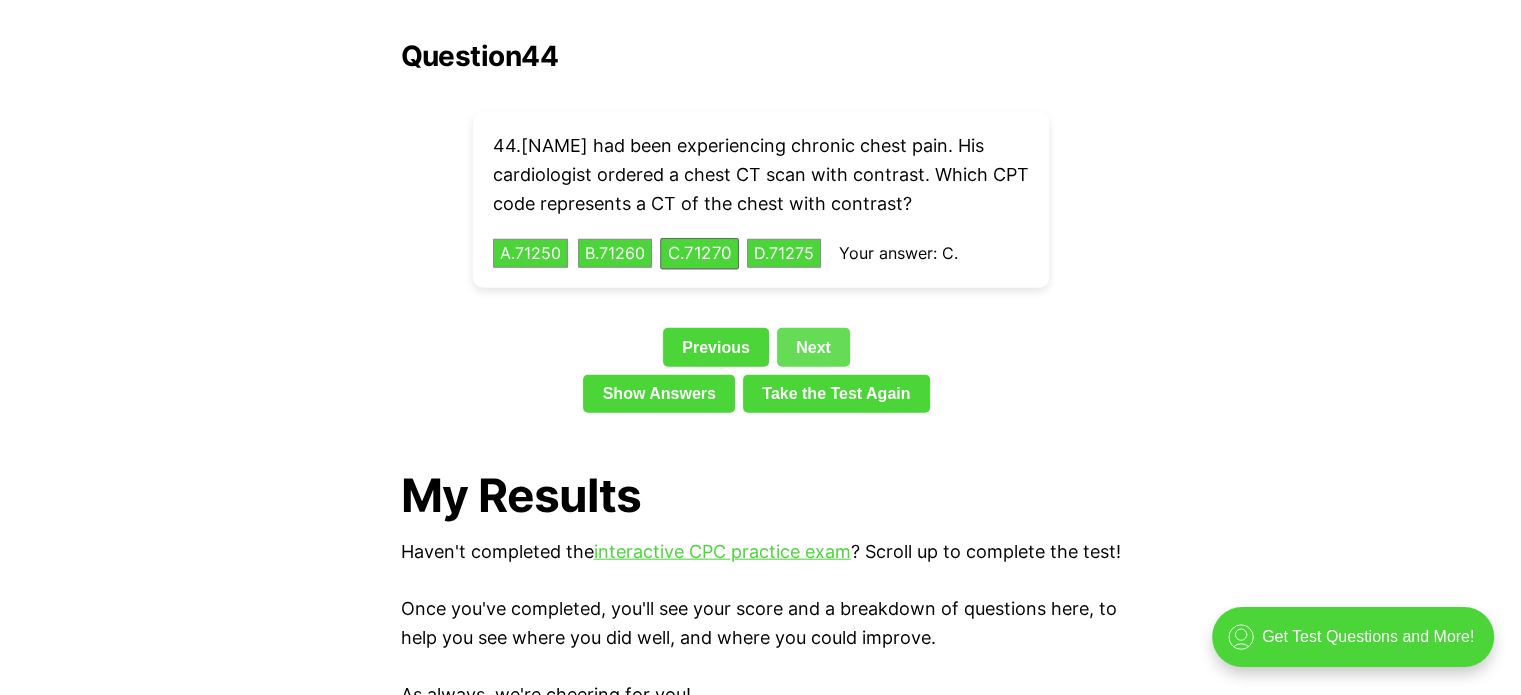 click on "Next" at bounding box center (813, 347) 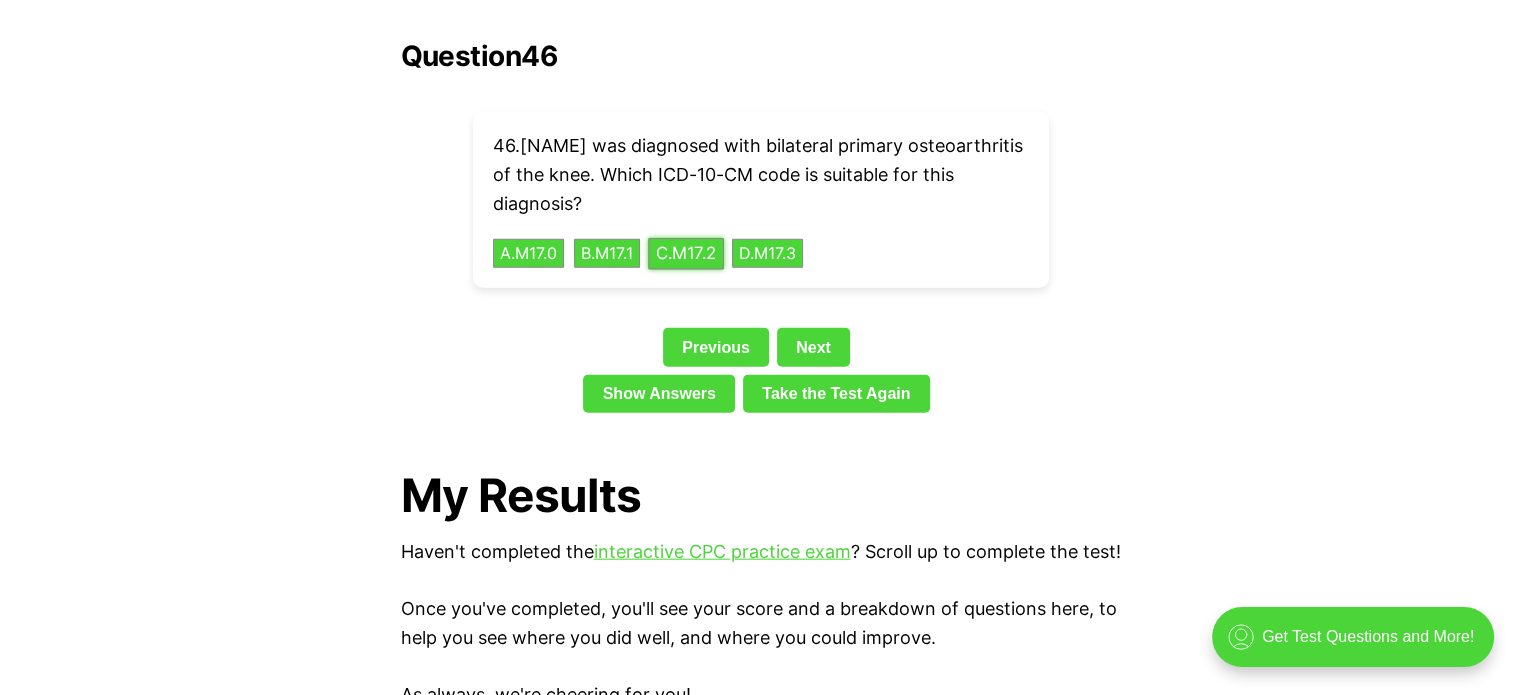 click on "C .  M17.2" at bounding box center [686, 253] 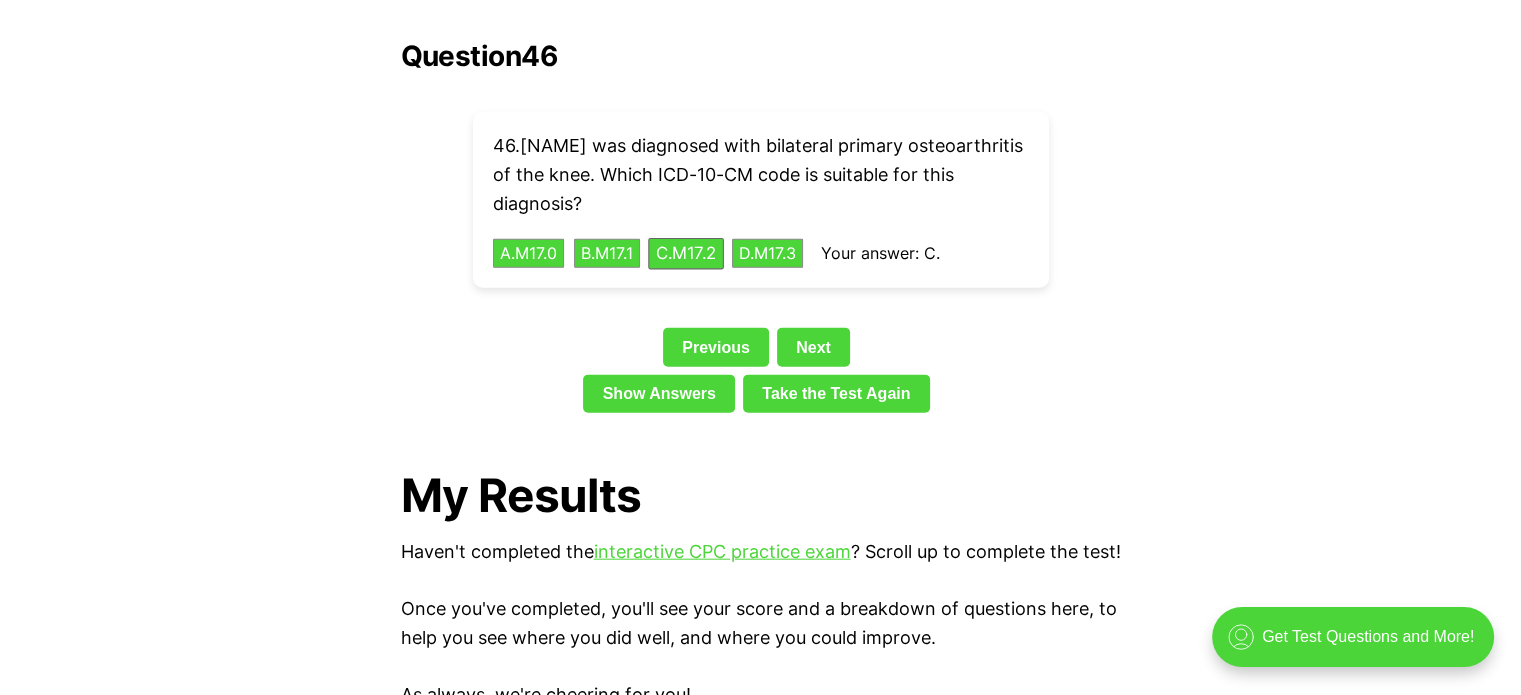 drag, startPoint x: 820, startPoint y: 289, endPoint x: 801, endPoint y: 274, distance: 24.207438 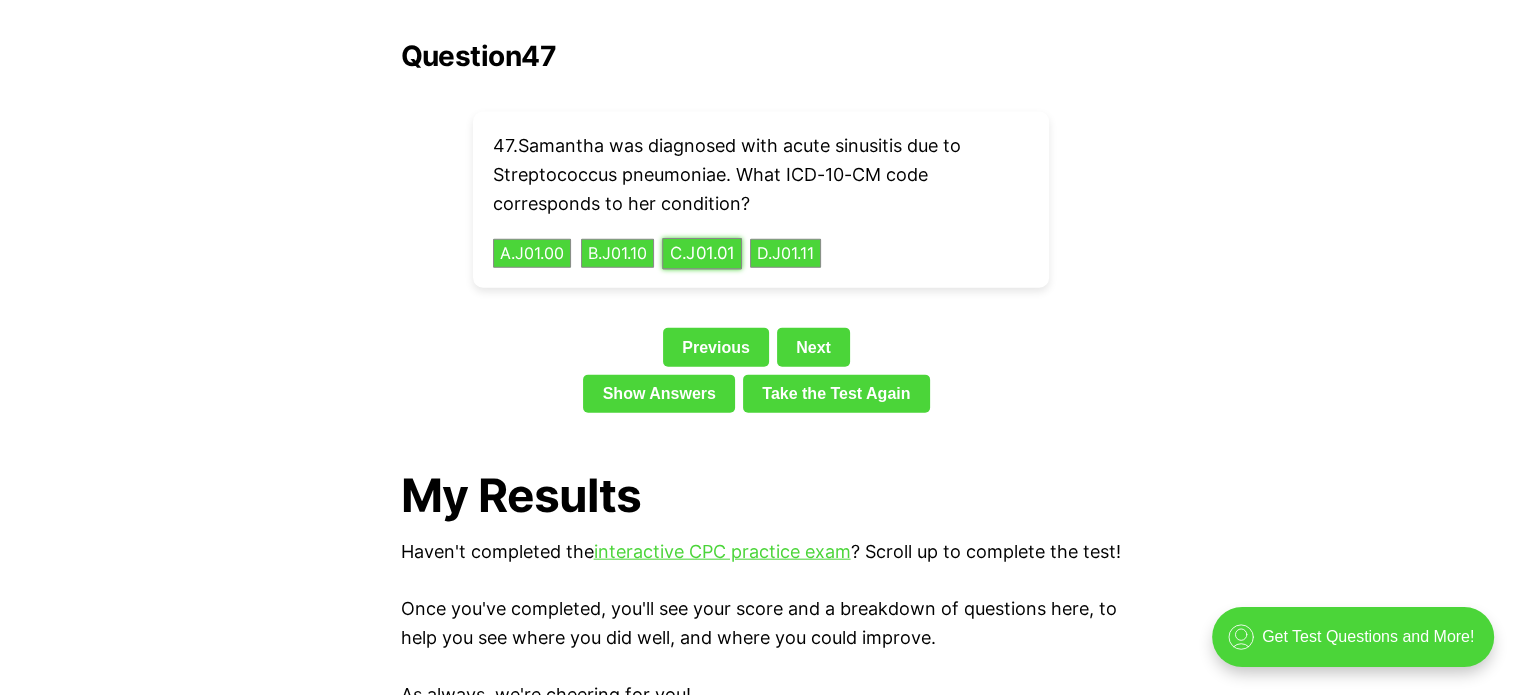 click on "C .  J01.01" at bounding box center [702, 253] 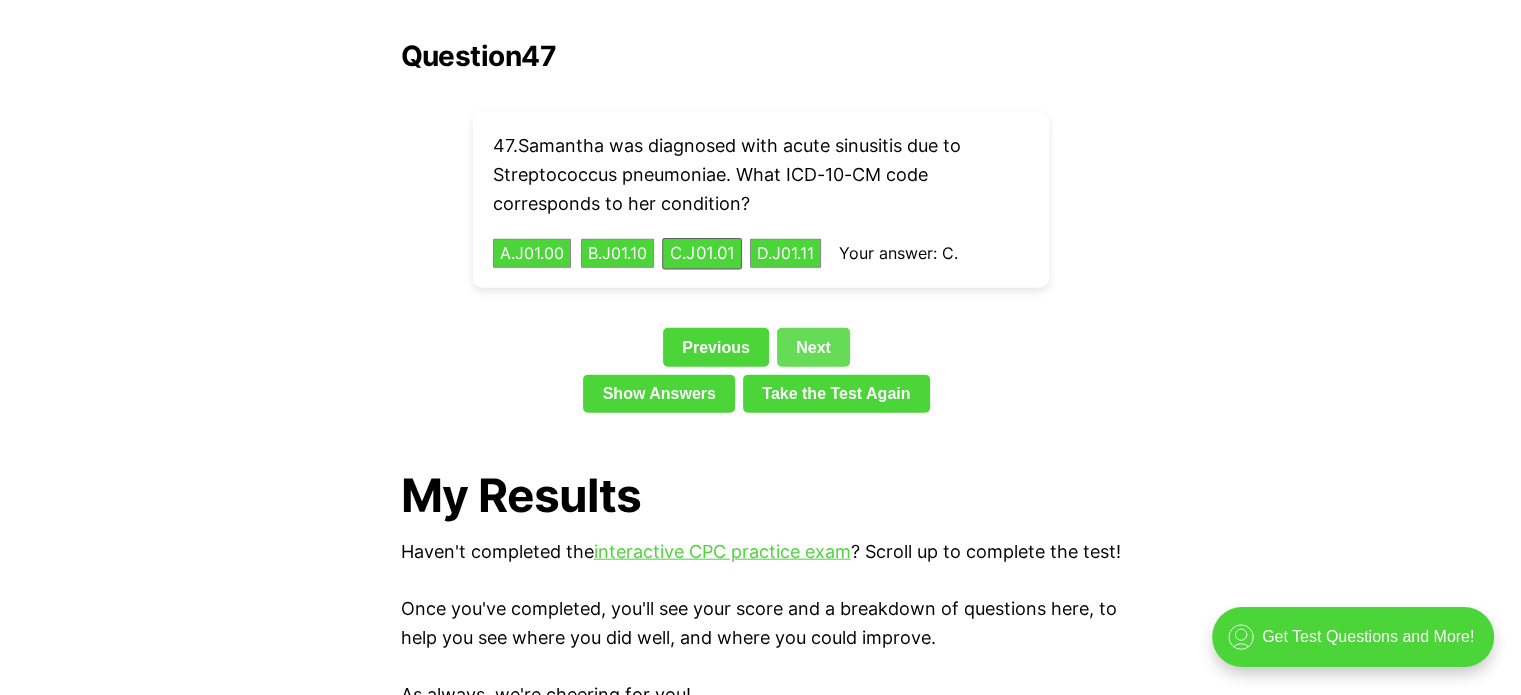 click on "Next" at bounding box center [813, 347] 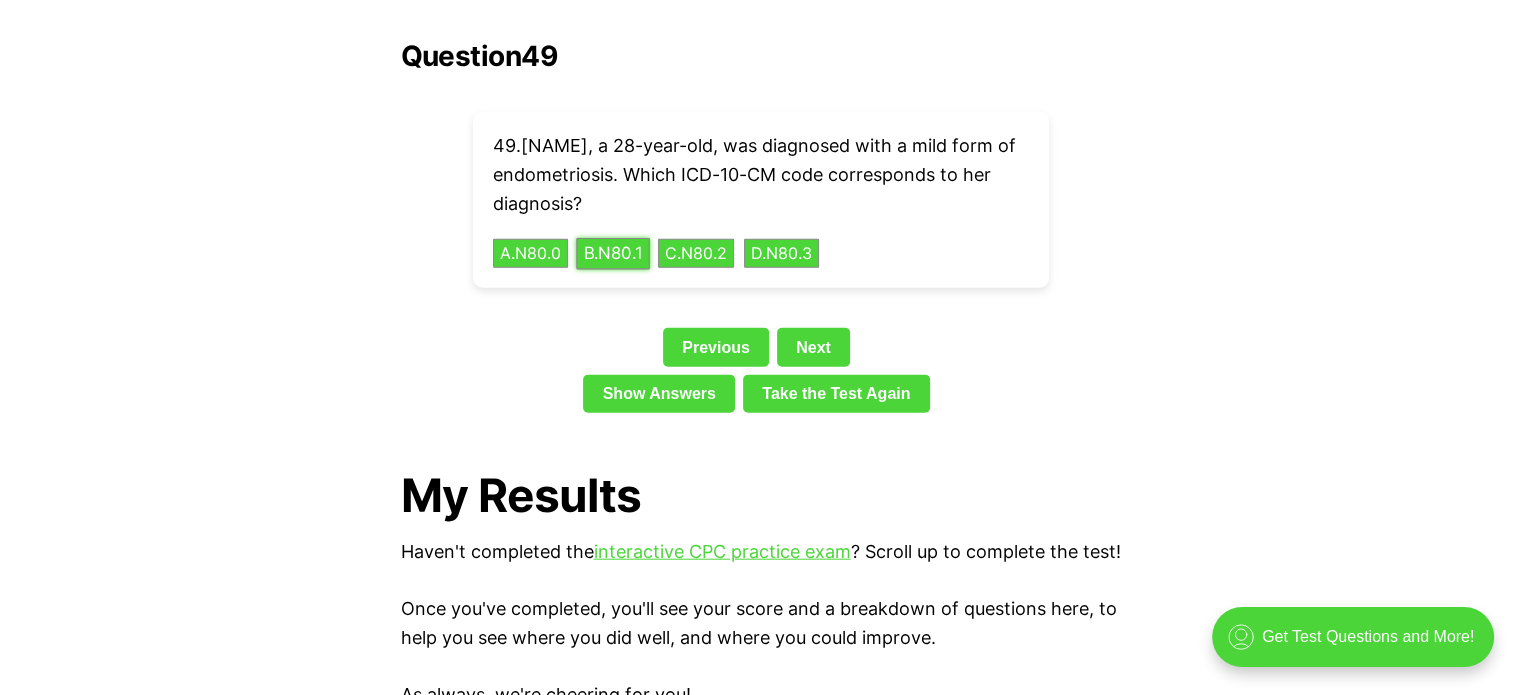 click on "B .  N80.1" at bounding box center [613, 253] 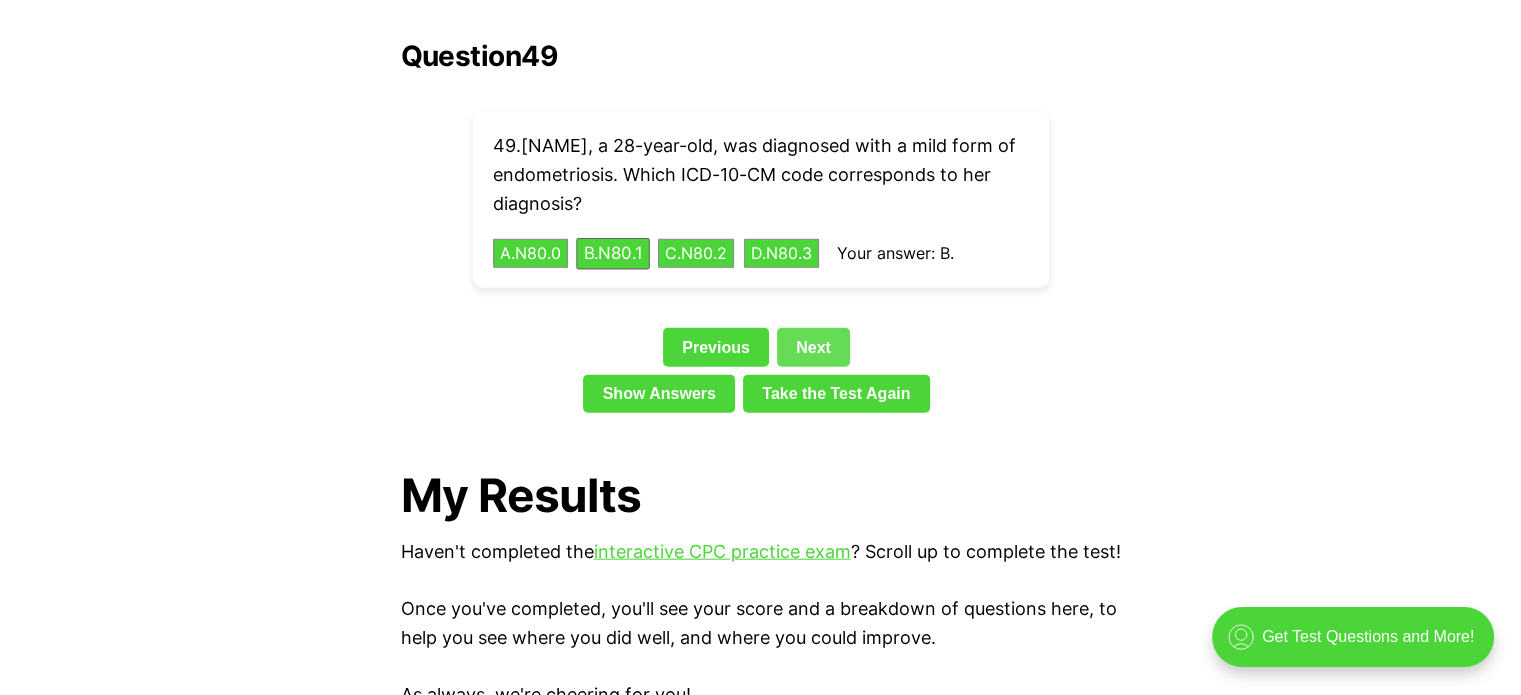 click on "Next" at bounding box center [813, 347] 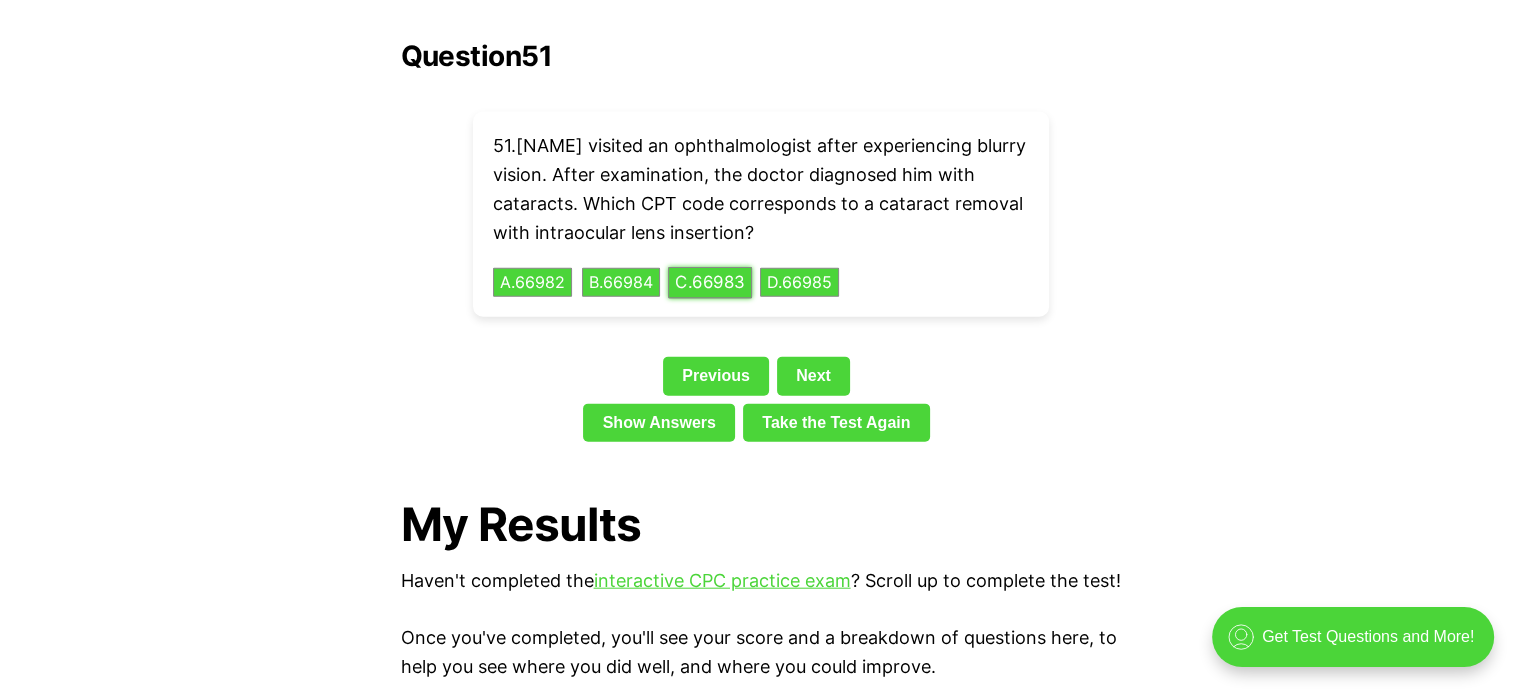 click on "C .  66983" at bounding box center [710, 282] 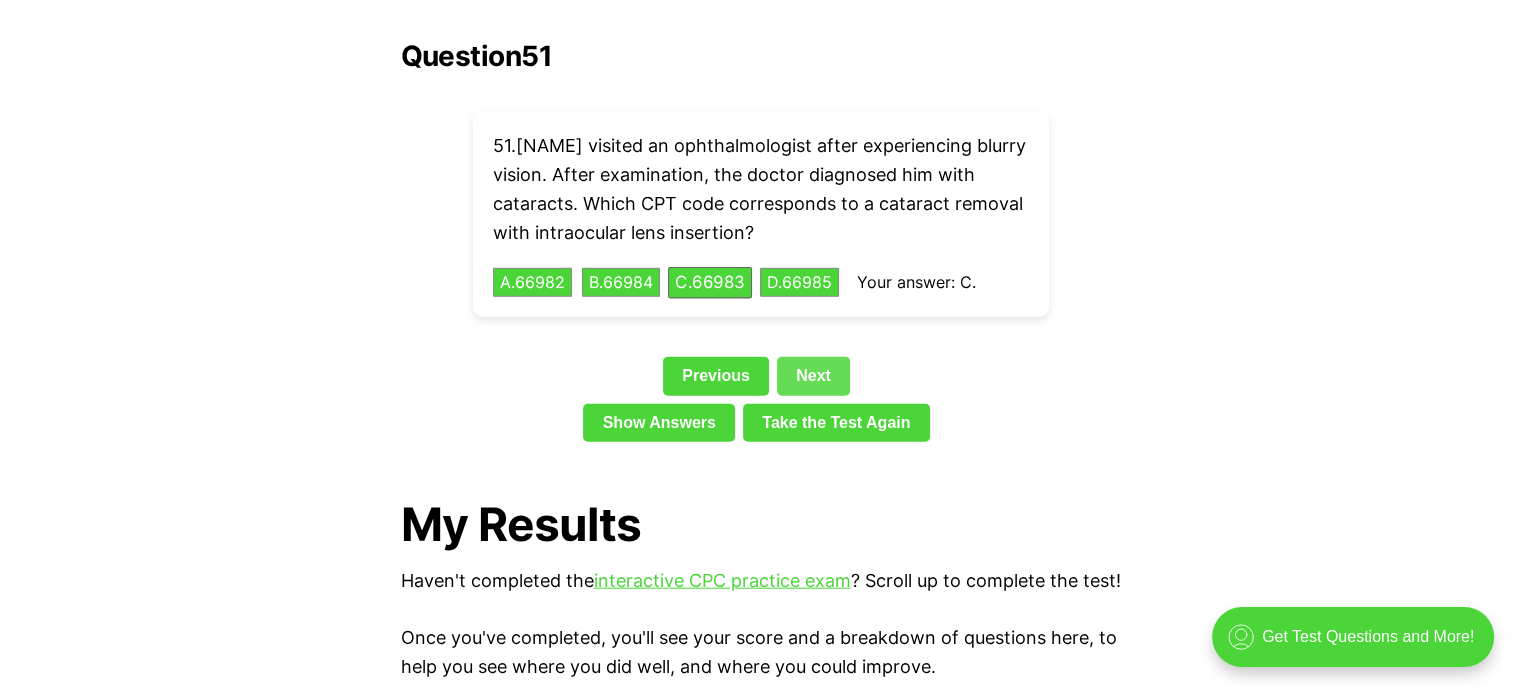 click on "Question  51 51 .  Robert visited an ophthalmologist after experiencing blurry vision. After examination, the doctor diagnosed him with cataracts. Which CPT code corresponds to a cataract removal with intraocular lens insertion? A .  66982 B .  66984 C .  66983 D .  66985 Your answer: C. Previous Next Show Answers Take the Test Again" at bounding box center (761, 245) 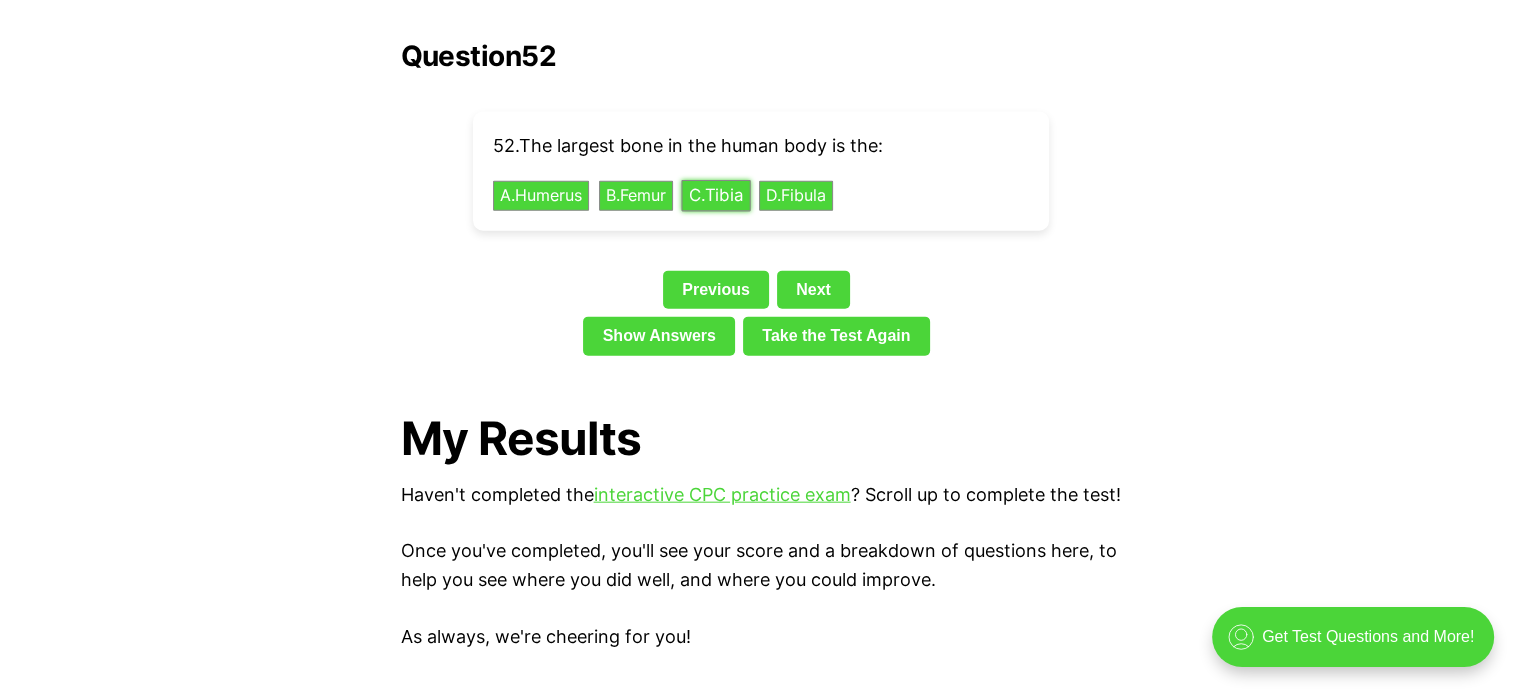 click on "C .  Tibia" at bounding box center [715, 196] 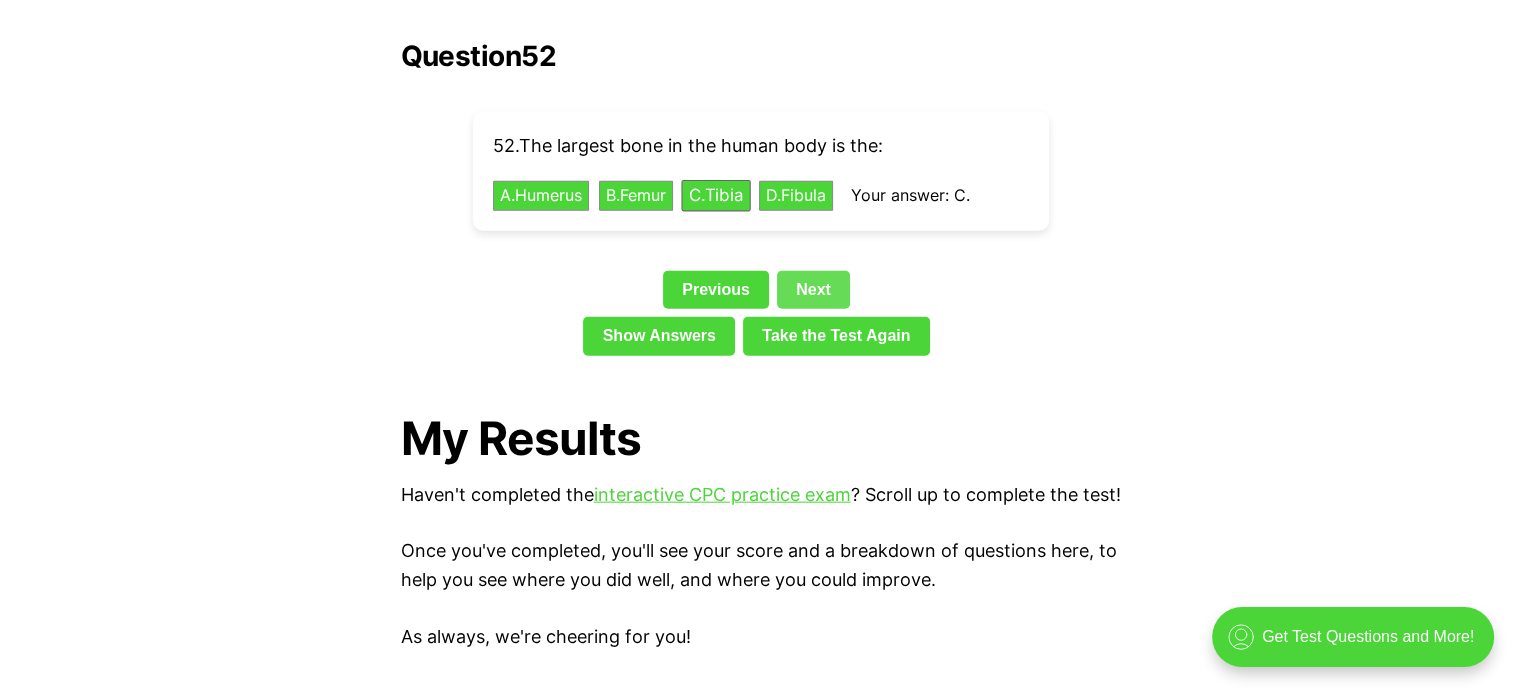 click on "Next" at bounding box center (813, 290) 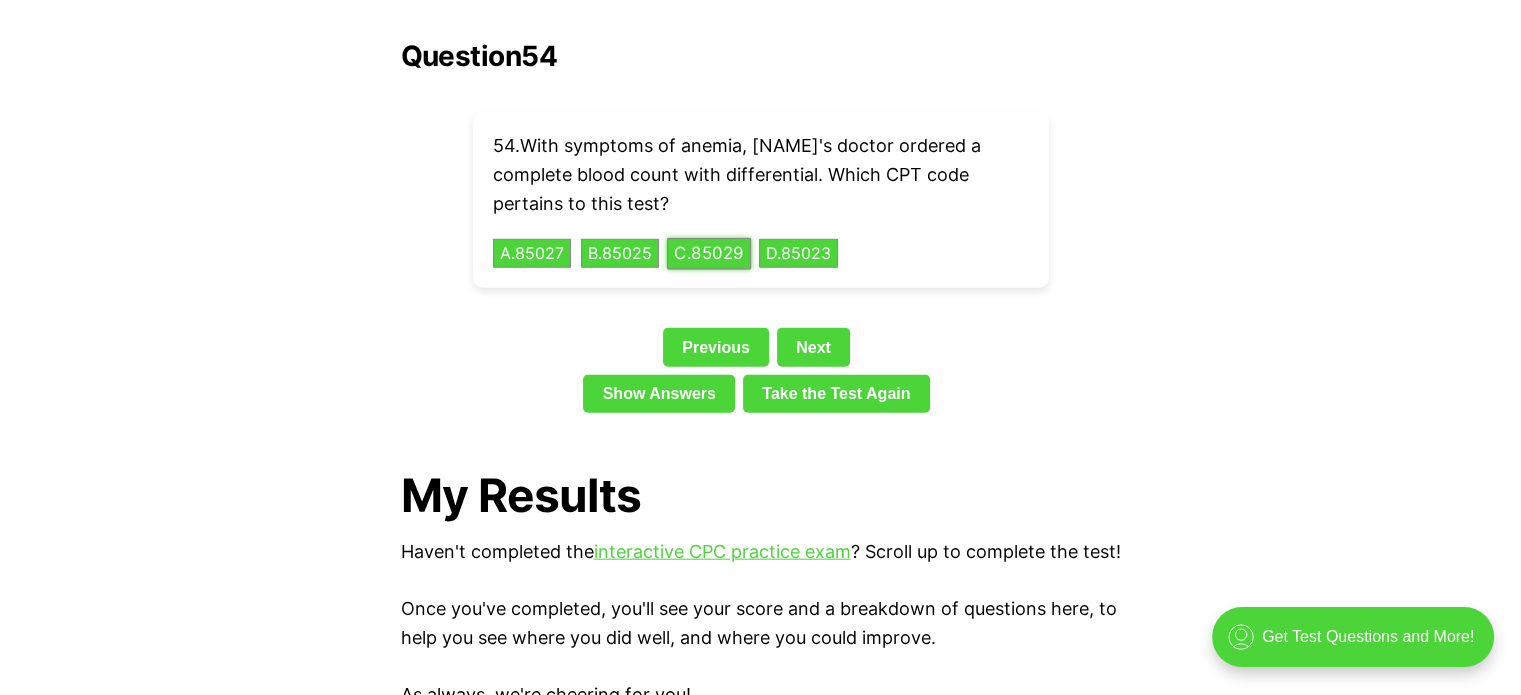 click on "C .  85029" at bounding box center [709, 253] 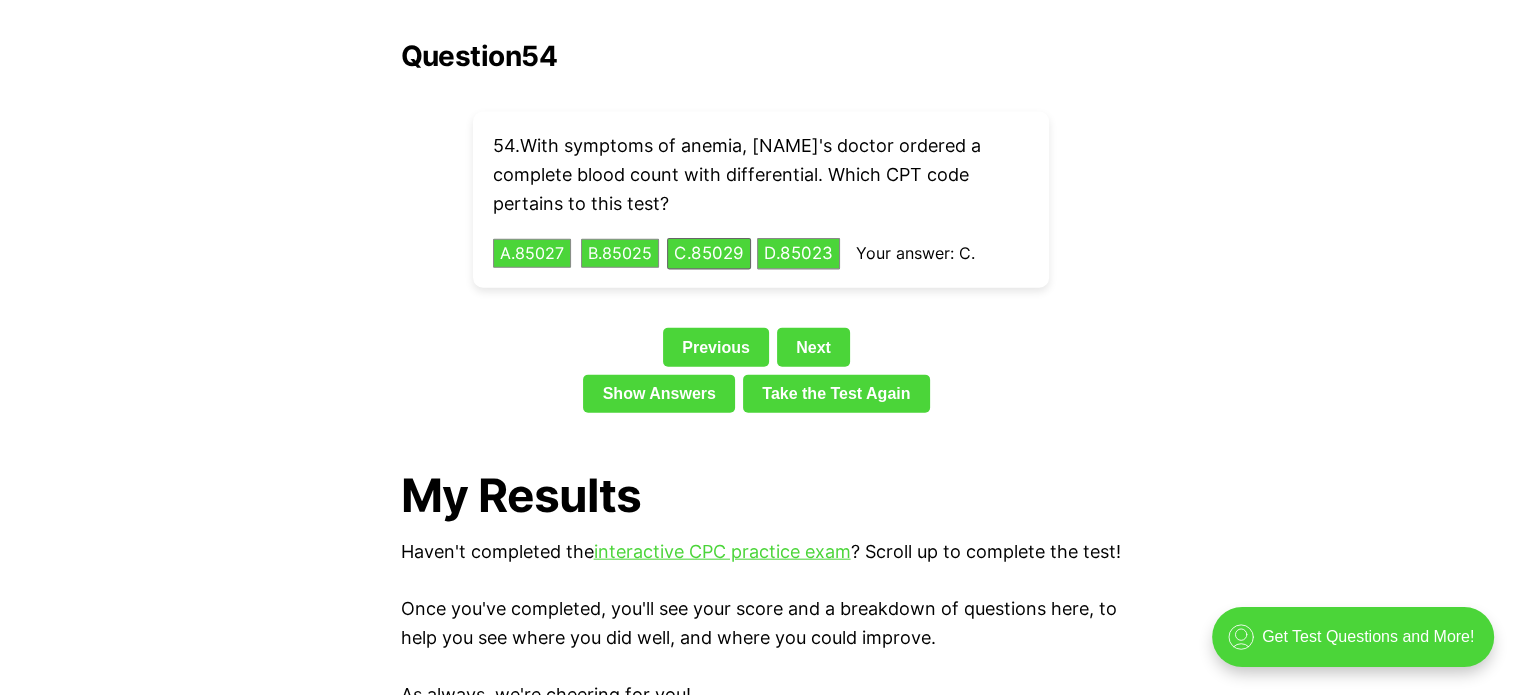 drag, startPoint x: 817, startPoint y: 318, endPoint x: 794, endPoint y: 292, distance: 34.713108 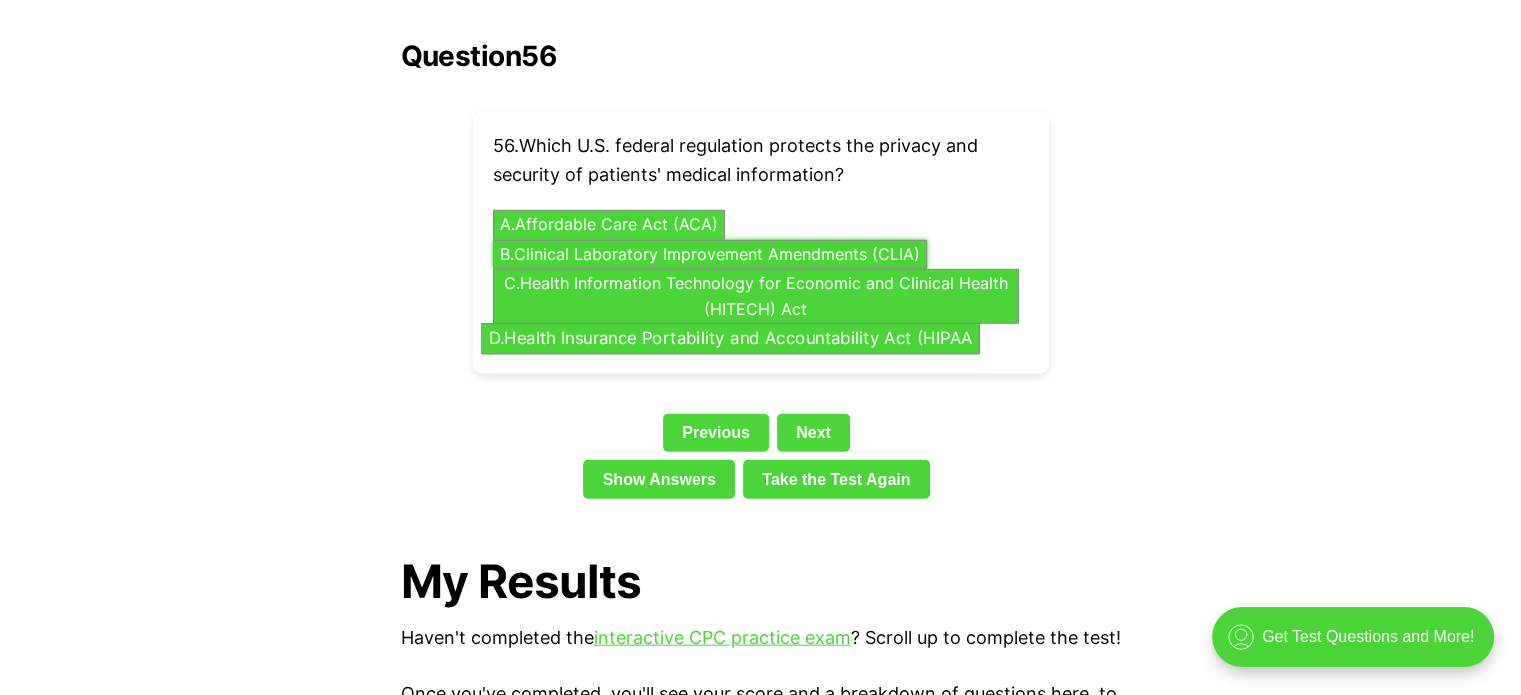 drag, startPoint x: 605, startPoint y: 218, endPoint x: 756, endPoint y: 314, distance: 178.93295 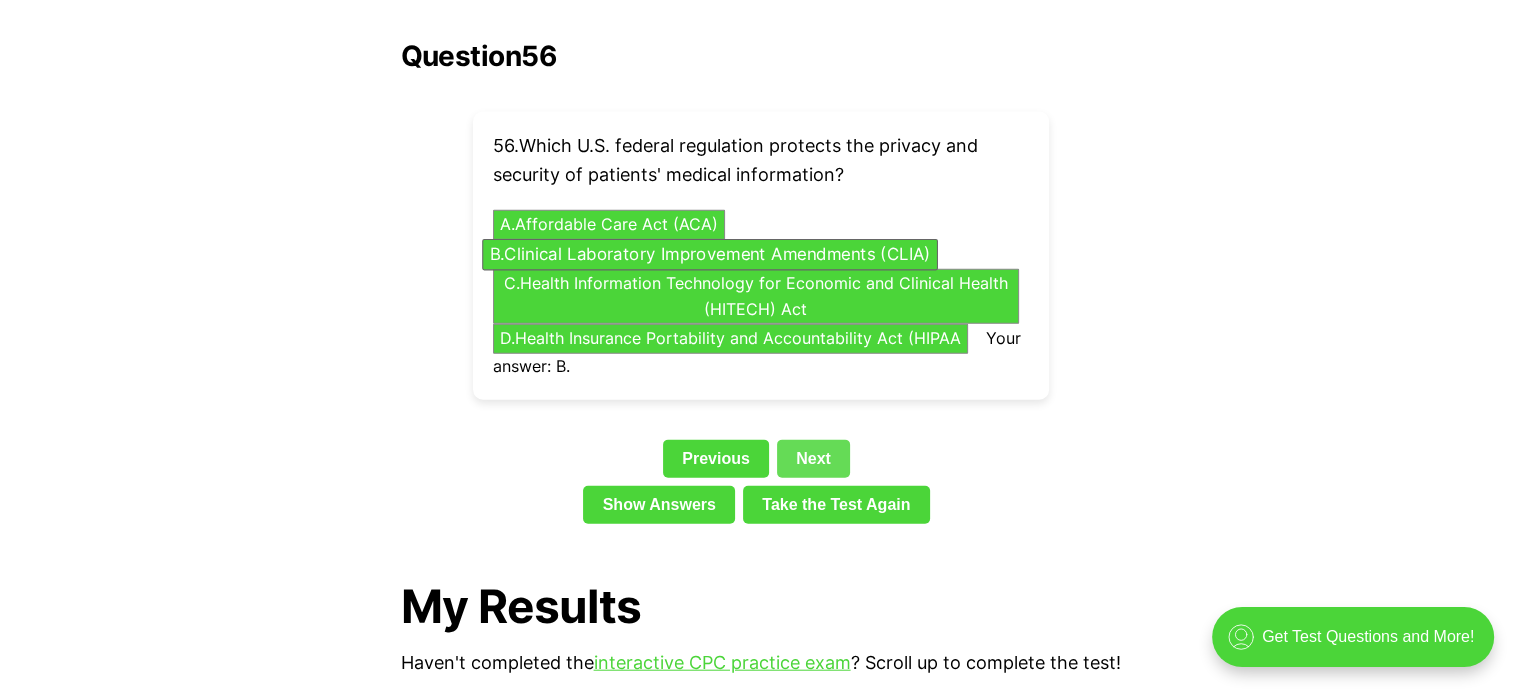 click on "Next" at bounding box center [813, 459] 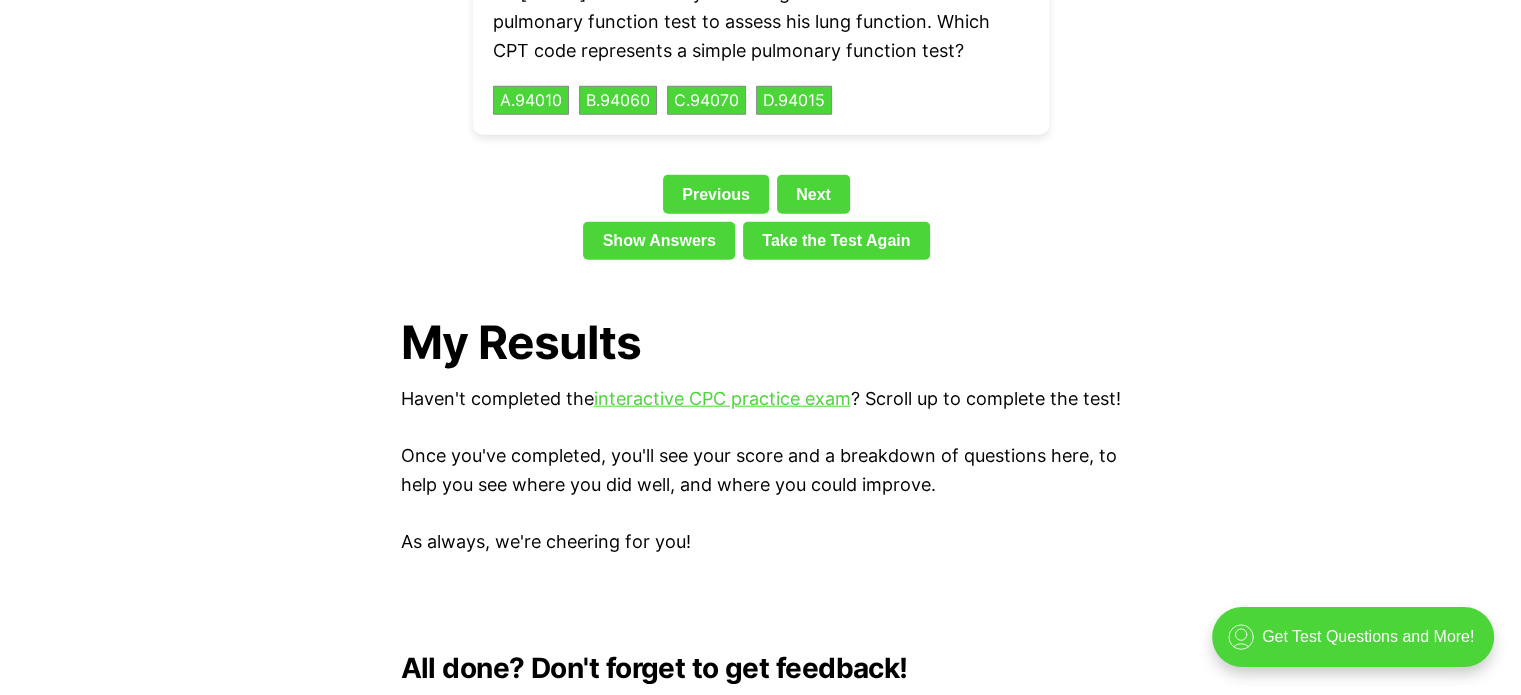 scroll, scrollTop: 4675, scrollLeft: 0, axis: vertical 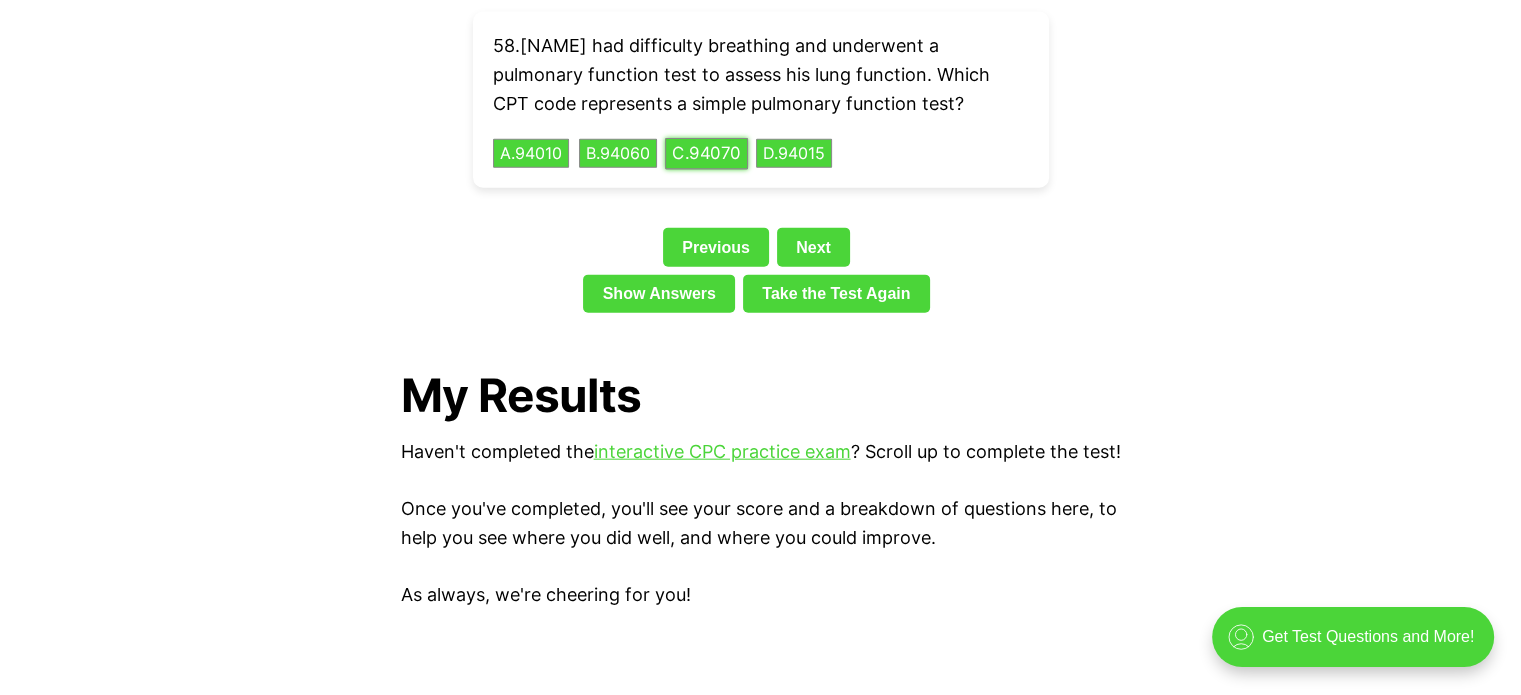 click on "C .  94070" at bounding box center (706, 153) 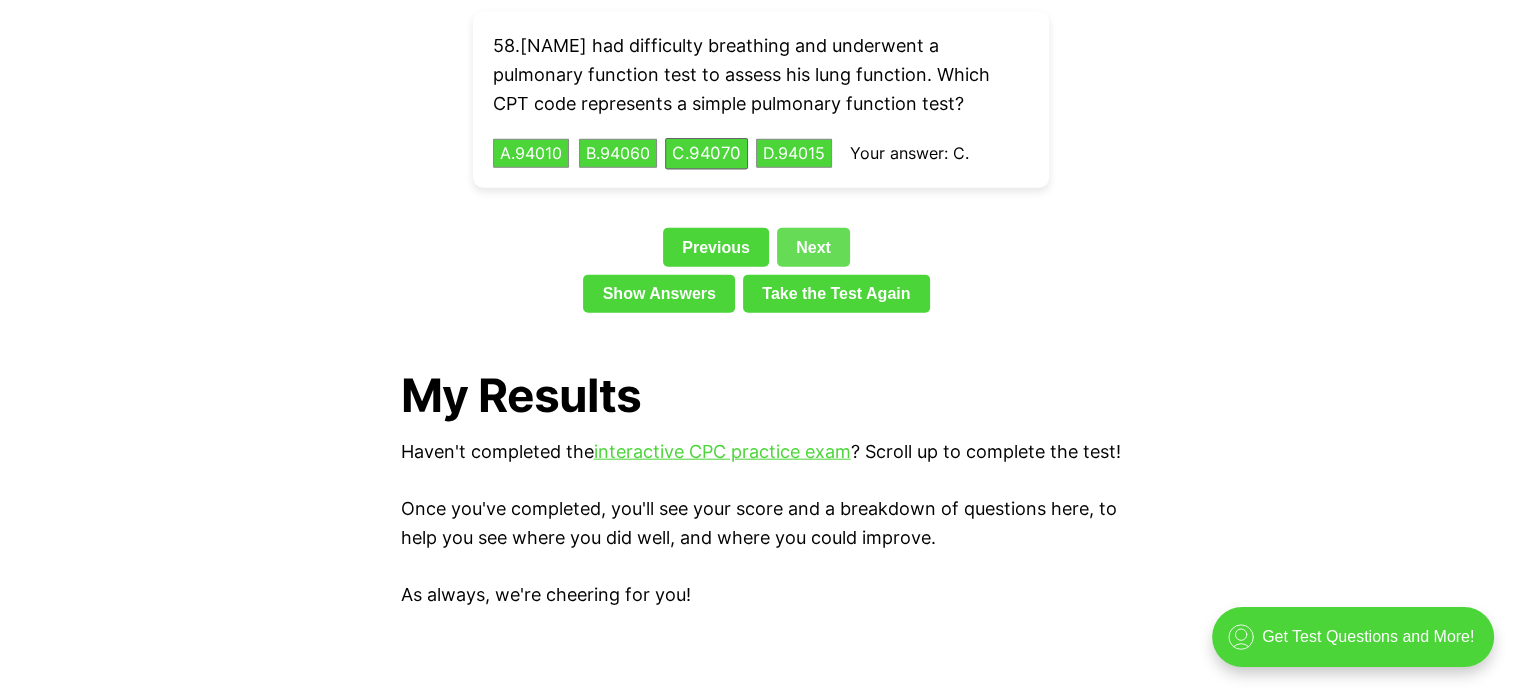click on "Next" at bounding box center (813, 247) 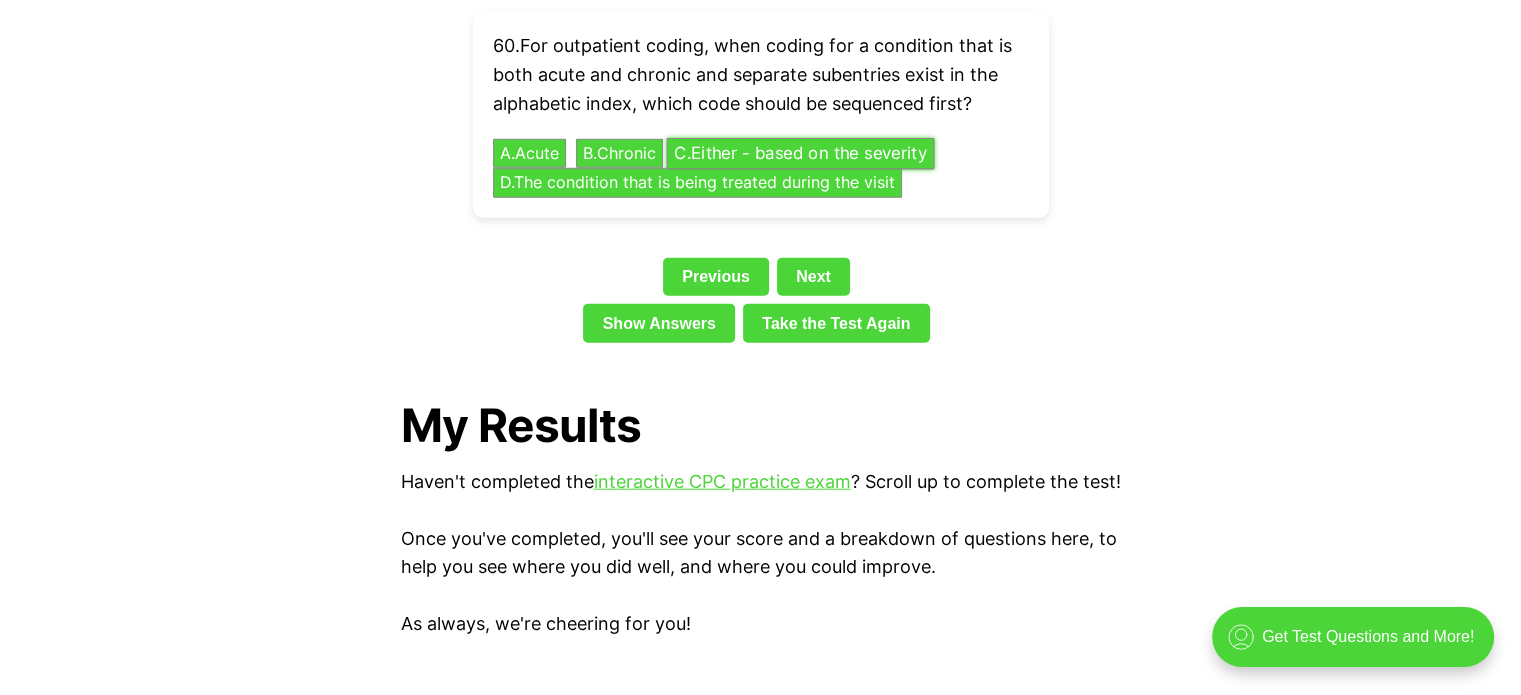 click on "C .  Either - based on the severity" at bounding box center [800, 153] 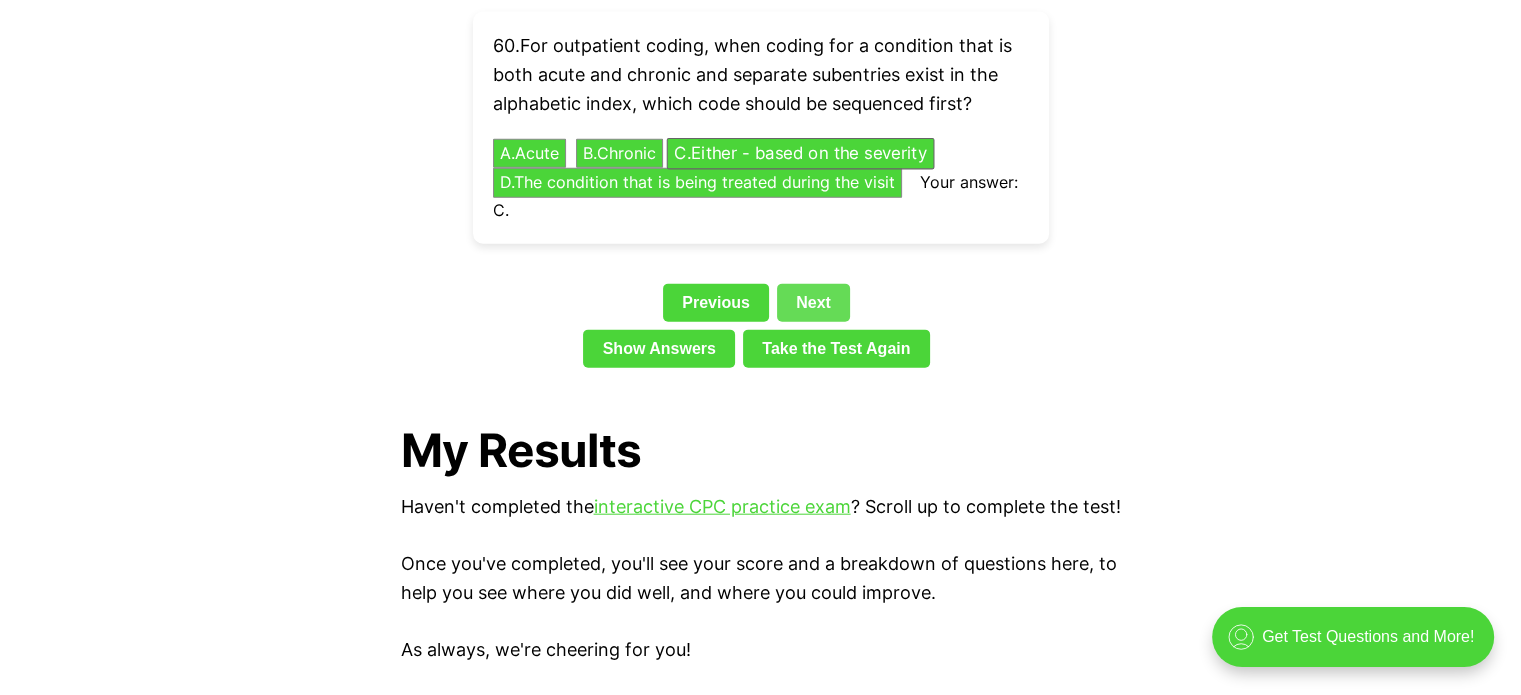 drag, startPoint x: 810, startPoint y: 271, endPoint x: 783, endPoint y: 200, distance: 75.96052 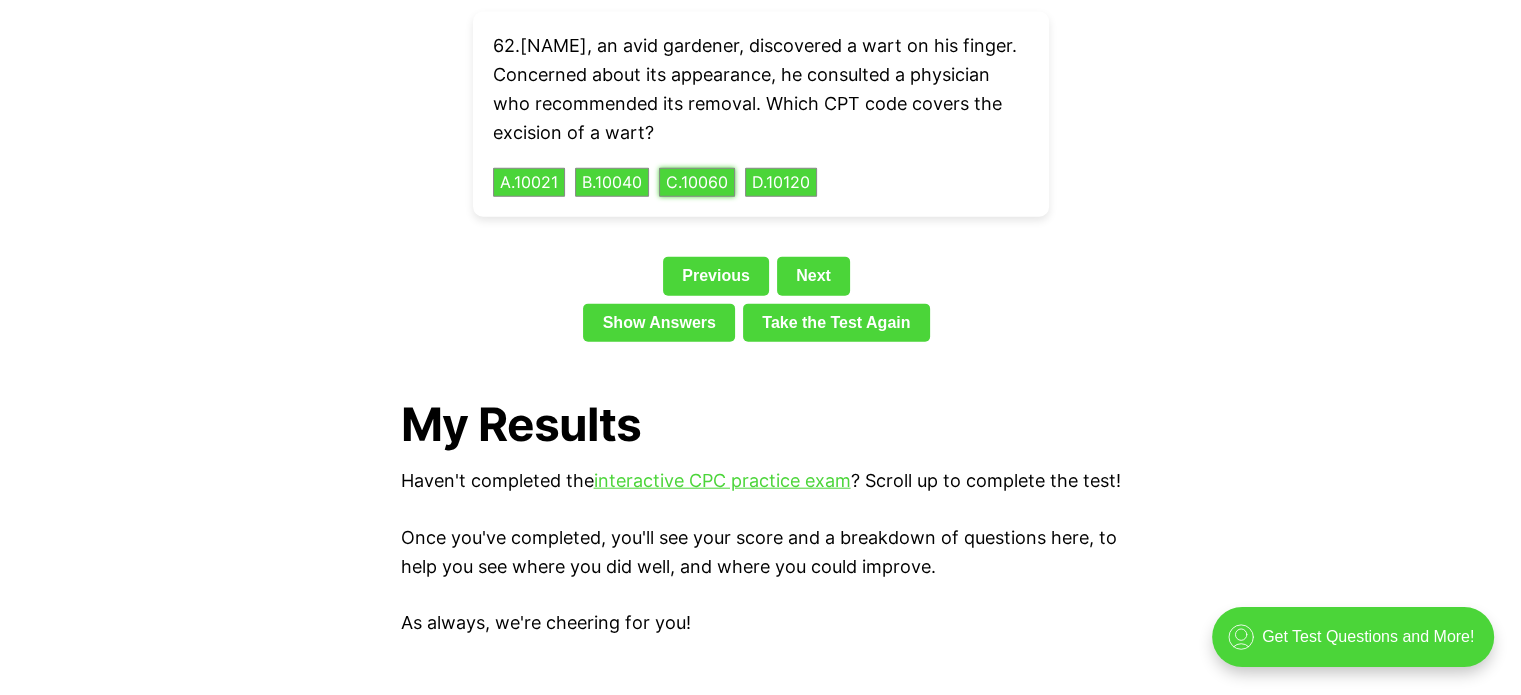 drag, startPoint x: 707, startPoint y: 141, endPoint x: 744, endPoint y: 178, distance: 52.3259 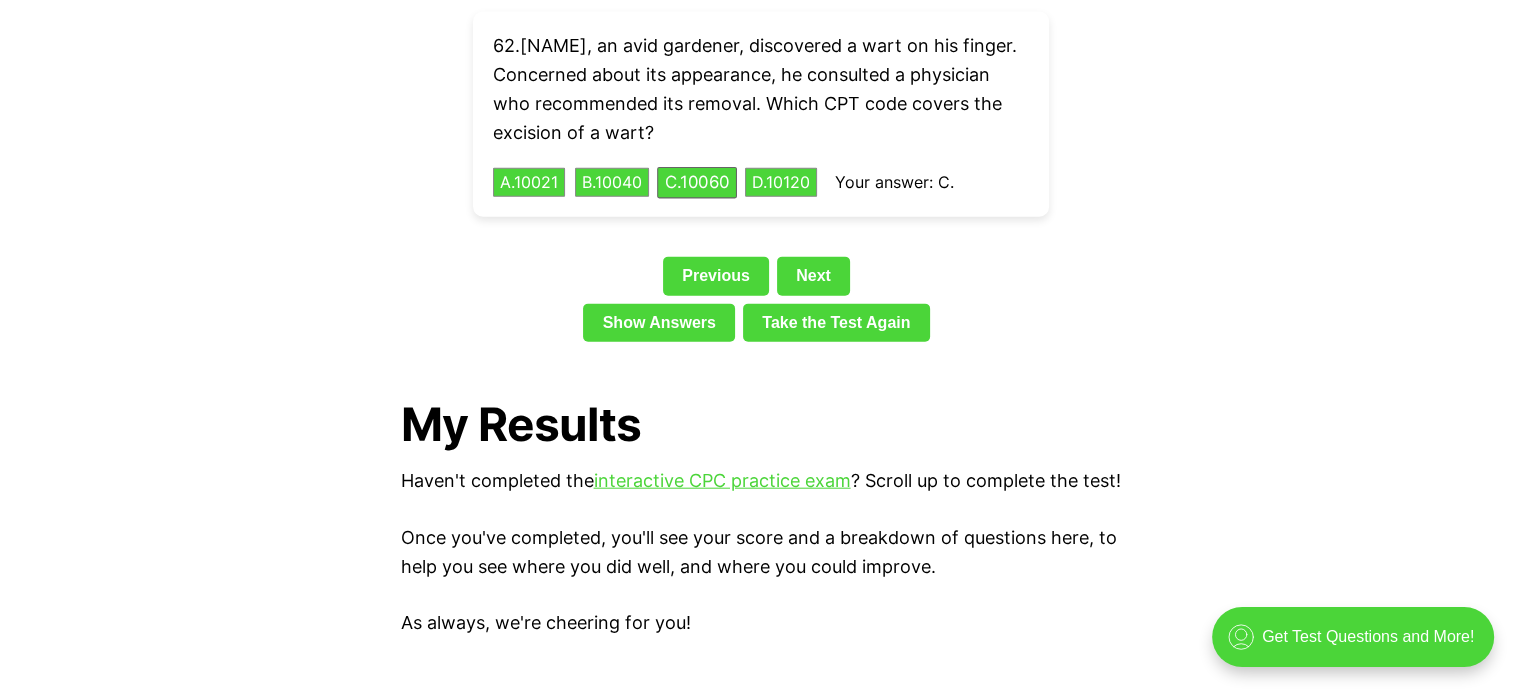 click on "Next" at bounding box center [813, 276] 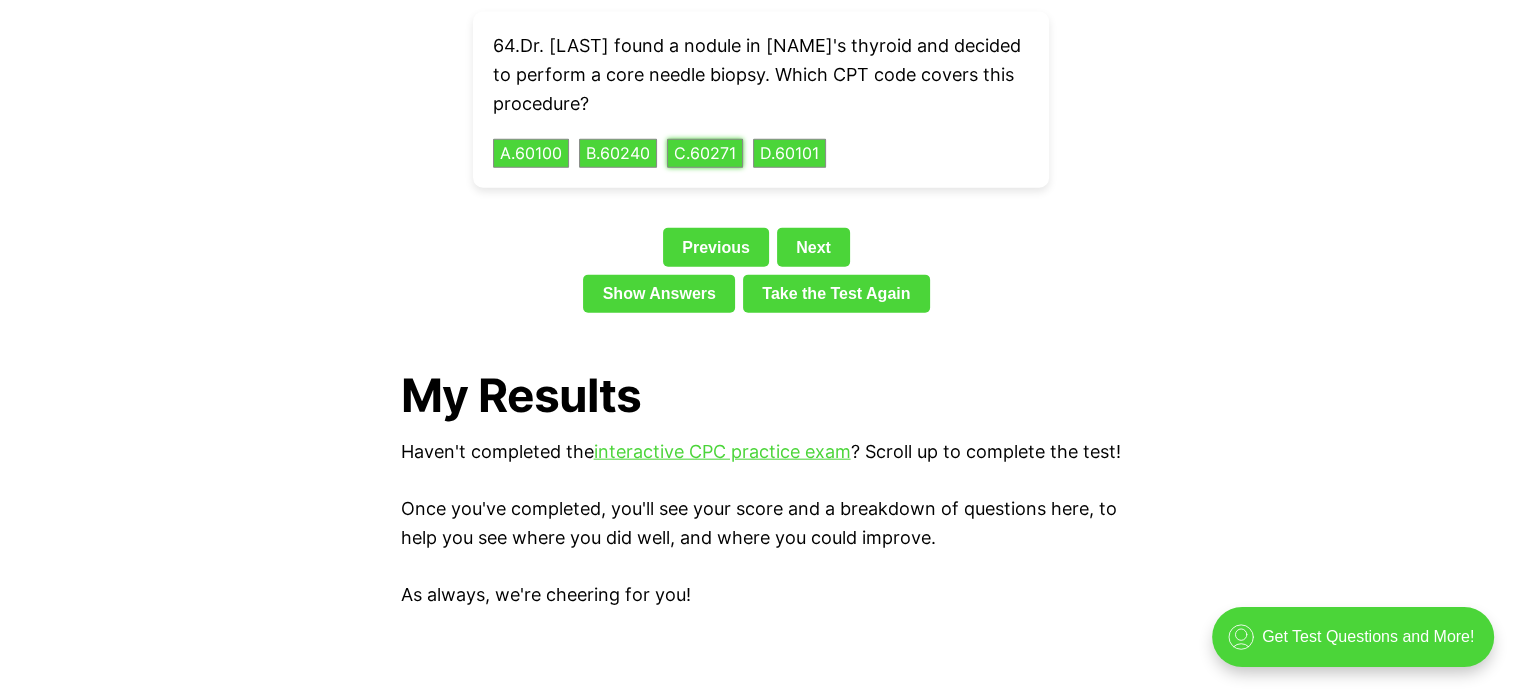 drag, startPoint x: 719, startPoint y: 126, endPoint x: 752, endPoint y: 156, distance: 44.598206 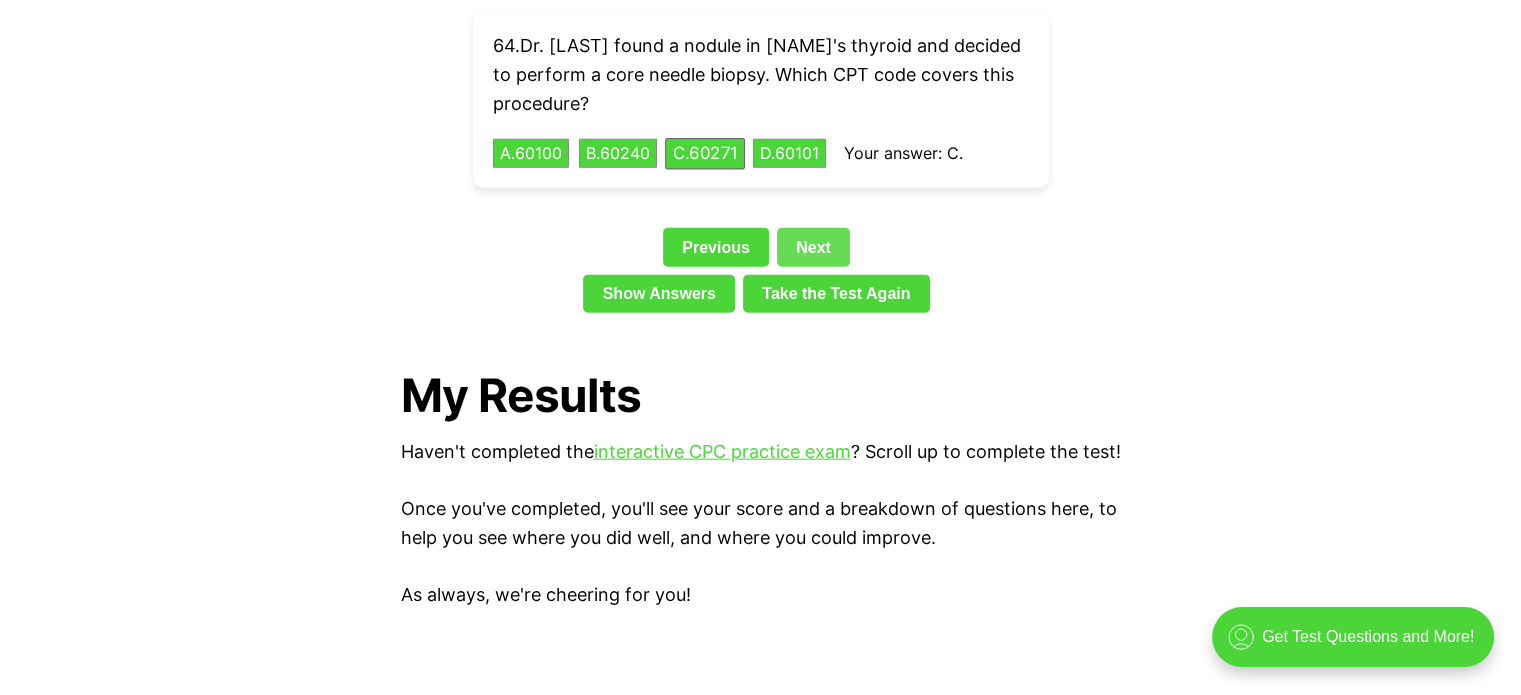 click on "Next" at bounding box center (813, 247) 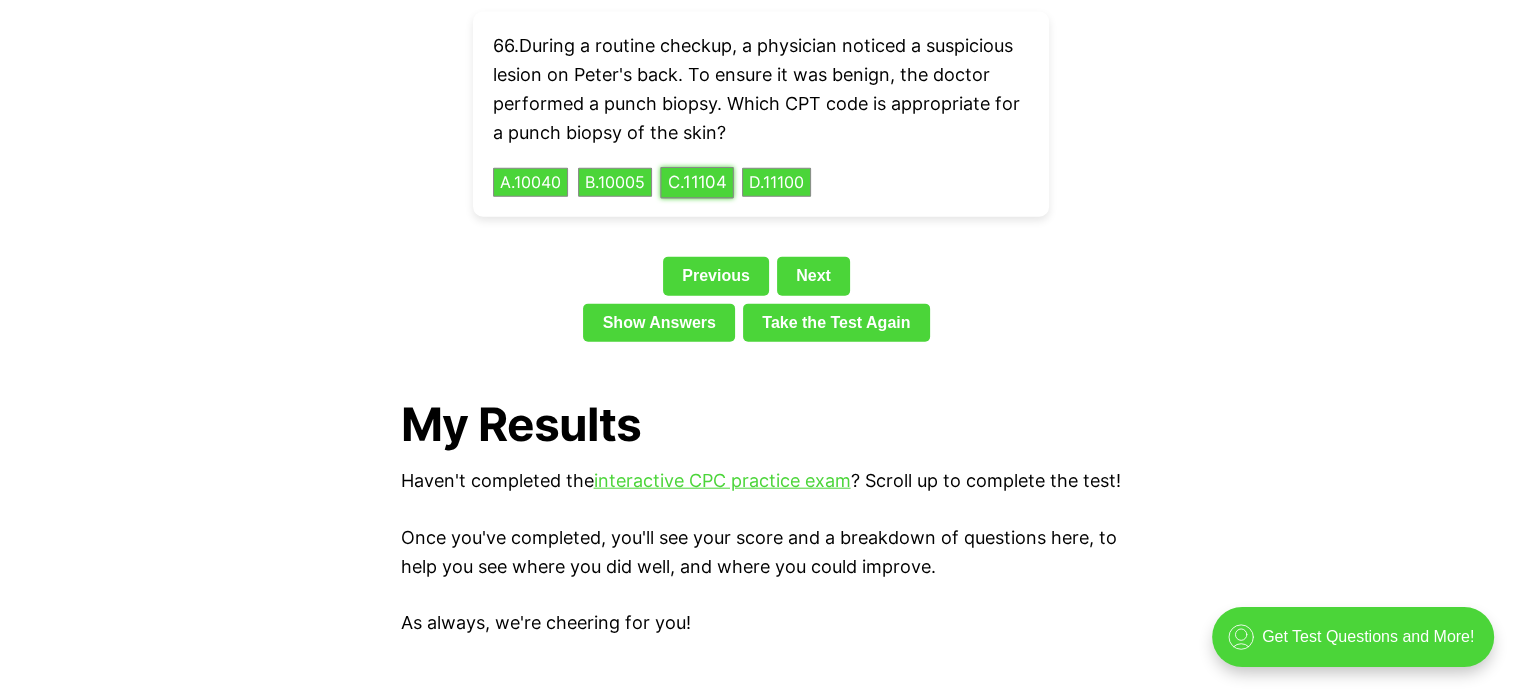 click on "C .  11104" at bounding box center [697, 182] 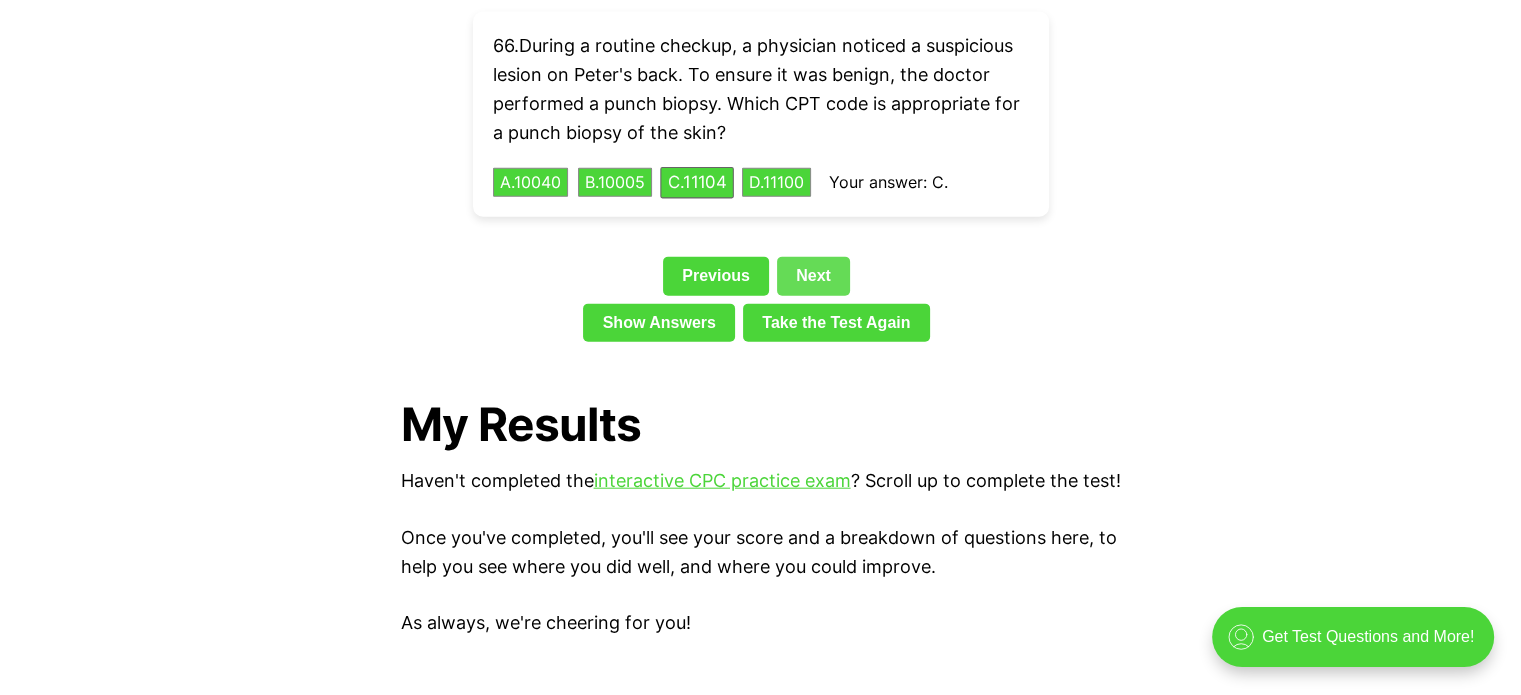 drag, startPoint x: 813, startPoint y: 242, endPoint x: 746, endPoint y: 162, distance: 104.35037 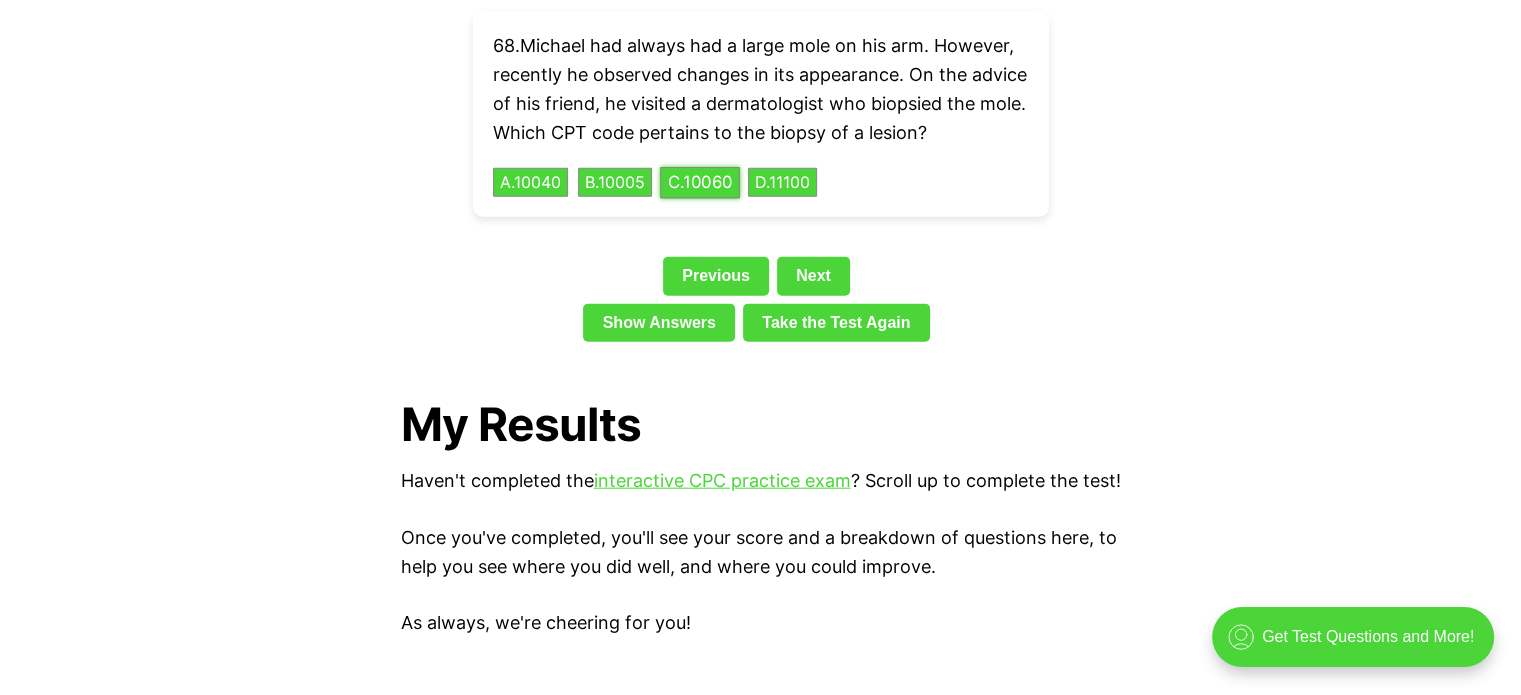 click on "C .  10060" at bounding box center [700, 182] 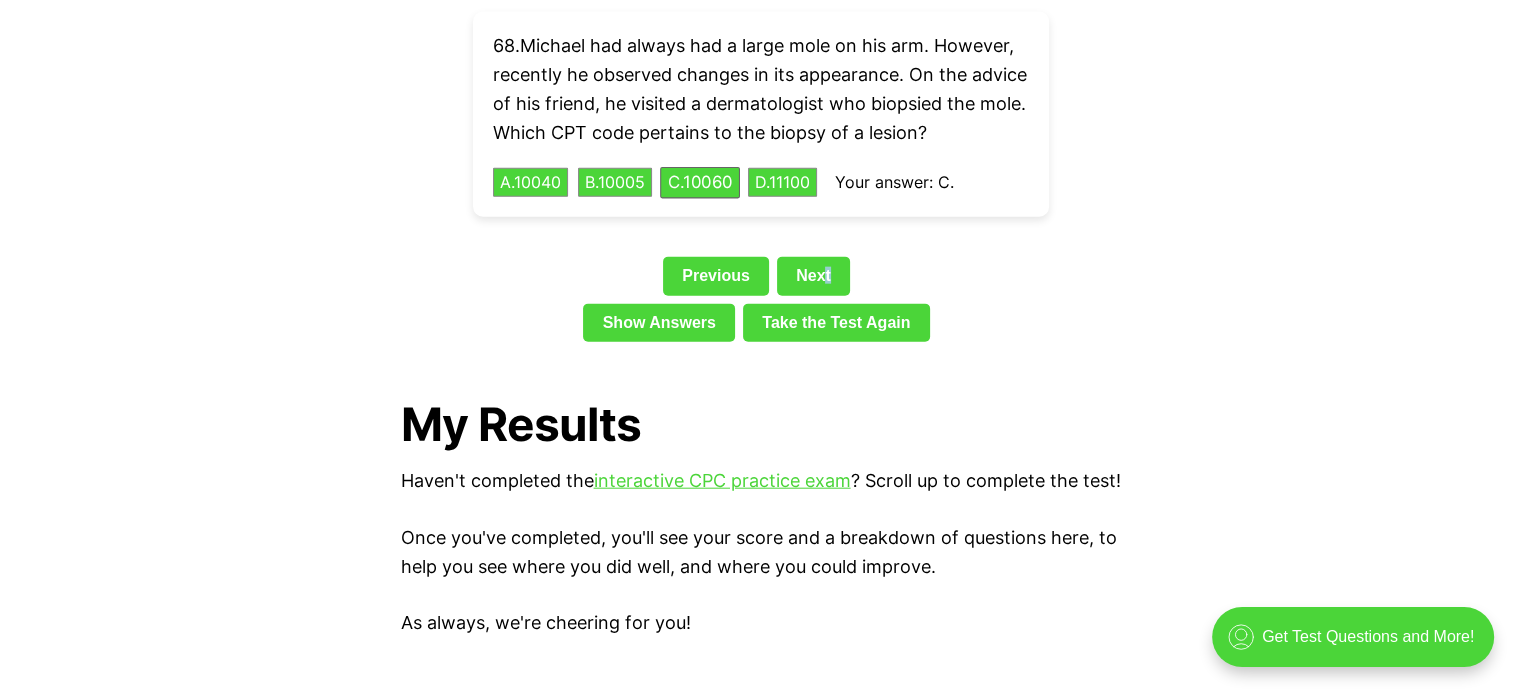 click on "Next" at bounding box center (813, 276) 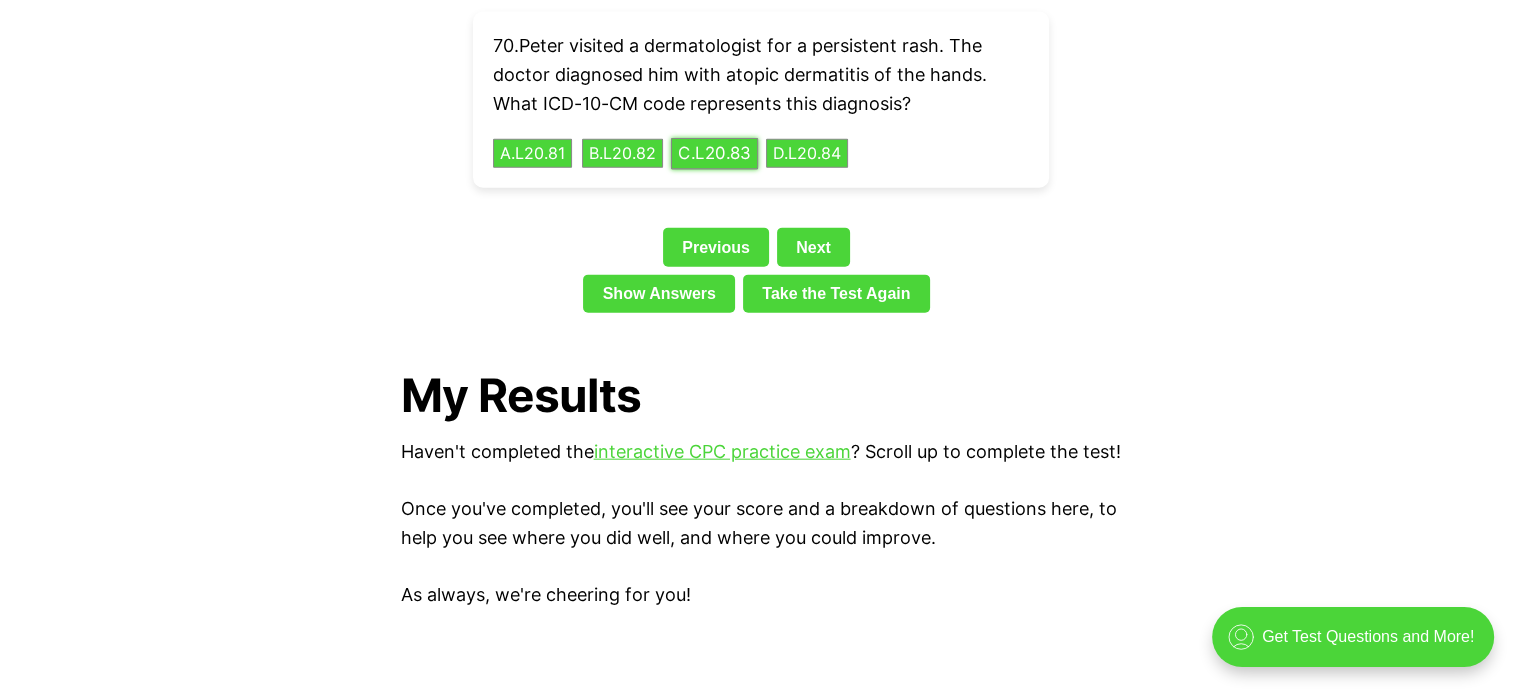 click on "C .  L20.83" at bounding box center (713, 153) 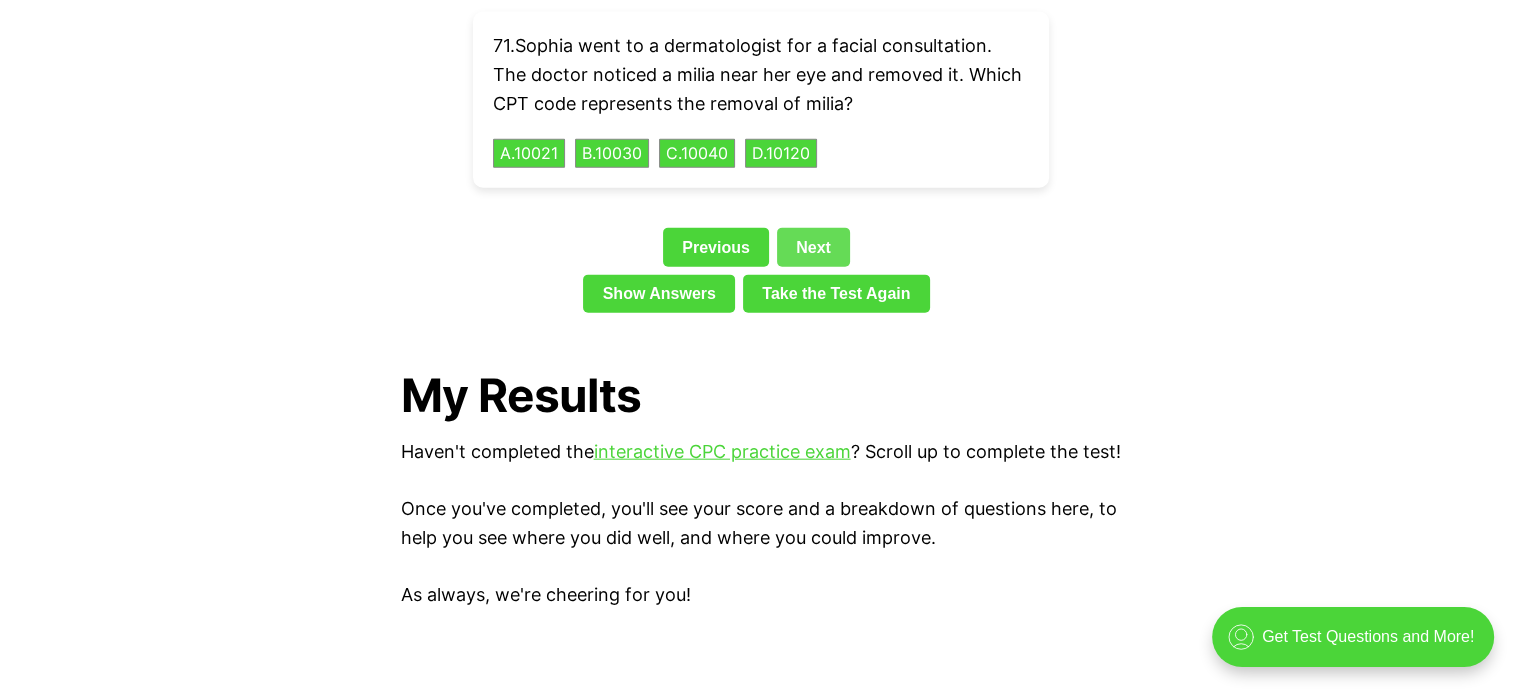 click on "Next" at bounding box center (813, 247) 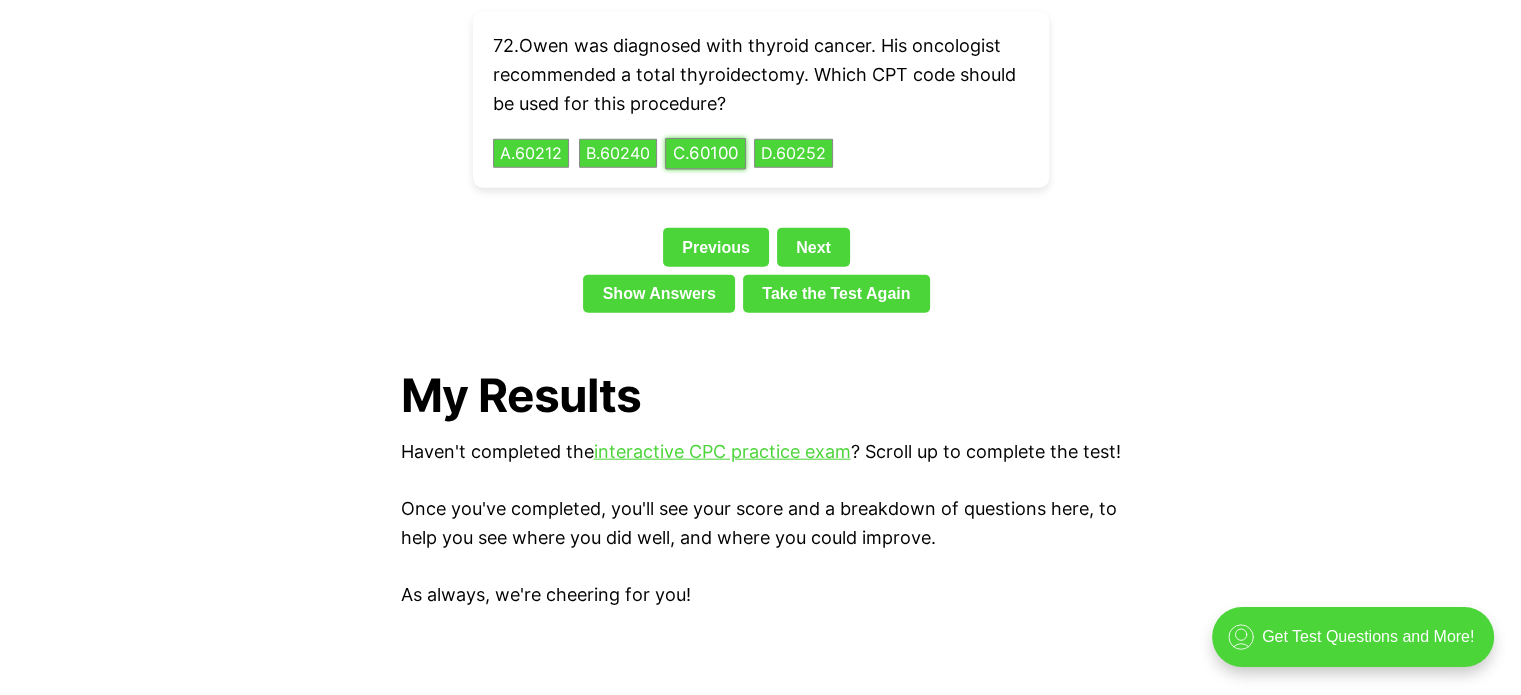 click on "C .  60100" at bounding box center [705, 153] 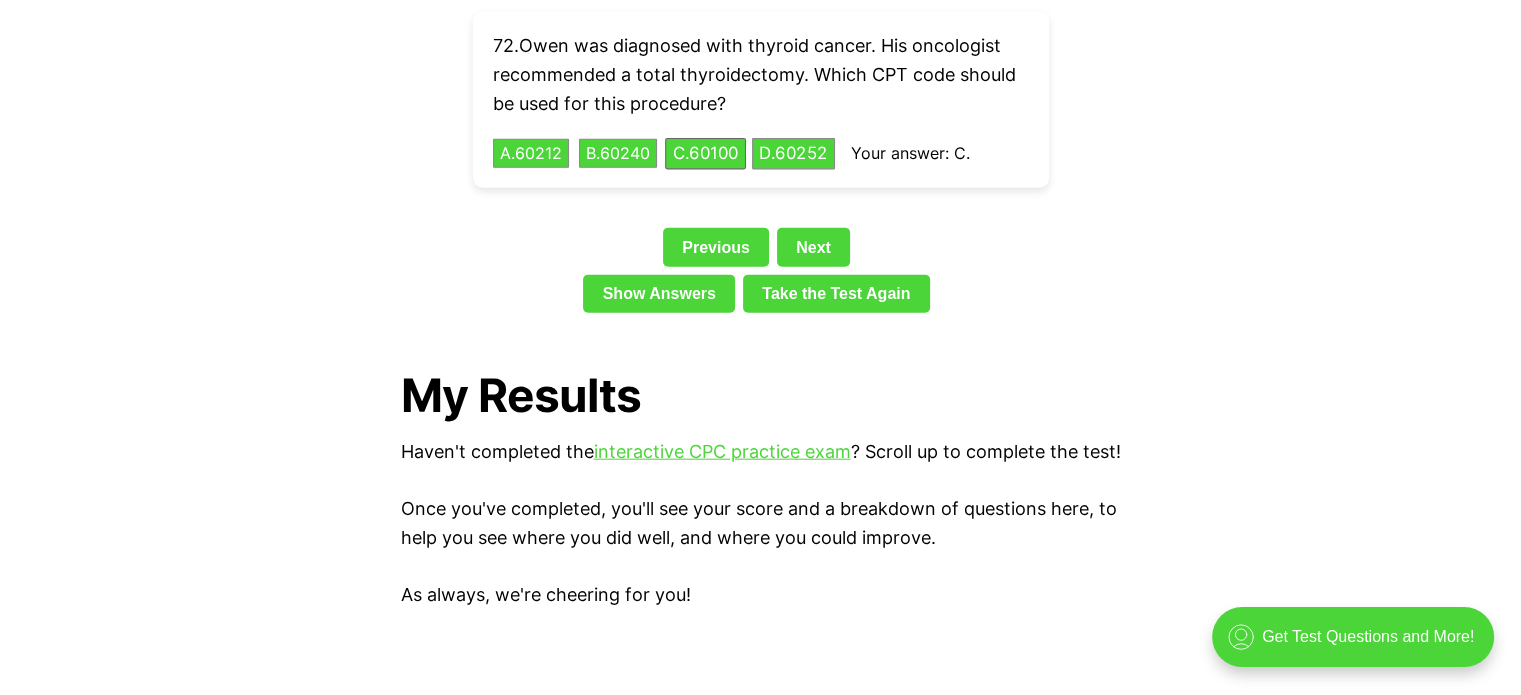 drag, startPoint x: 812, startPoint y: 224, endPoint x: 731, endPoint y: 179, distance: 92.660675 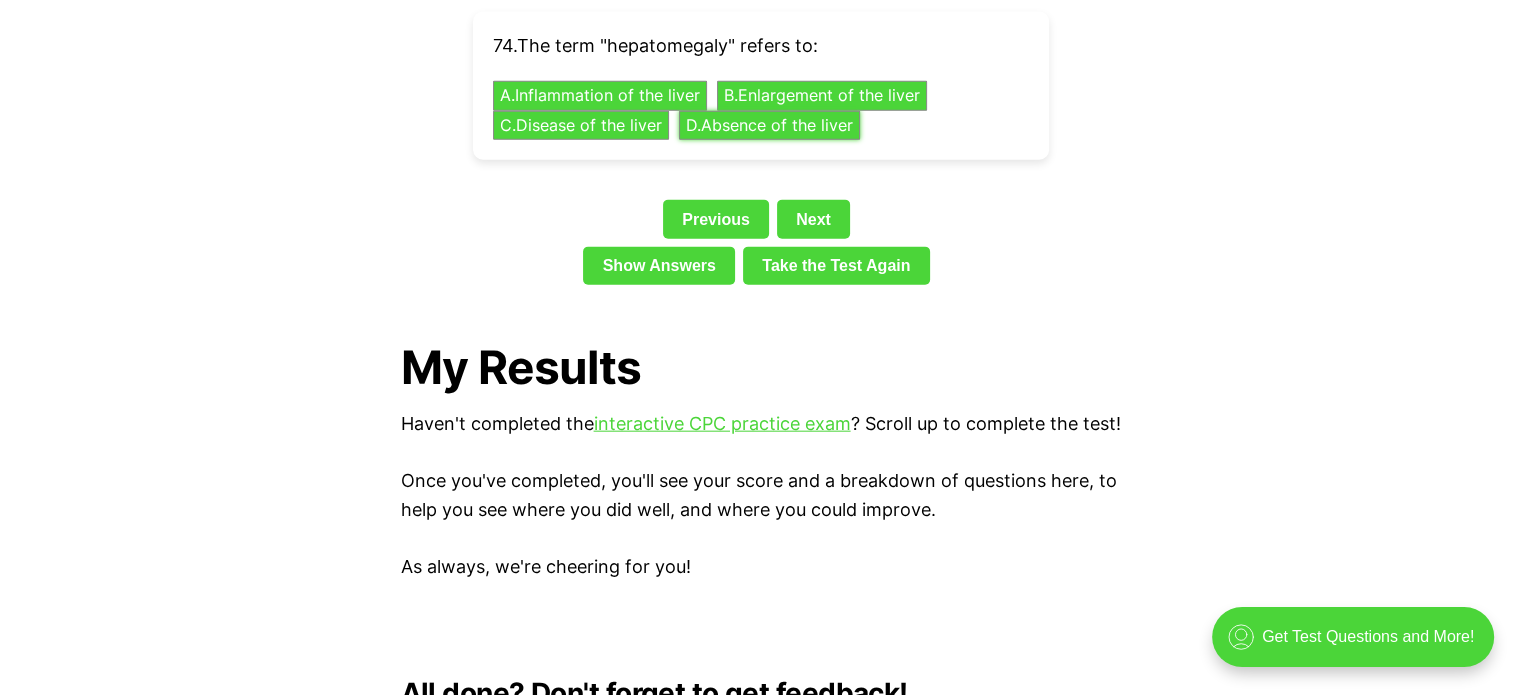 drag, startPoint x: 721, startPoint y: 98, endPoint x: 751, endPoint y: 147, distance: 57.45433 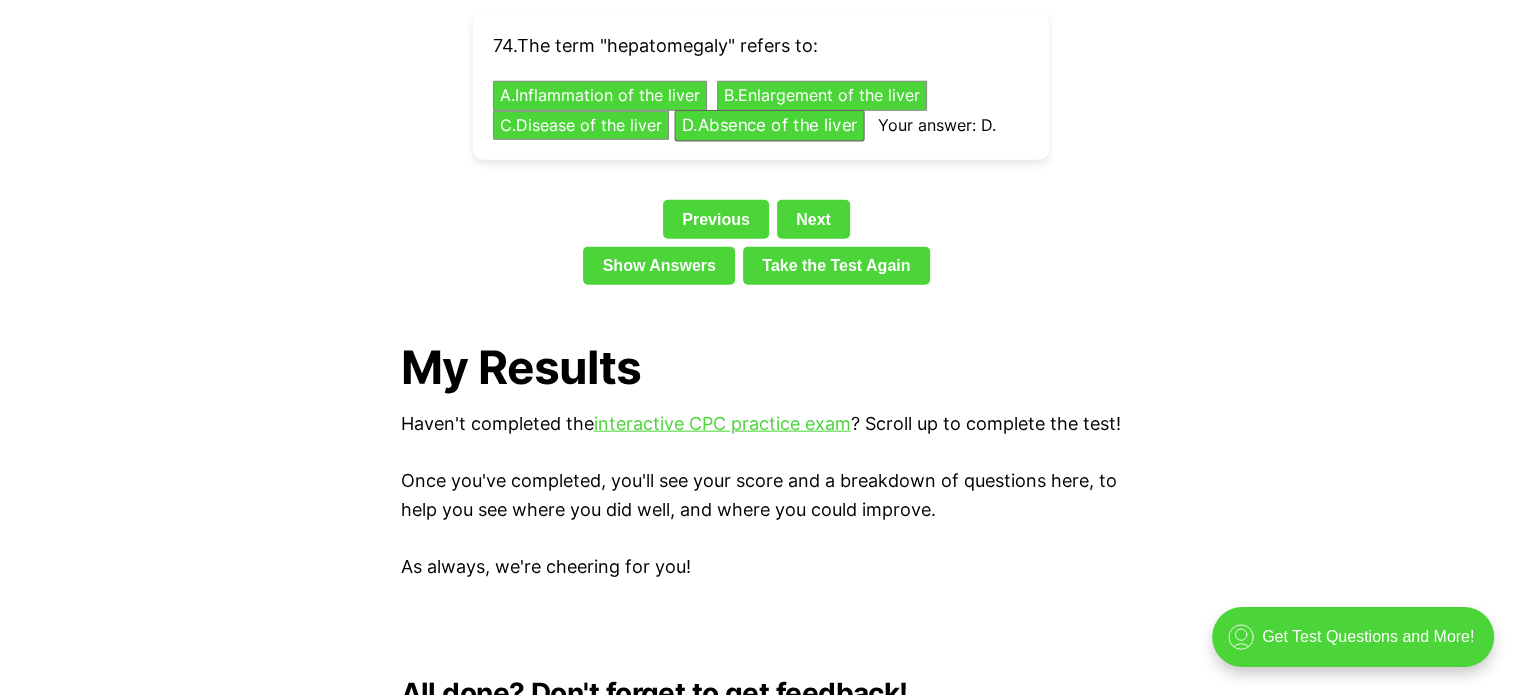 drag, startPoint x: 813, startPoint y: 194, endPoint x: 799, endPoint y: 183, distance: 17.804493 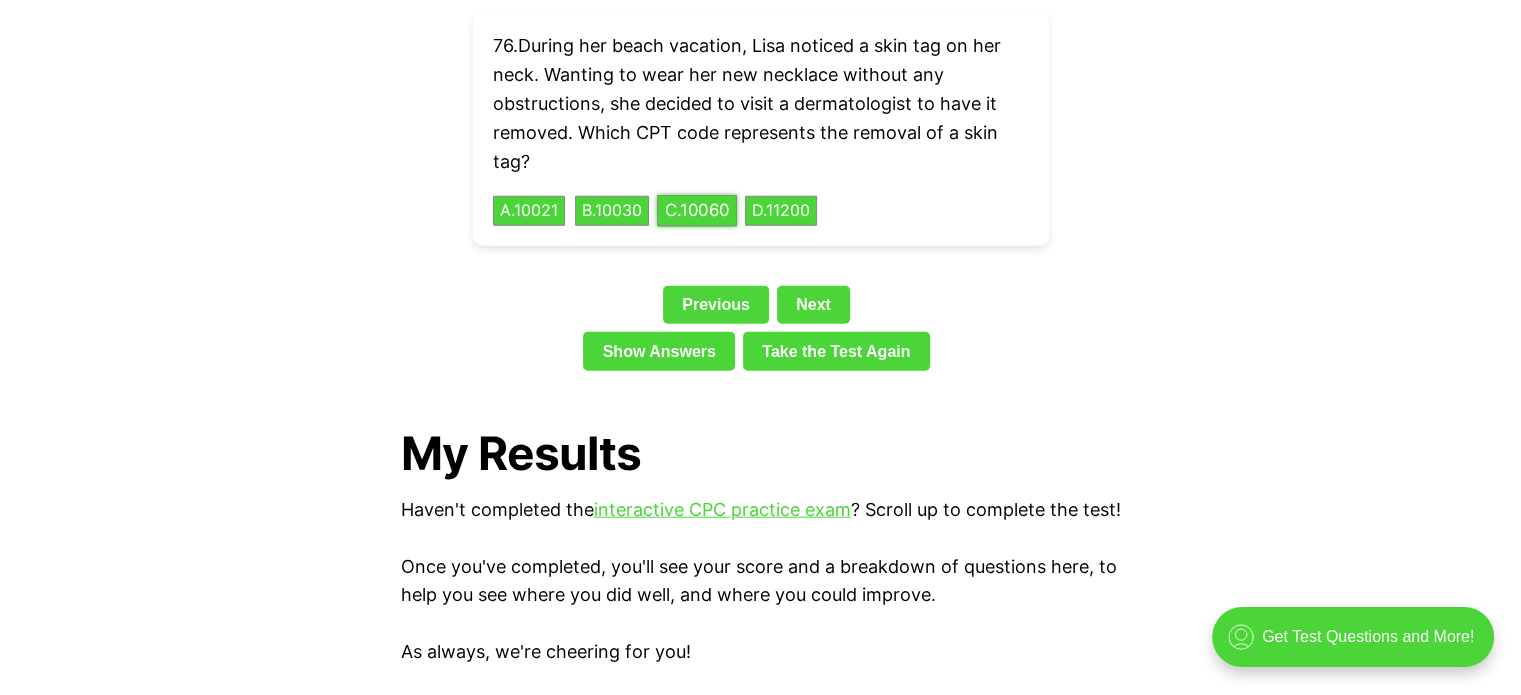 click on "C .  10060" at bounding box center (697, 211) 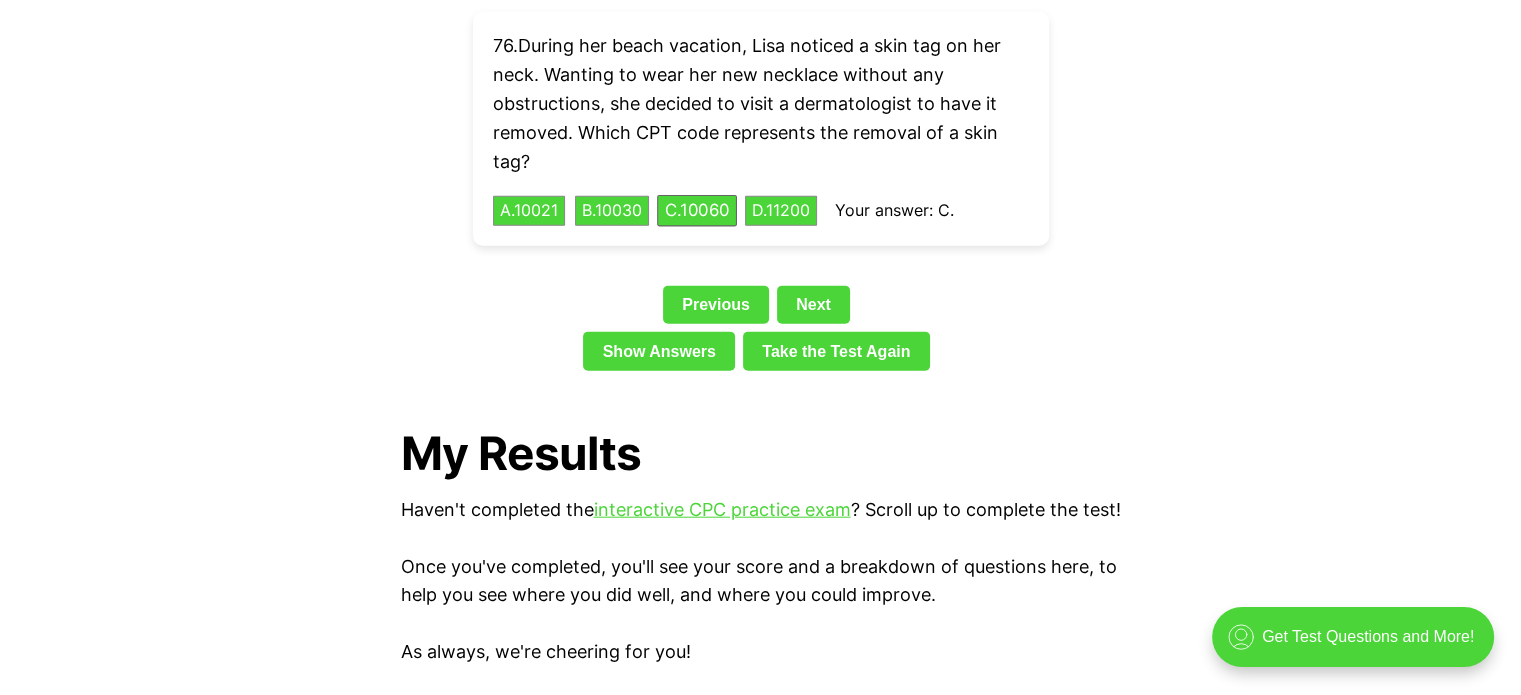 drag, startPoint x: 820, startPoint y: 279, endPoint x: 740, endPoint y: 186, distance: 122.67436 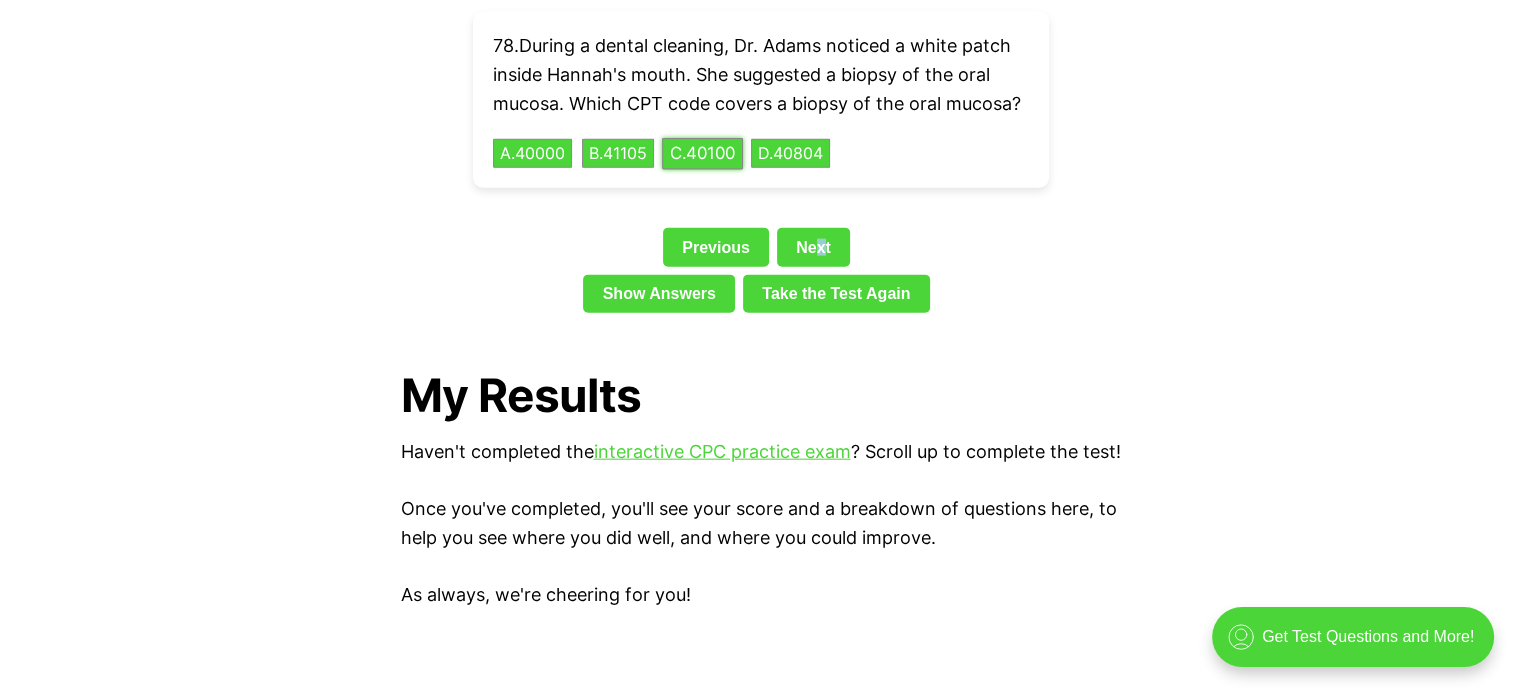 click on "C .  40100" at bounding box center (702, 153) 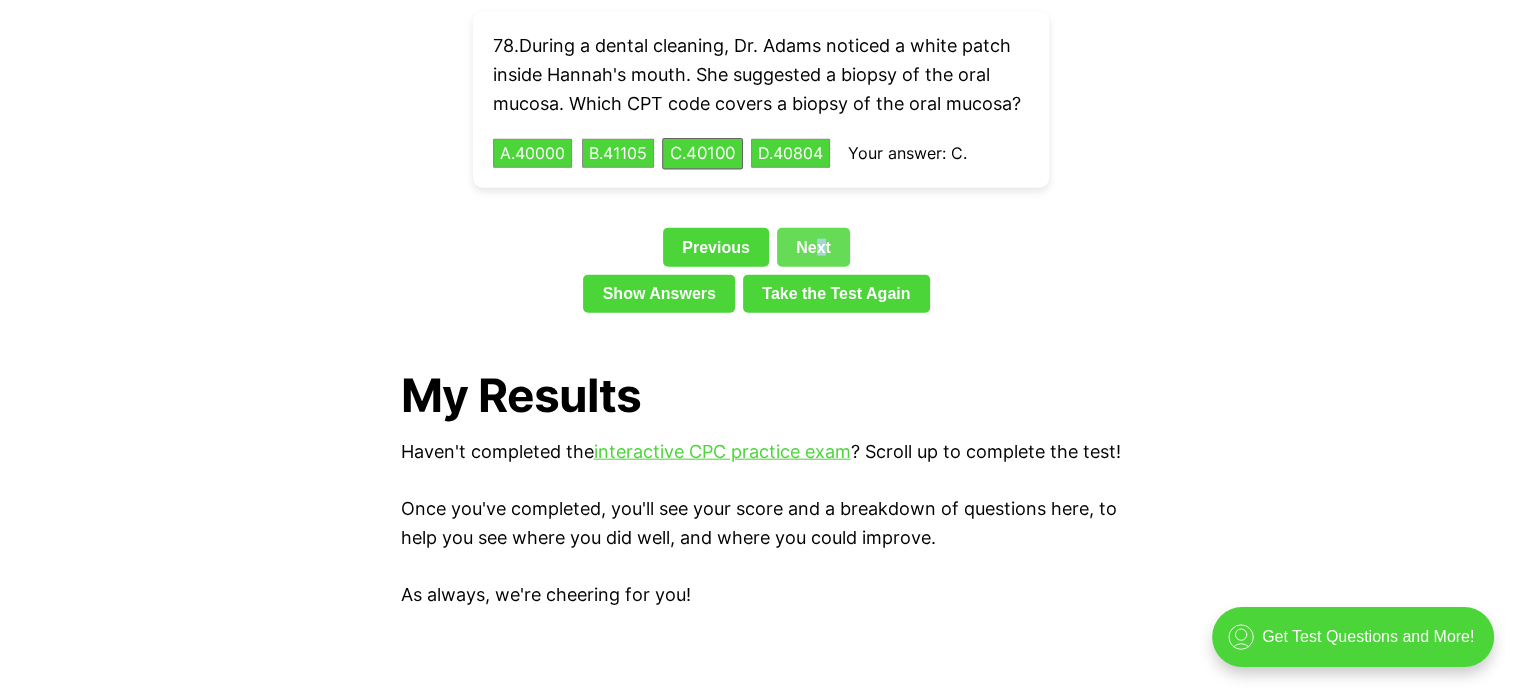 click on "Next" at bounding box center (813, 247) 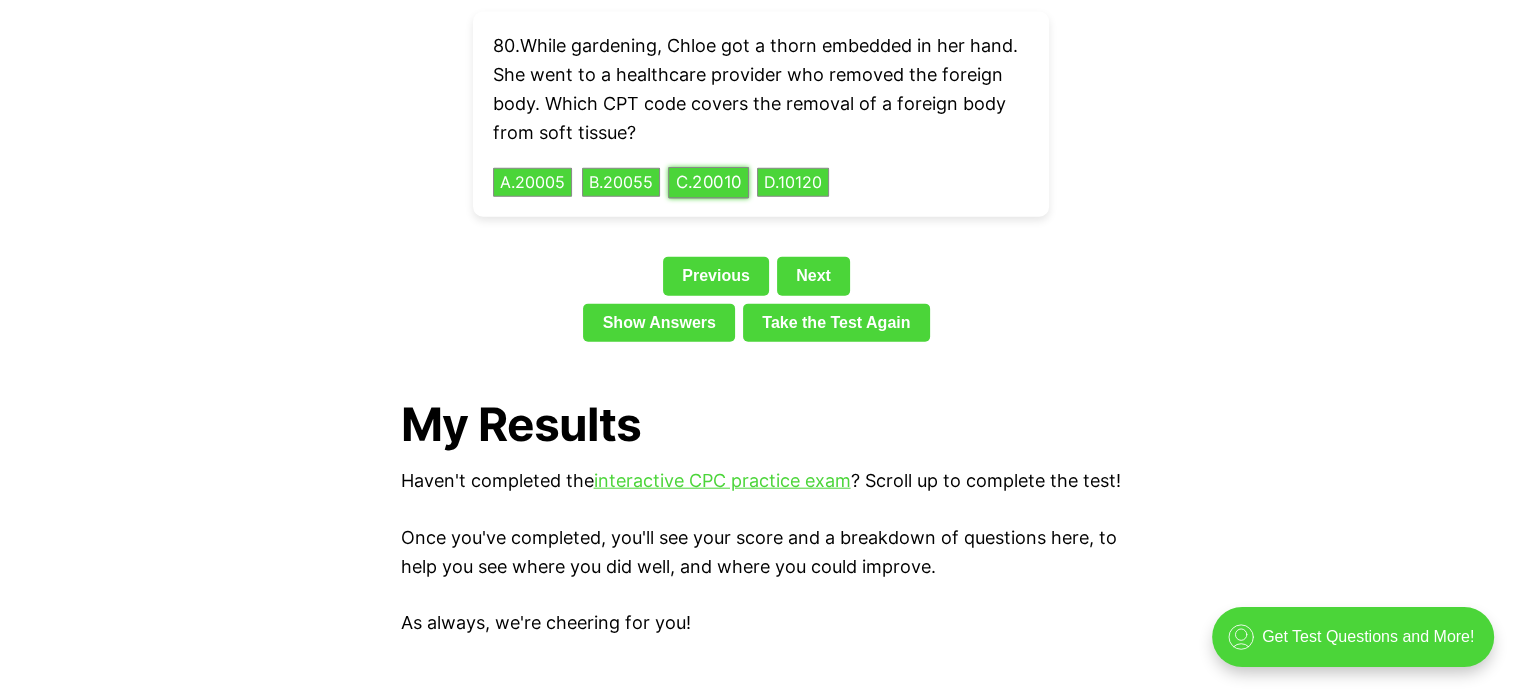 drag, startPoint x: 733, startPoint y: 155, endPoint x: 776, endPoint y: 220, distance: 77.93587 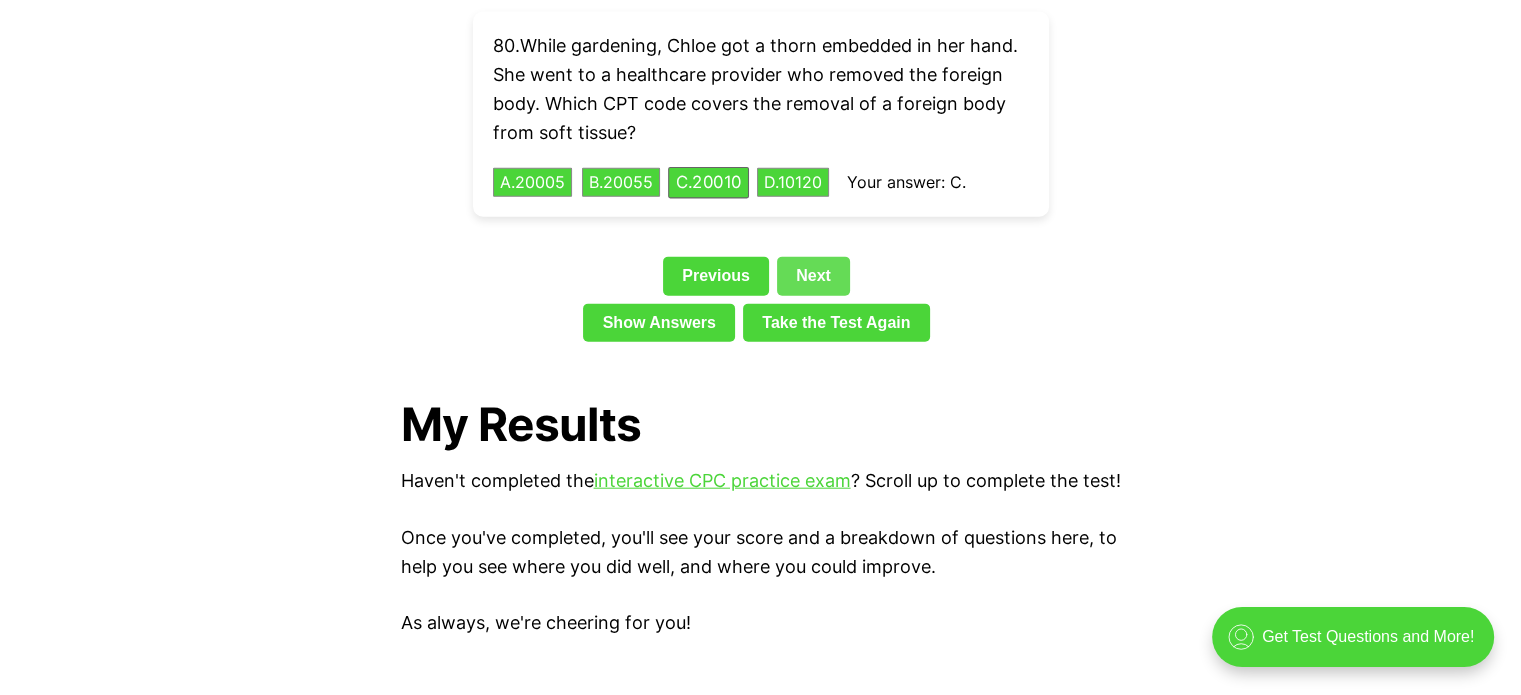drag, startPoint x: 799, startPoint y: 240, endPoint x: 756, endPoint y: 185, distance: 69.81404 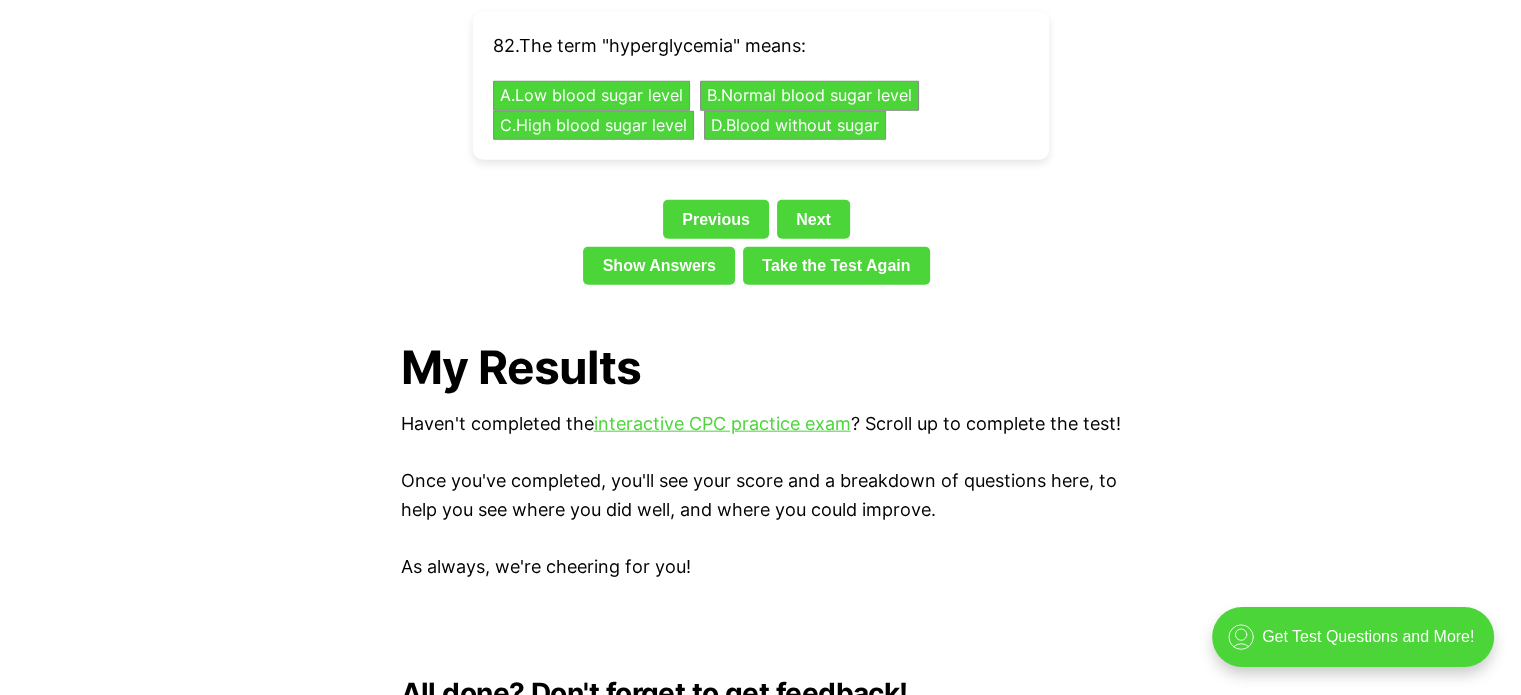 click on "Question  82 82 .  The term "hyperglycemia" means: A .  Low blood sugar level B .  Normal blood sugar level C .  High blood sugar level D .  Blood without sugar Previous Next Show Answers Take the Test Again" at bounding box center (761, 116) 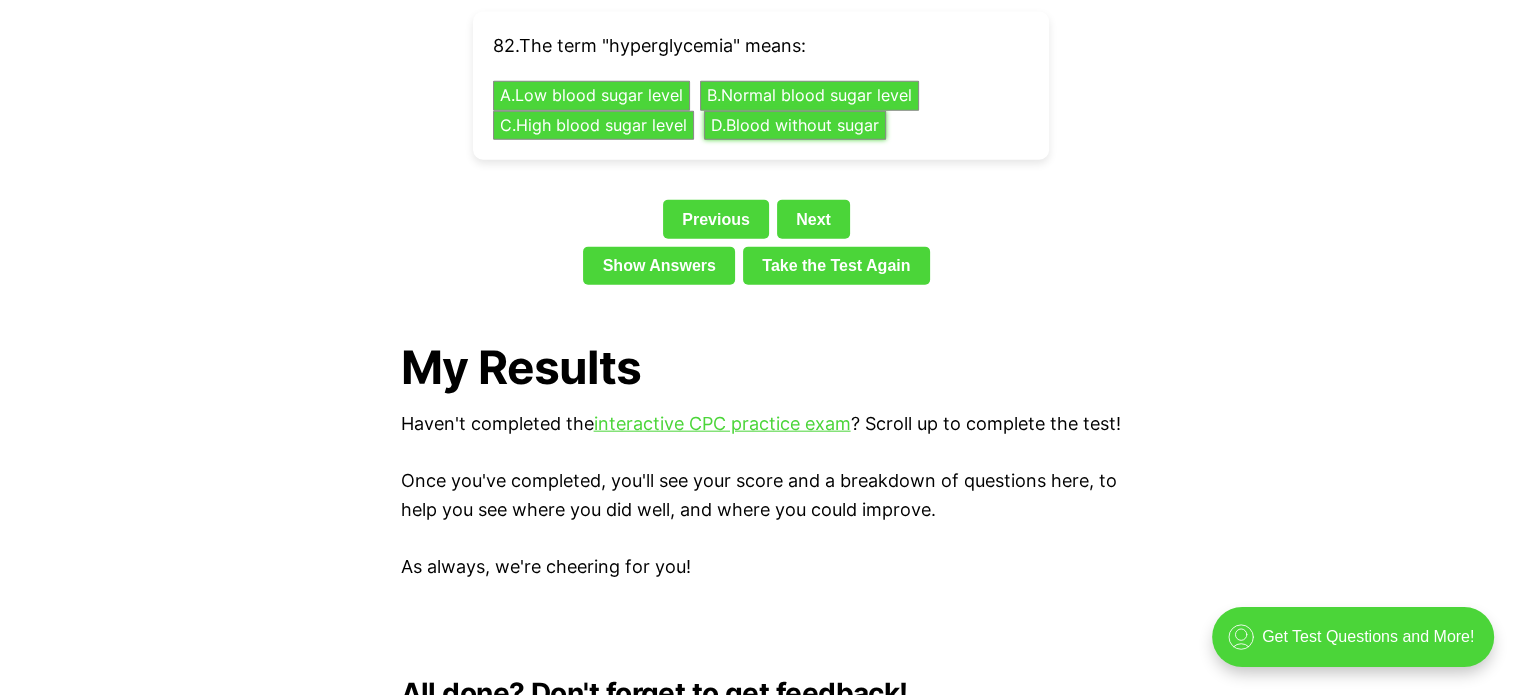 drag, startPoint x: 748, startPoint y: 102, endPoint x: 771, endPoint y: 137, distance: 41.880783 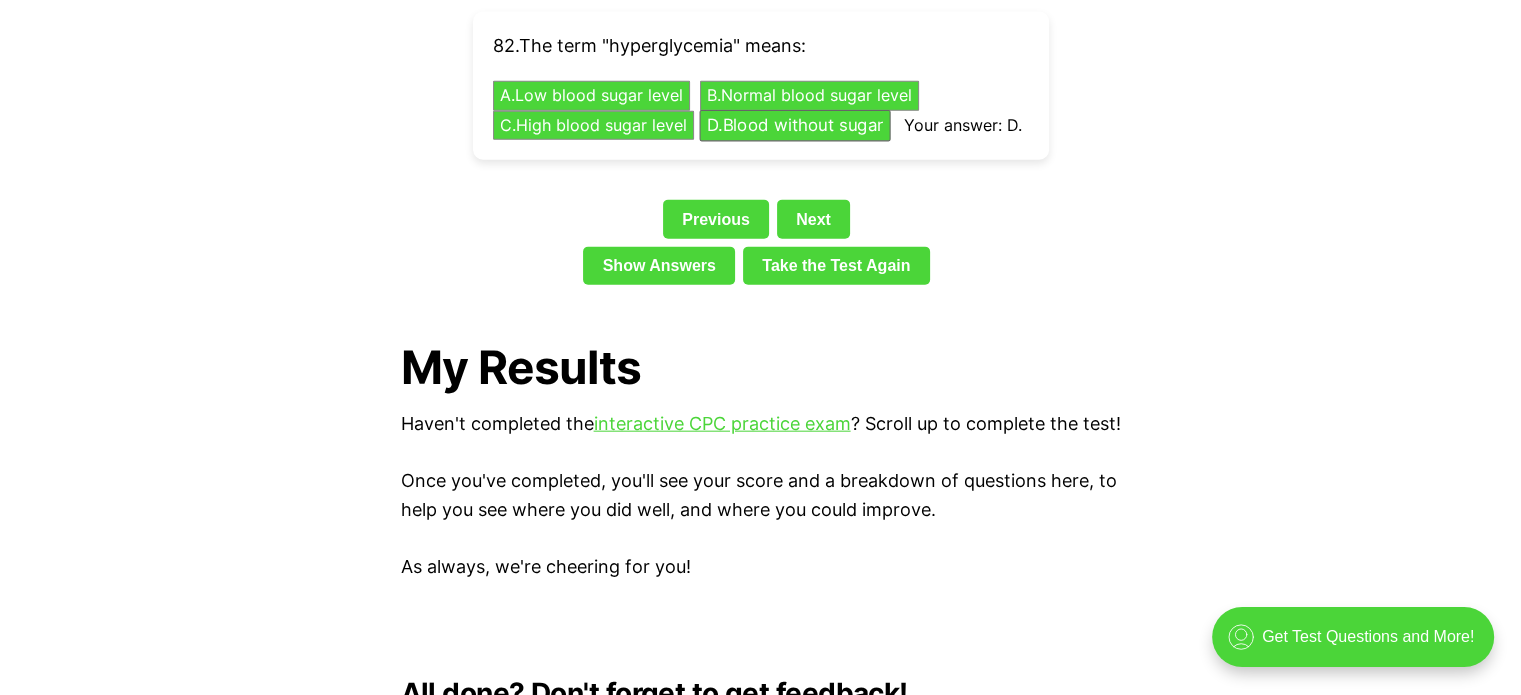 click on "Next" at bounding box center (813, 219) 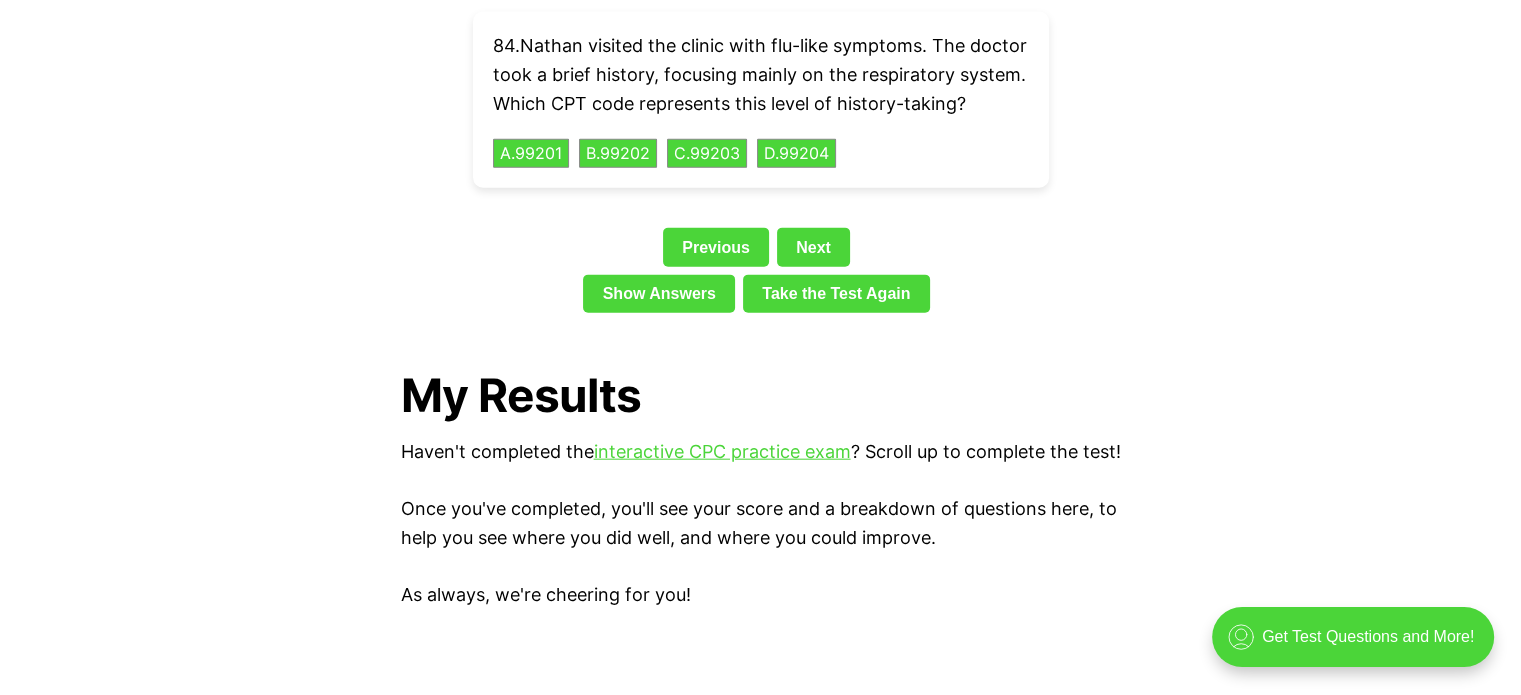 click on "84 .  Nathan visited the clinic with flu-like symptoms. The doctor took a brief history, focusing mainly on the respiratory system. Which CPT code represents this level of history-taking? A .  99201 B .  99202 C .  99203 D .  99204" at bounding box center (761, 100) 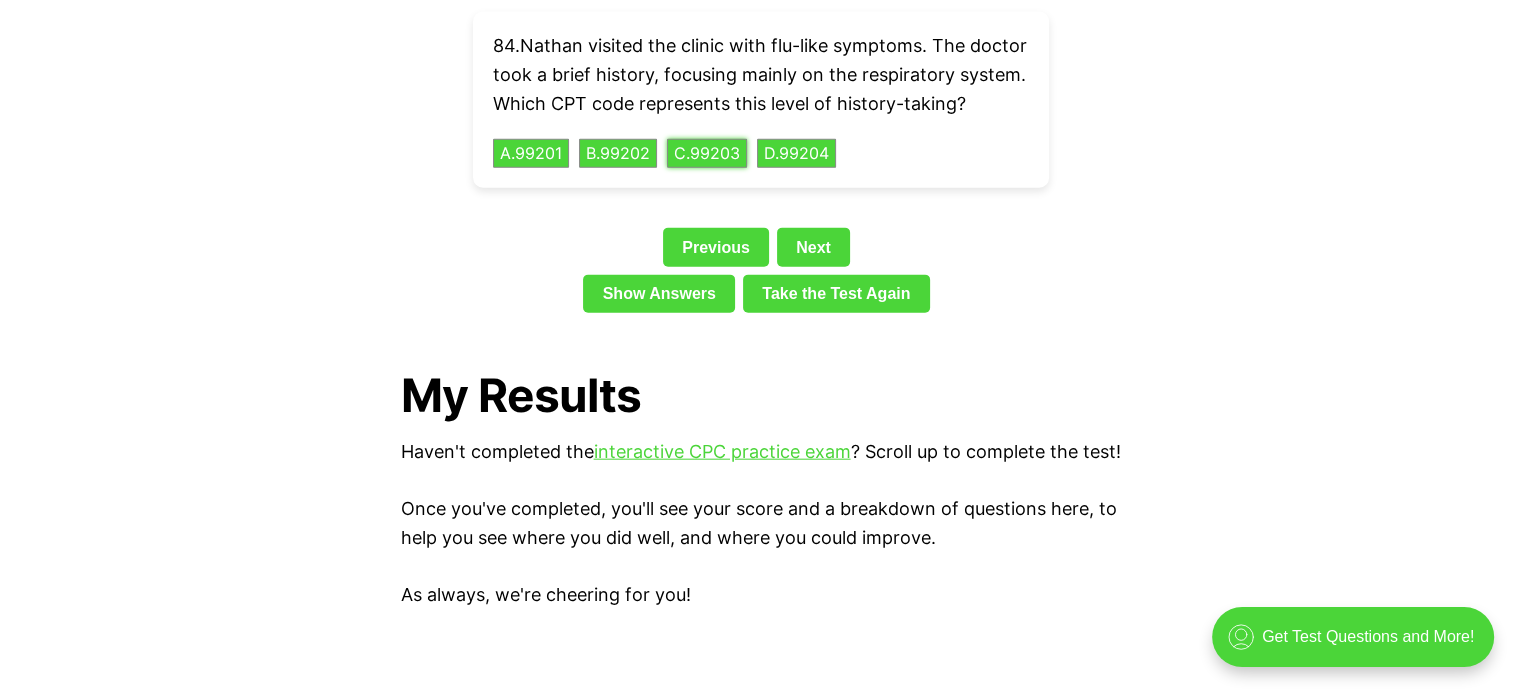 drag, startPoint x: 716, startPoint y: 155, endPoint x: 742, endPoint y: 170, distance: 30.016663 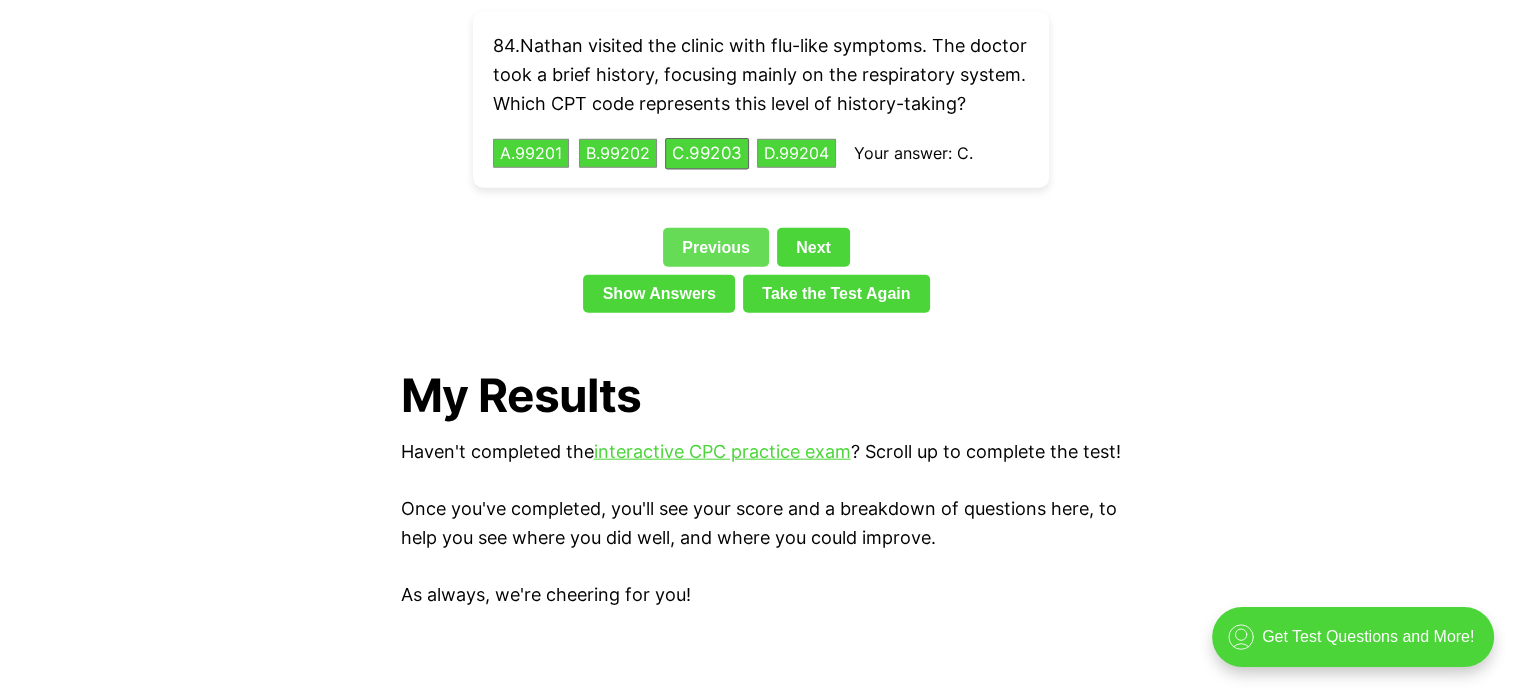 drag, startPoint x: 810, startPoint y: 252, endPoint x: 748, endPoint y: 203, distance: 79.025314 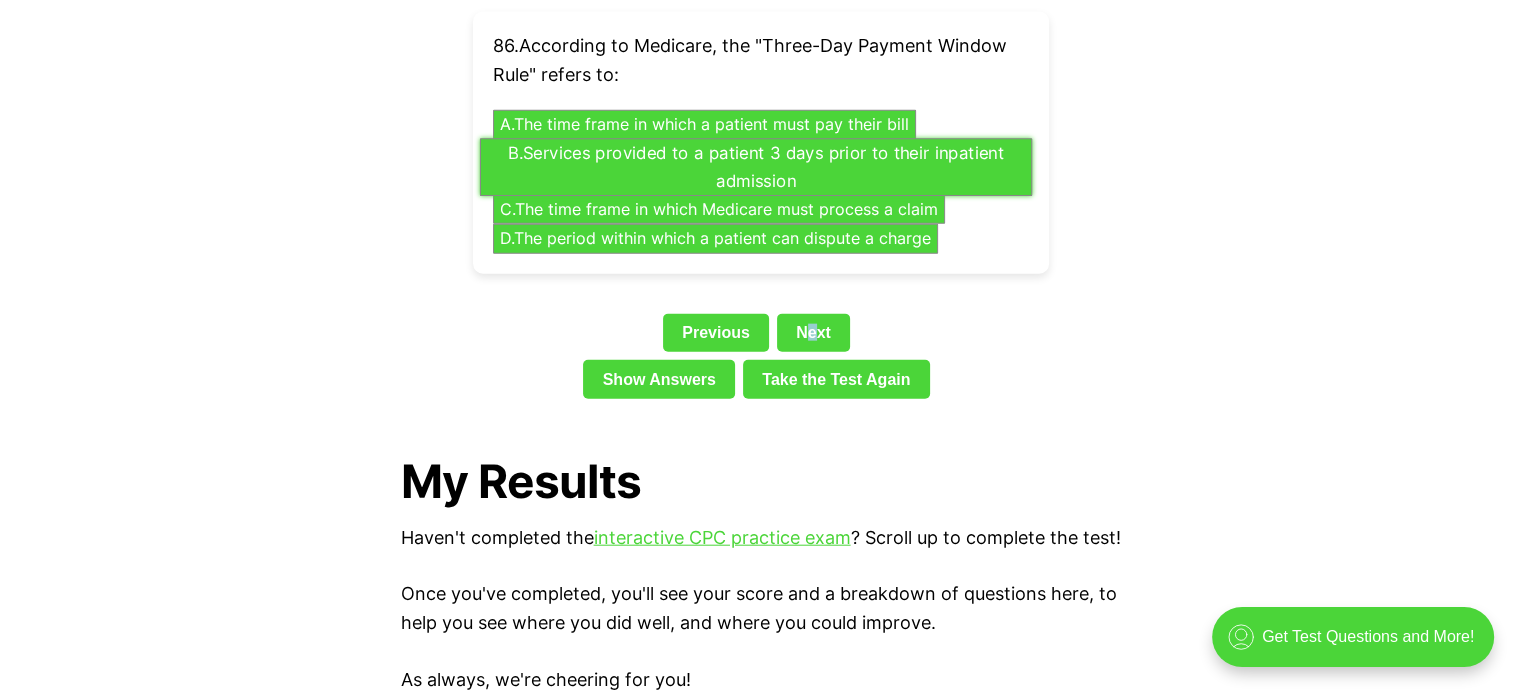 drag, startPoint x: 712, startPoint y: 124, endPoint x: 717, endPoint y: 137, distance: 13.928389 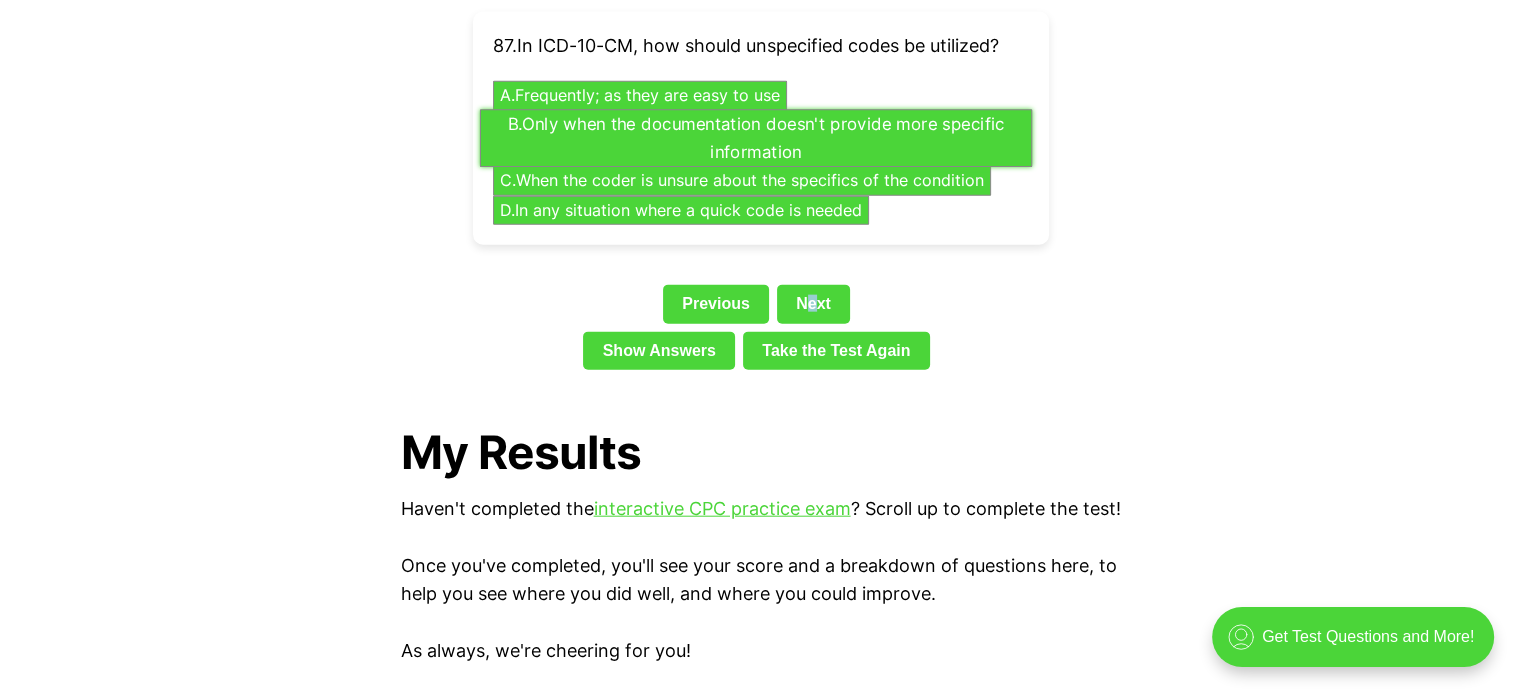 drag, startPoint x: 695, startPoint y: 87, endPoint x: 704, endPoint y: 93, distance: 10.816654 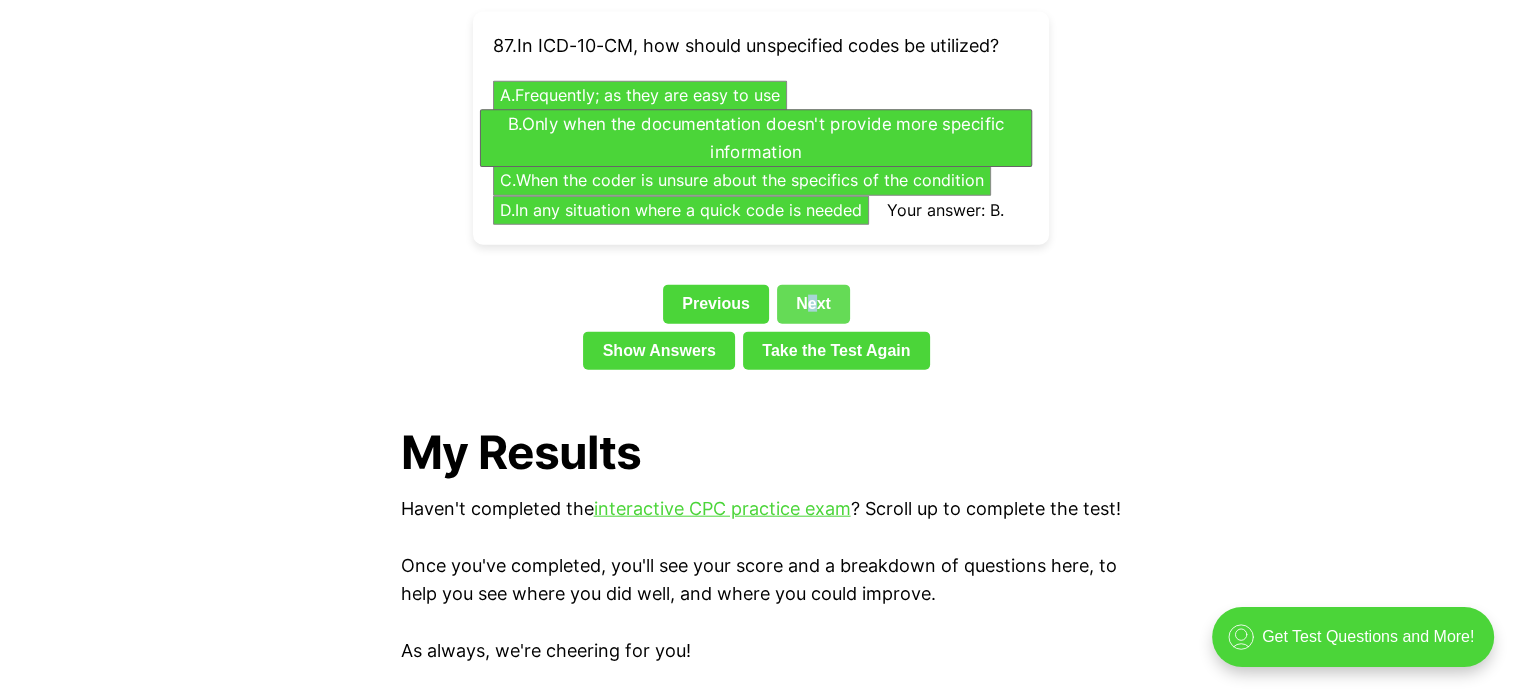 drag, startPoint x: 800, startPoint y: 275, endPoint x: 800, endPoint y: 255, distance: 20 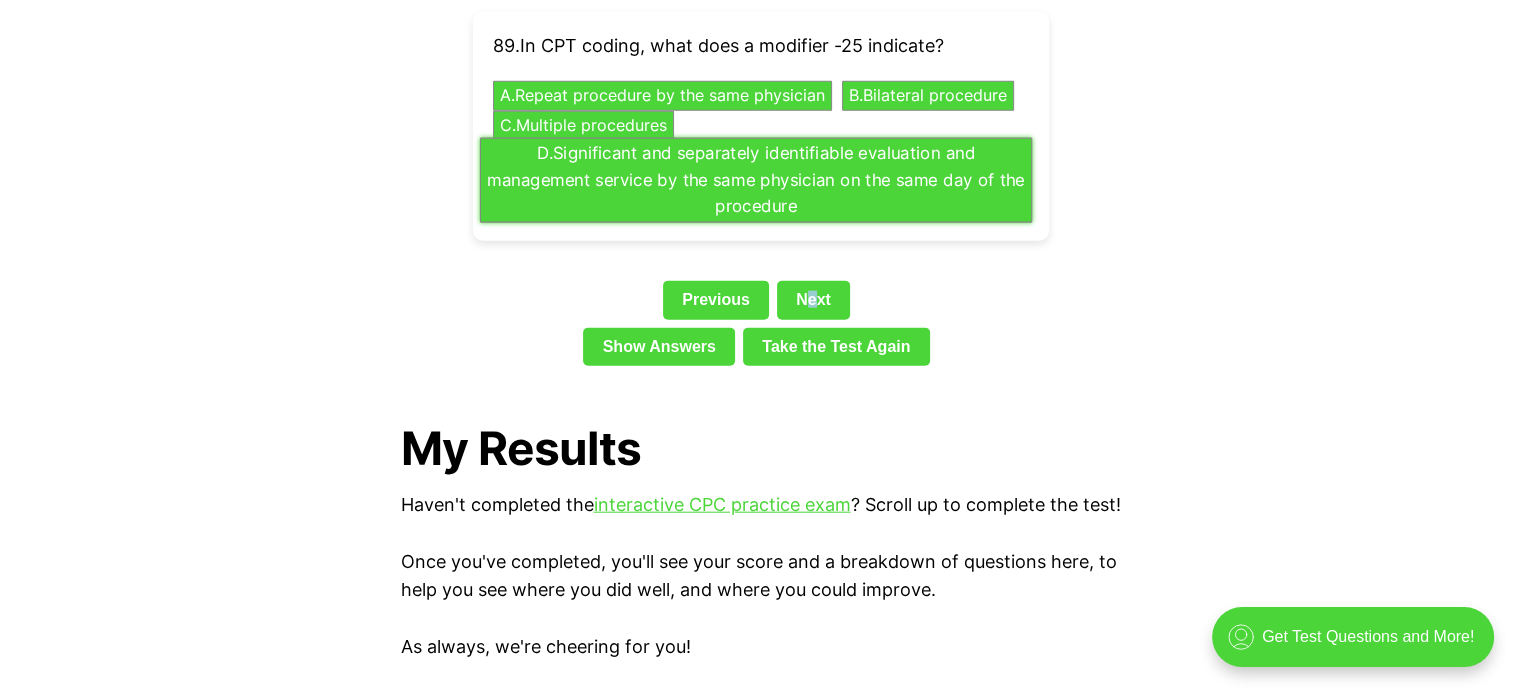 click on "D .  Significant and separately identifiable evaluation and management service by the same physician on the same day of the procedure" at bounding box center (755, 180) 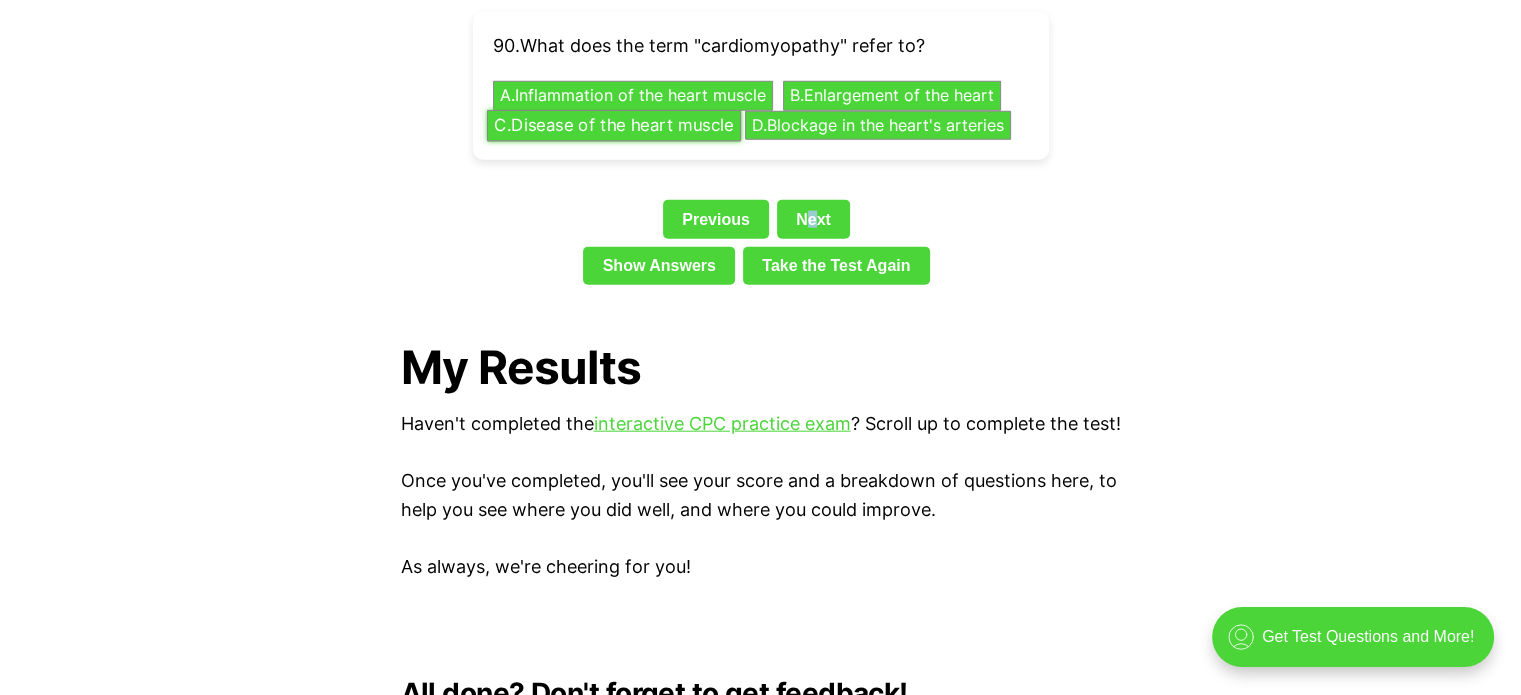 click on "C .  Disease of the heart muscle" at bounding box center (613, 125) 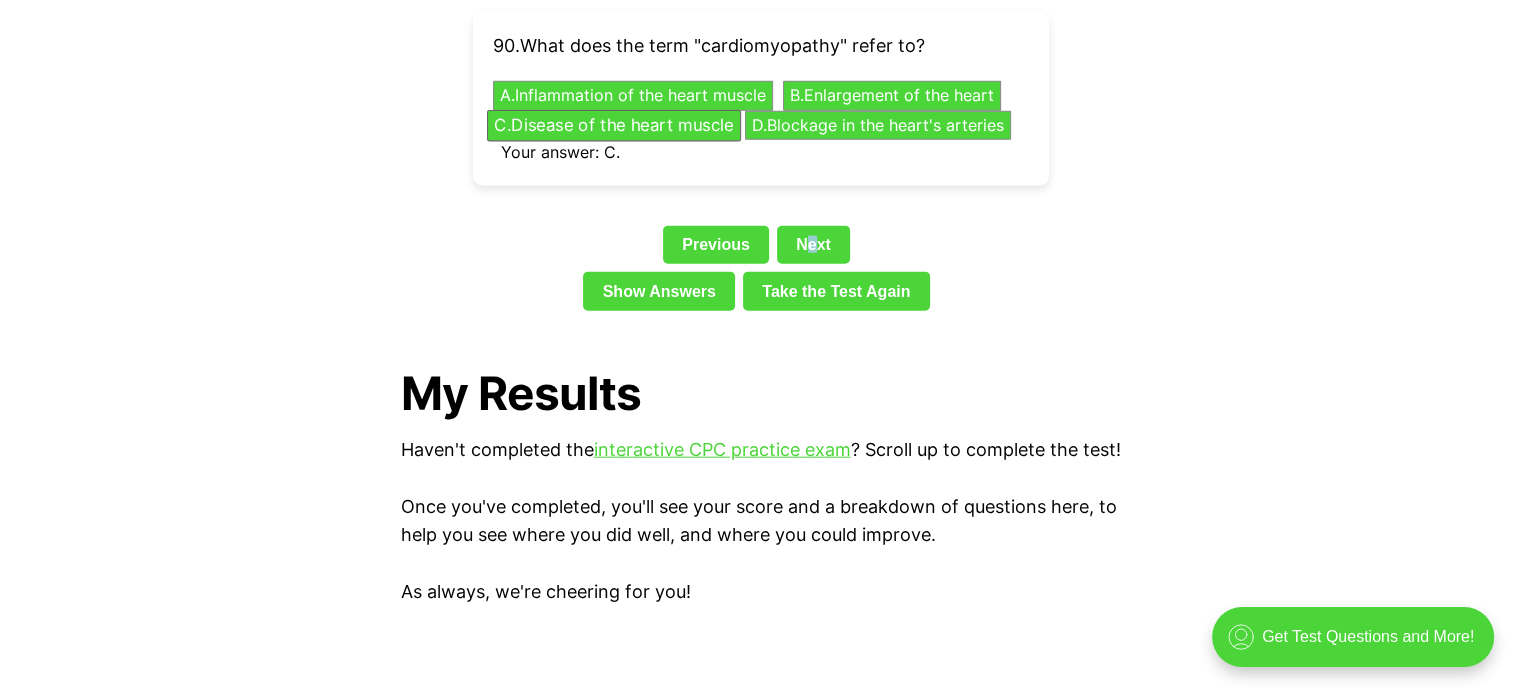 click on "Next" at bounding box center (813, 245) 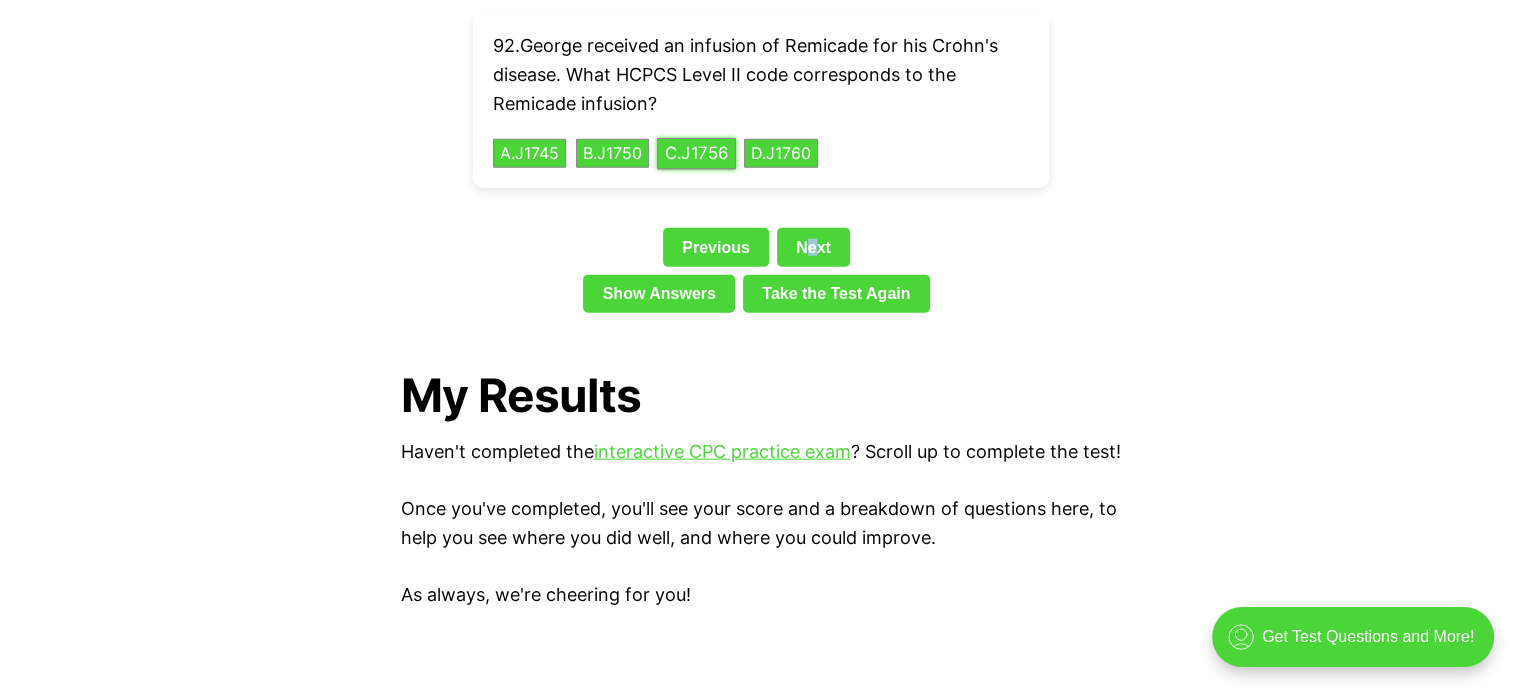 click on "C .  J1756" at bounding box center (696, 153) 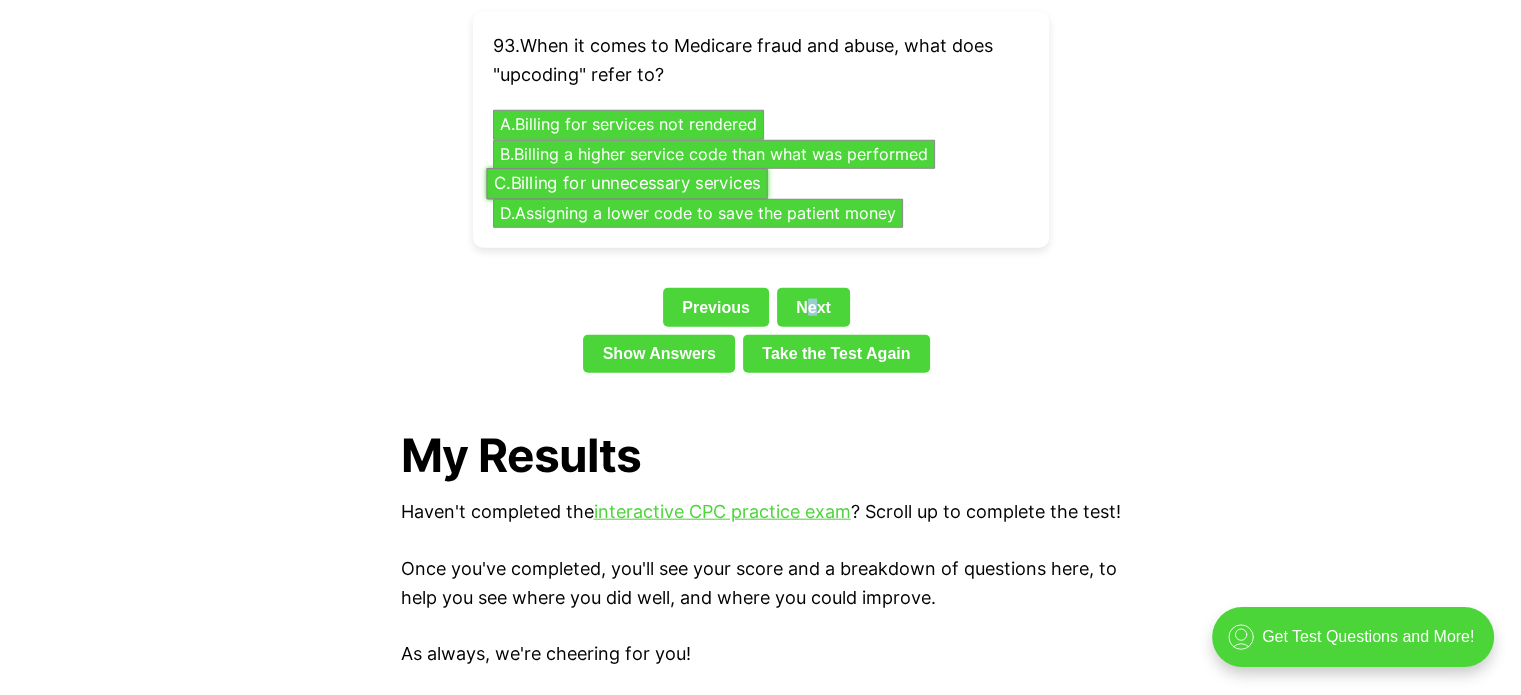 click on "93 .  When it comes to Medicare fraud and abuse, what does "upcoding" refer to? A .  Billing for services not rendered B .  Billing a higher service code than what was performed C .  Billing for unnecessary services D .  Assigning a lower code to save the patient money" at bounding box center (761, 130) 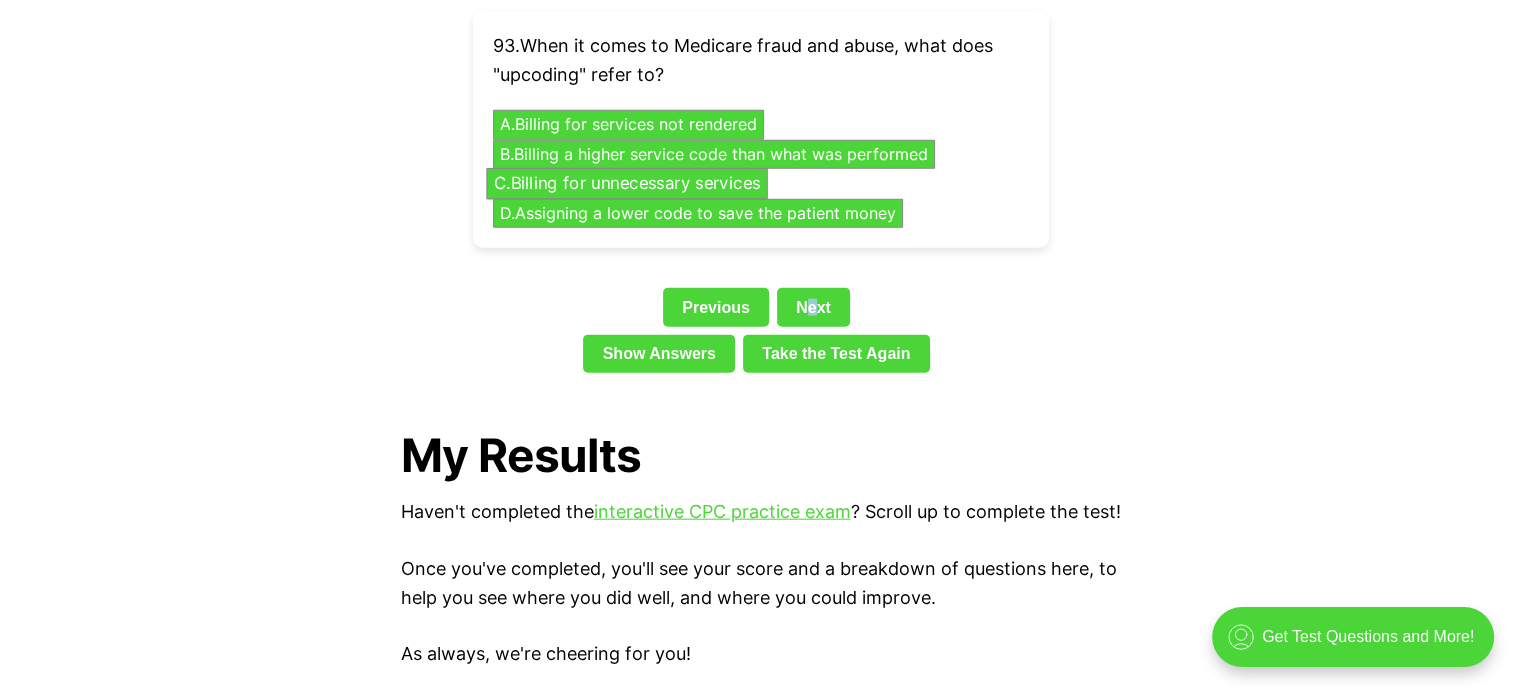 drag, startPoint x: 817, startPoint y: 271, endPoint x: 734, endPoint y: 152, distance: 145.08618 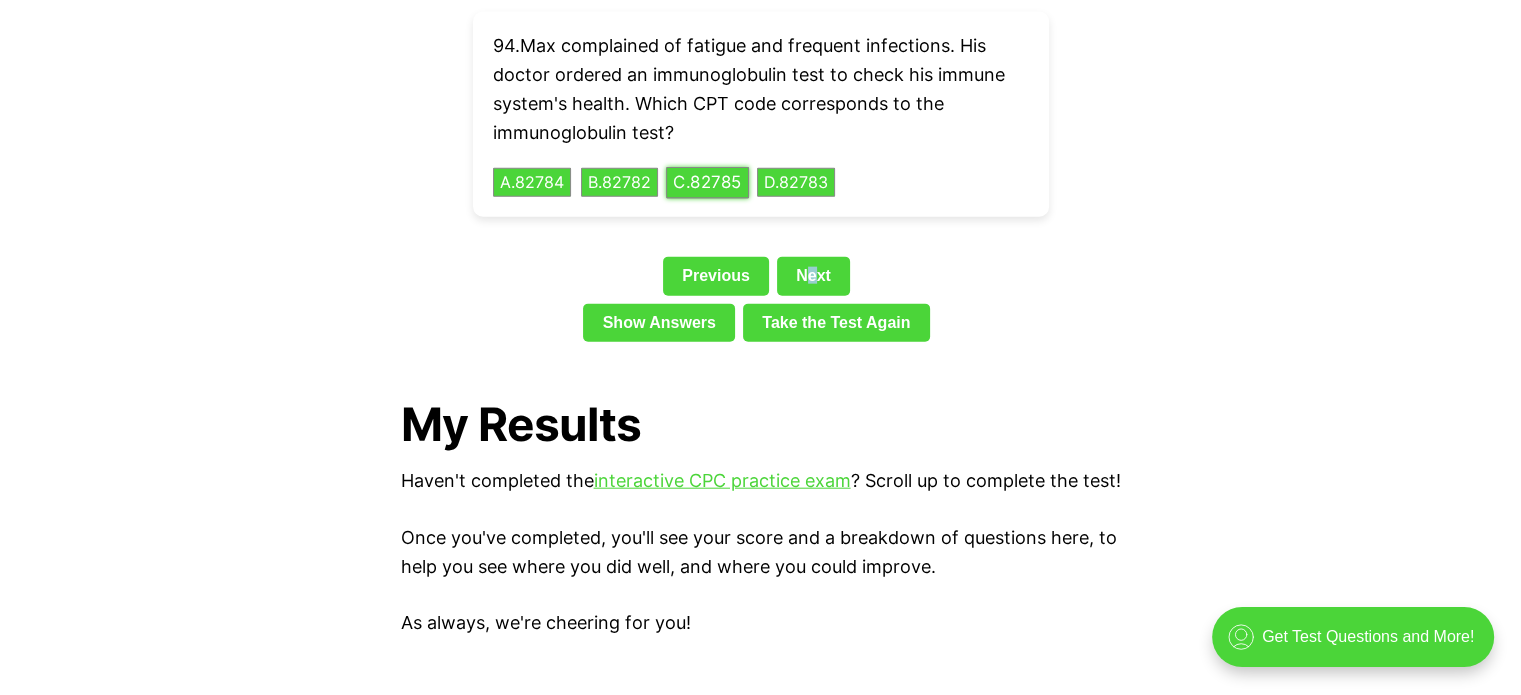 click on "C .  82785" at bounding box center (707, 182) 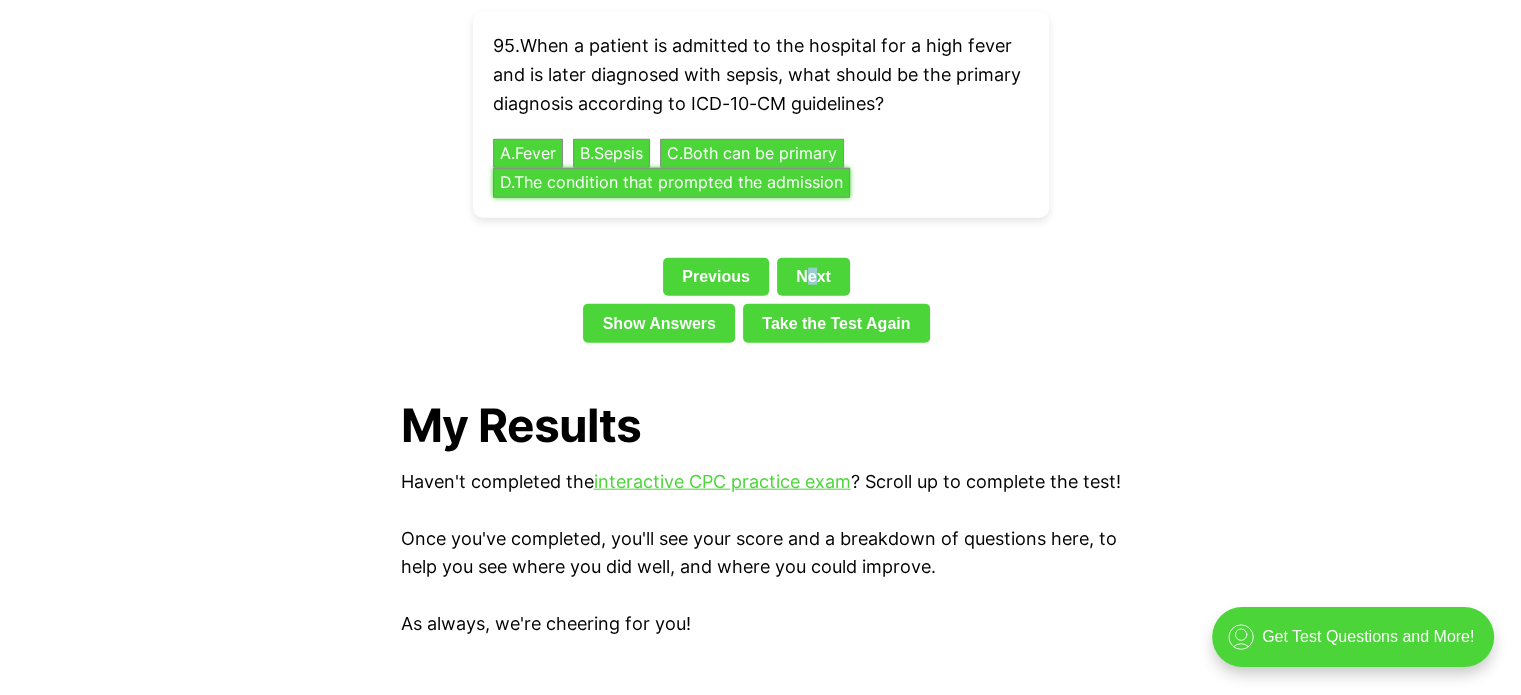drag, startPoint x: 727, startPoint y: 146, endPoint x: 782, endPoint y: 200, distance: 77.07788 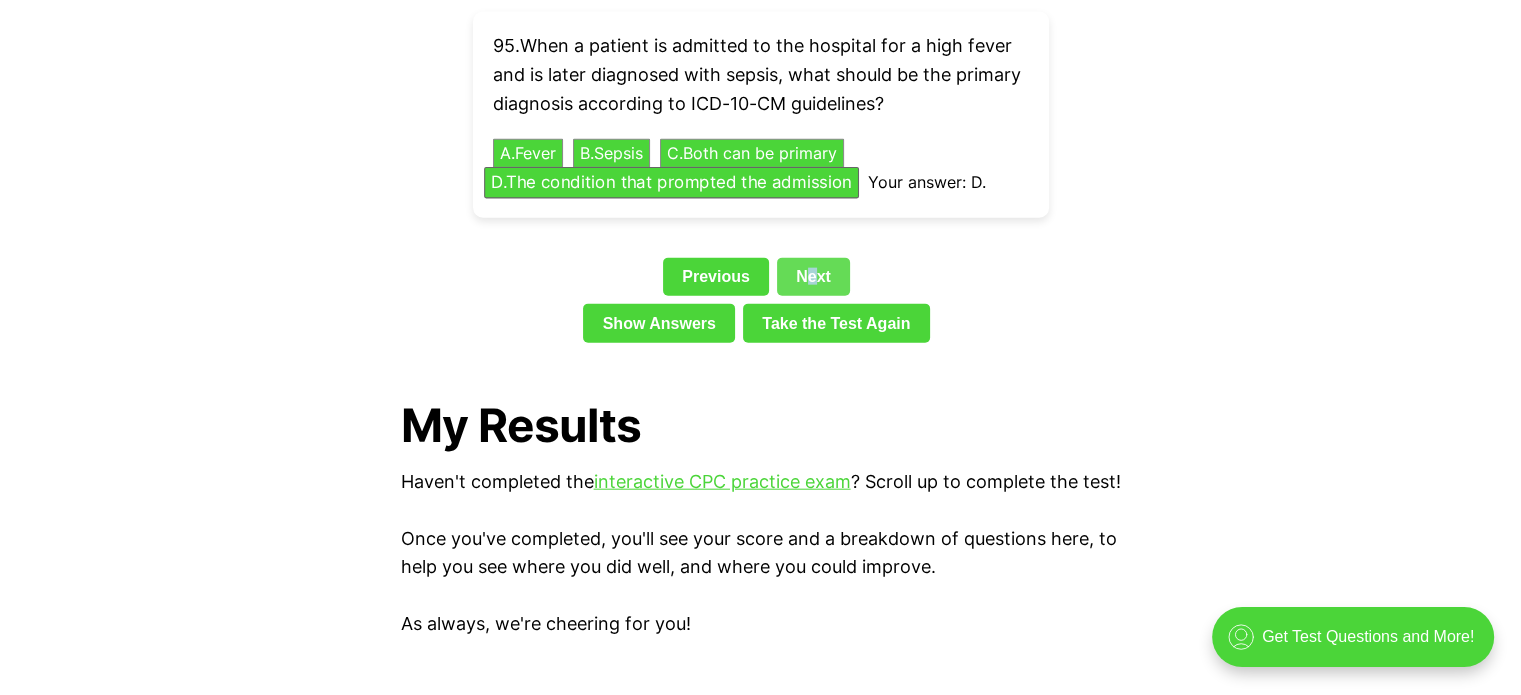 click on "Next" at bounding box center (813, 277) 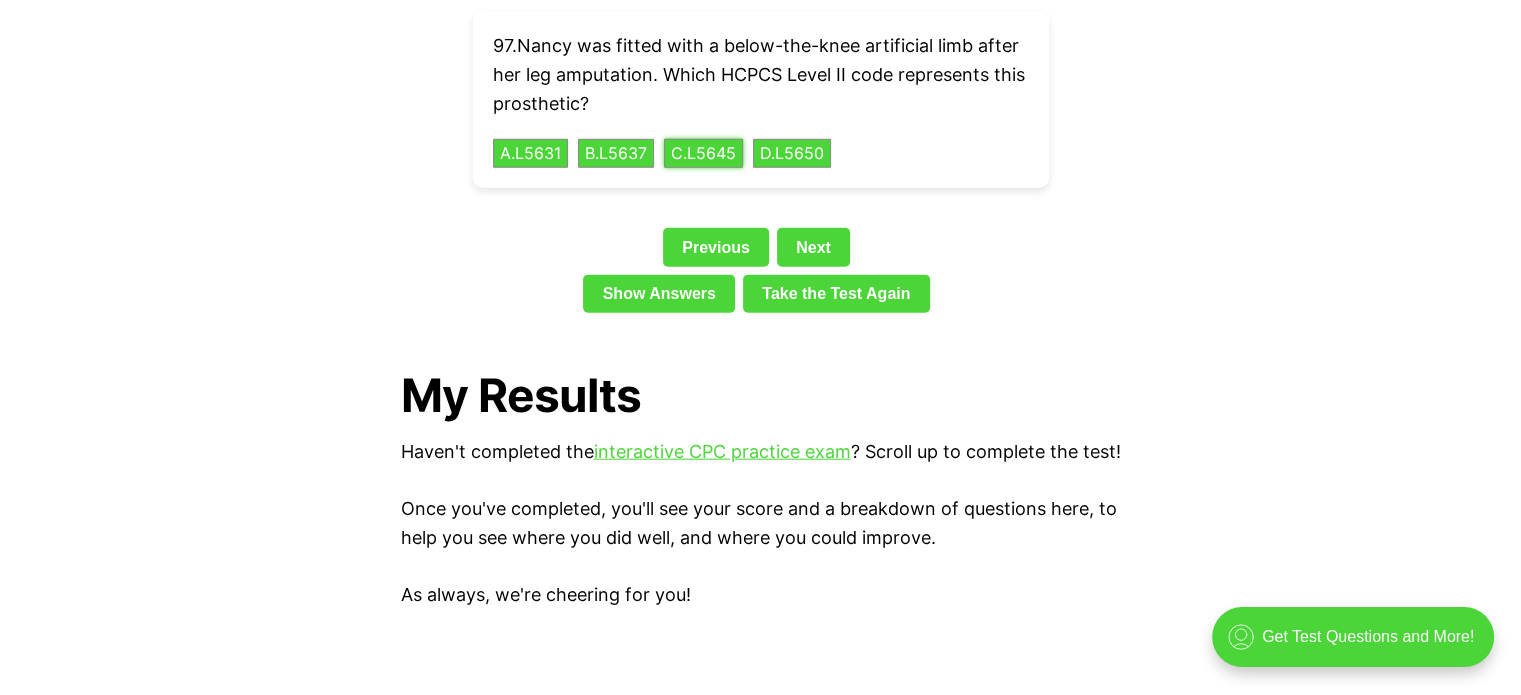drag, startPoint x: 716, startPoint y: 127, endPoint x: 781, endPoint y: 174, distance: 80.21222 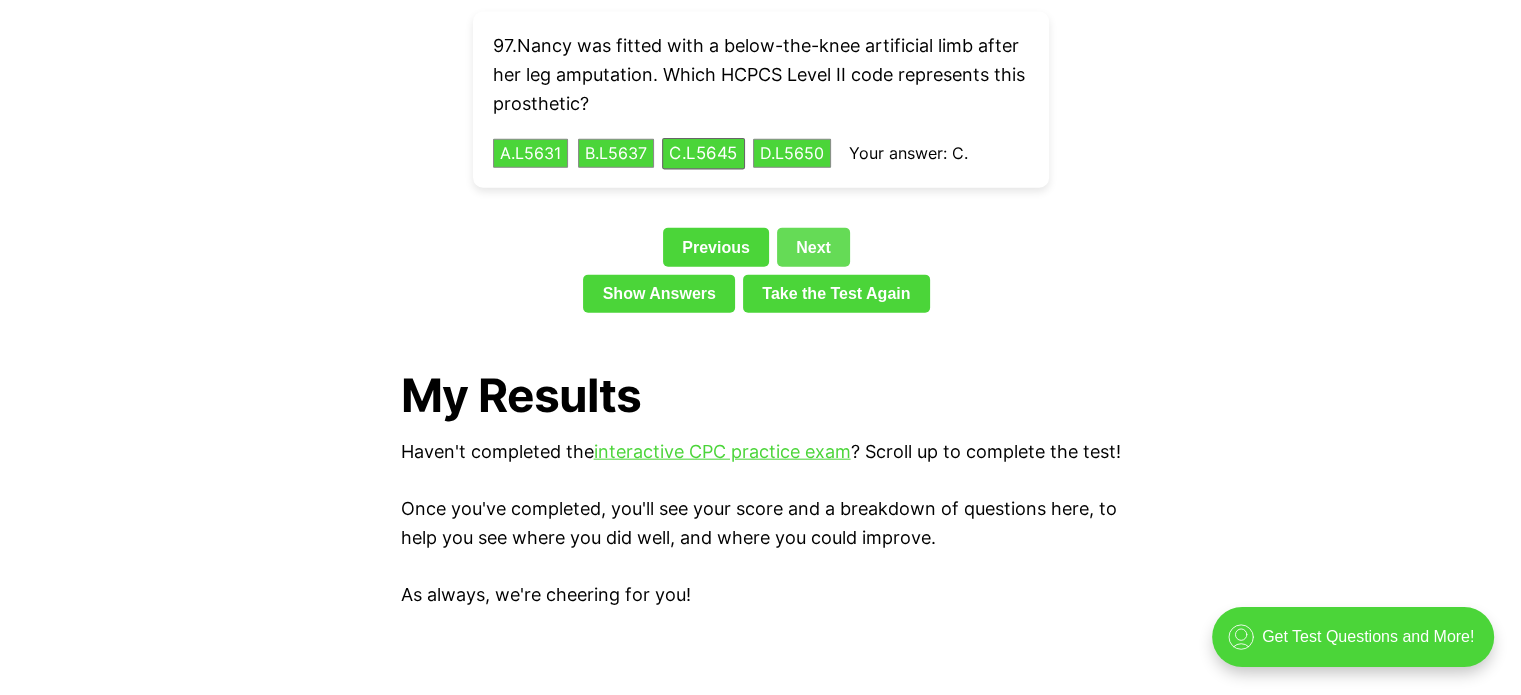 drag, startPoint x: 812, startPoint y: 226, endPoint x: 749, endPoint y: 161, distance: 90.52071 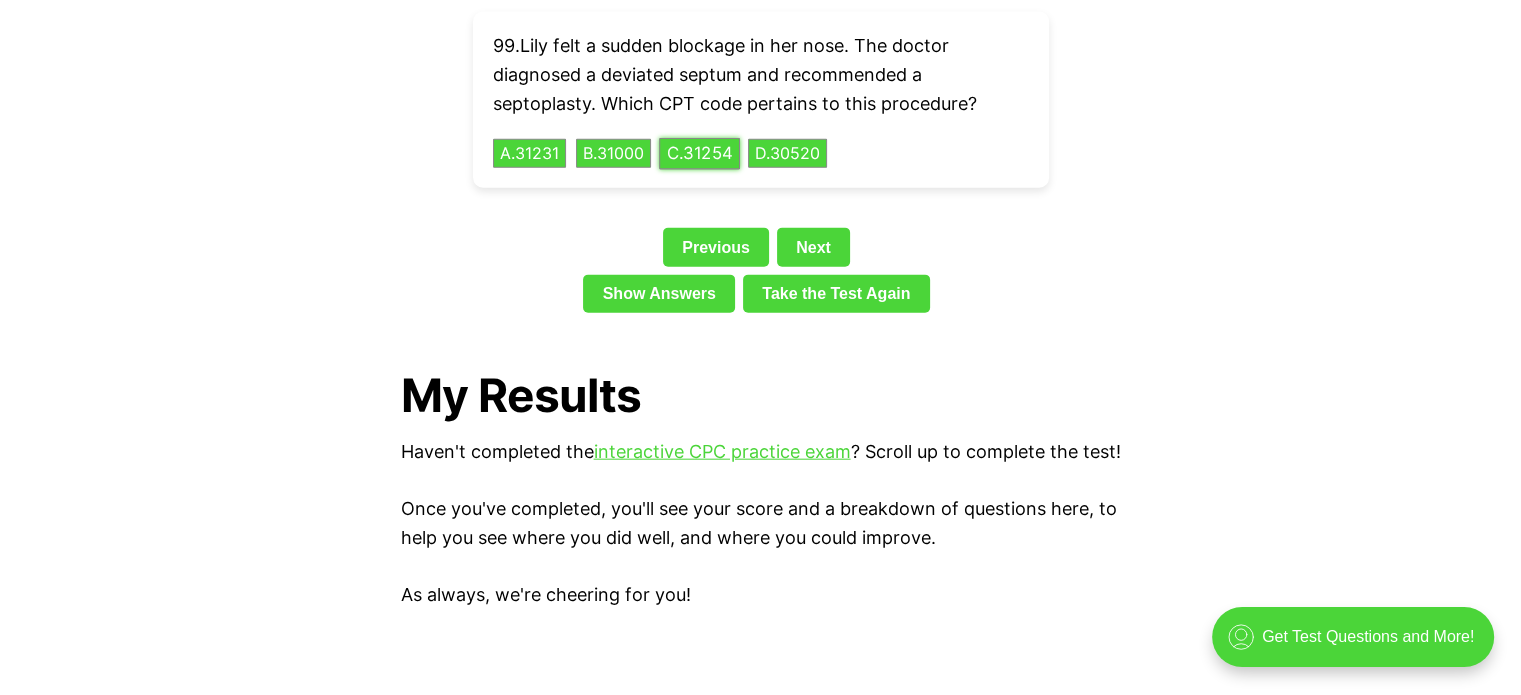 click on "C .  31254" at bounding box center (699, 153) 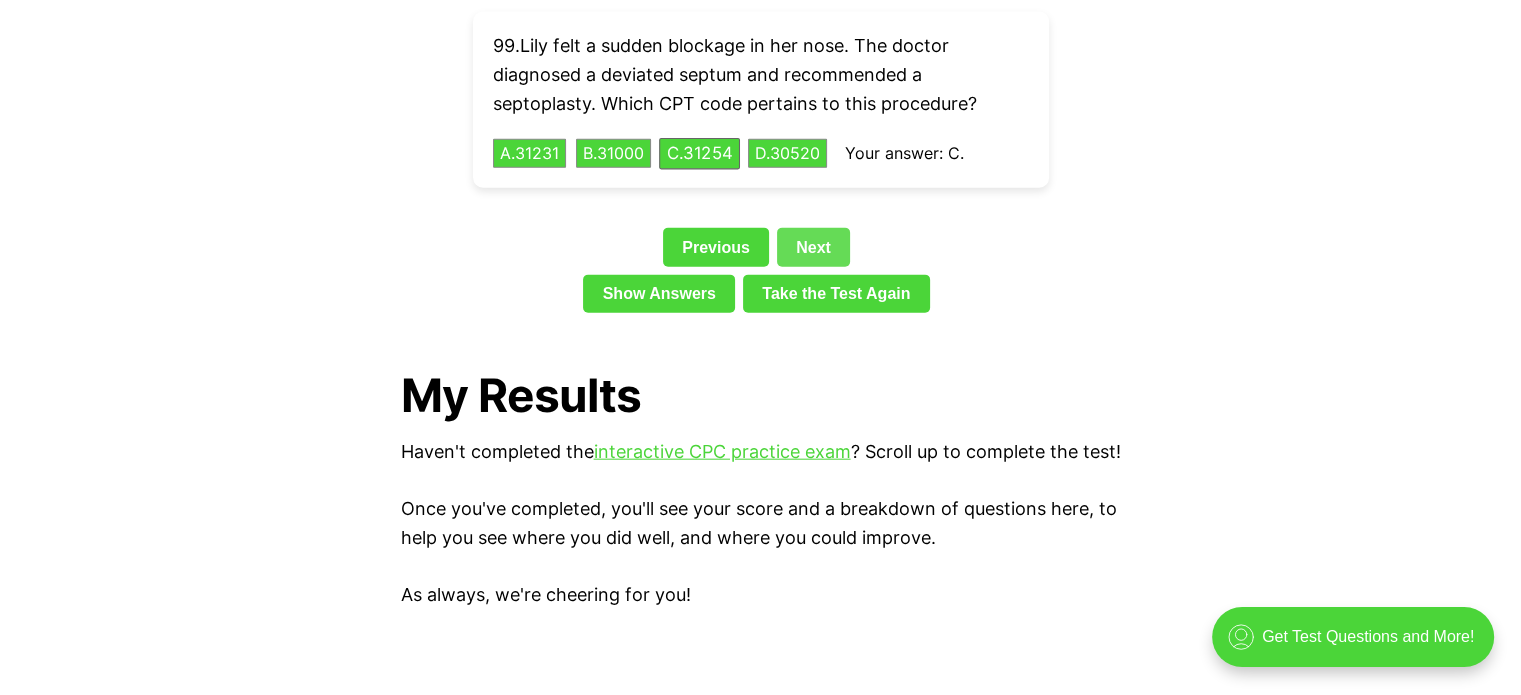 click on "Next" at bounding box center (813, 247) 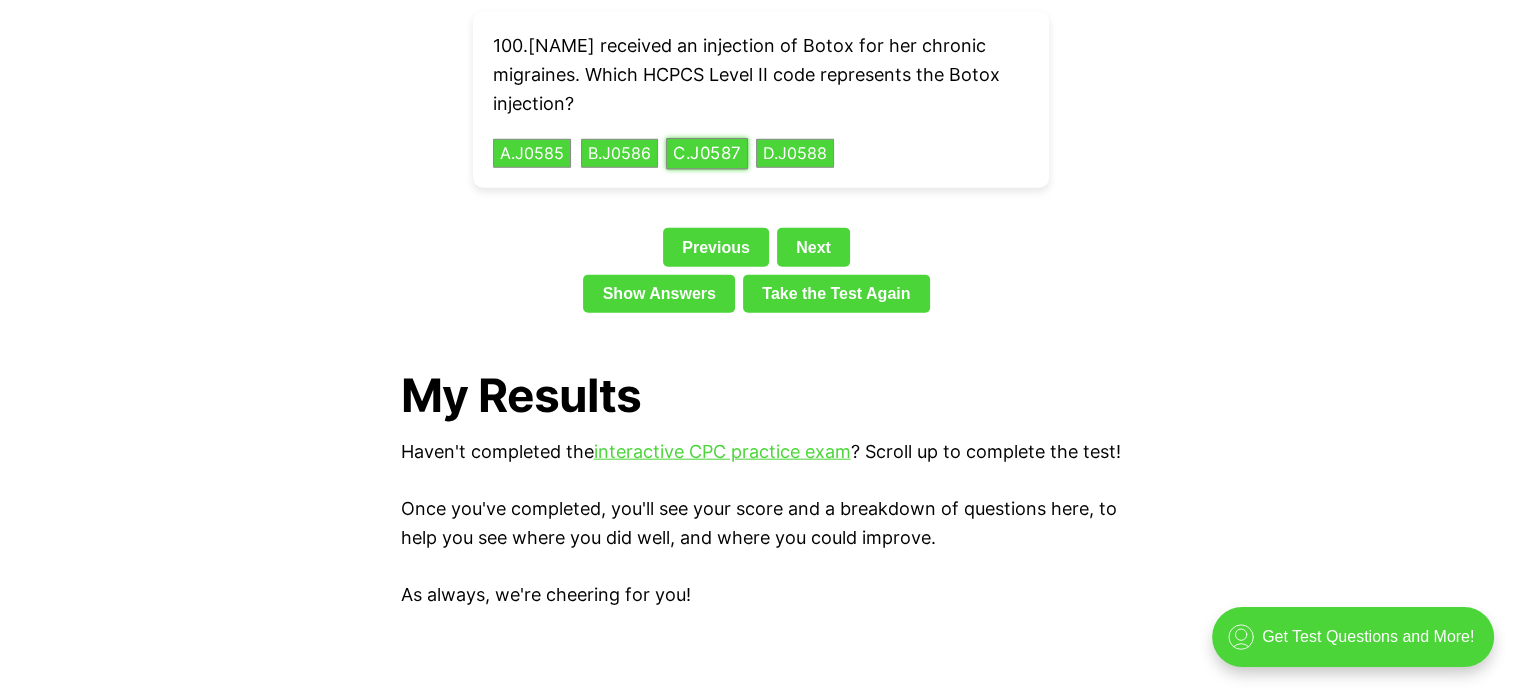 click on "C .  J0587" at bounding box center (707, 153) 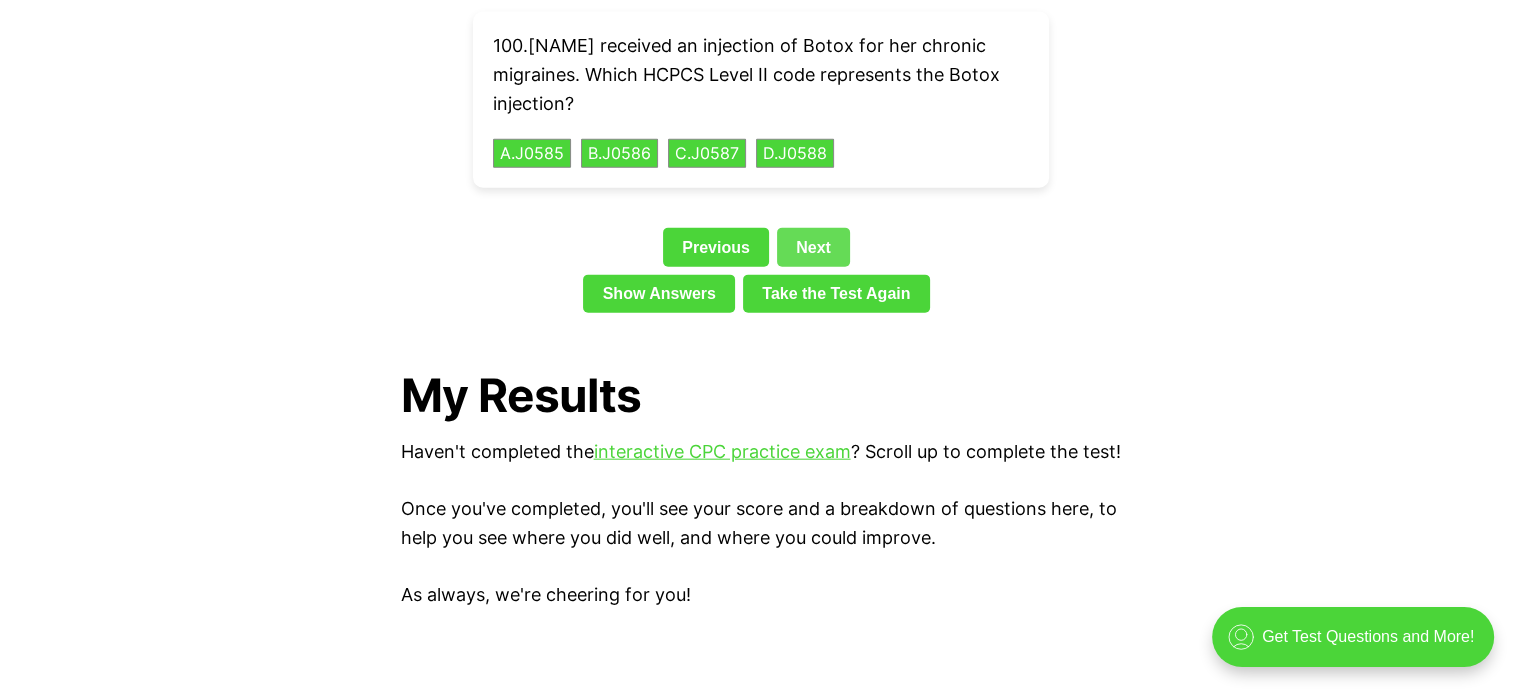 click on "Next" at bounding box center [813, 247] 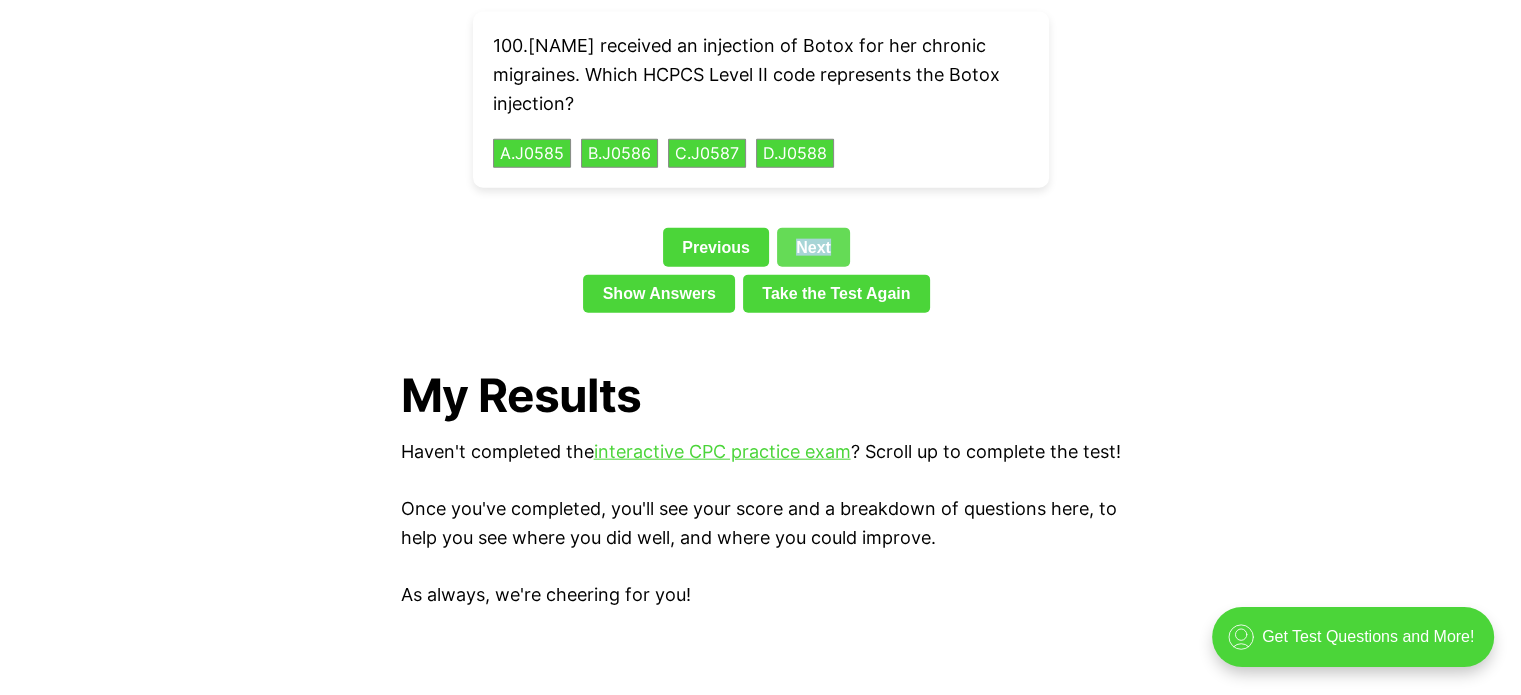 drag, startPoint x: 800, startPoint y: 197, endPoint x: 792, endPoint y: 205, distance: 11.313708 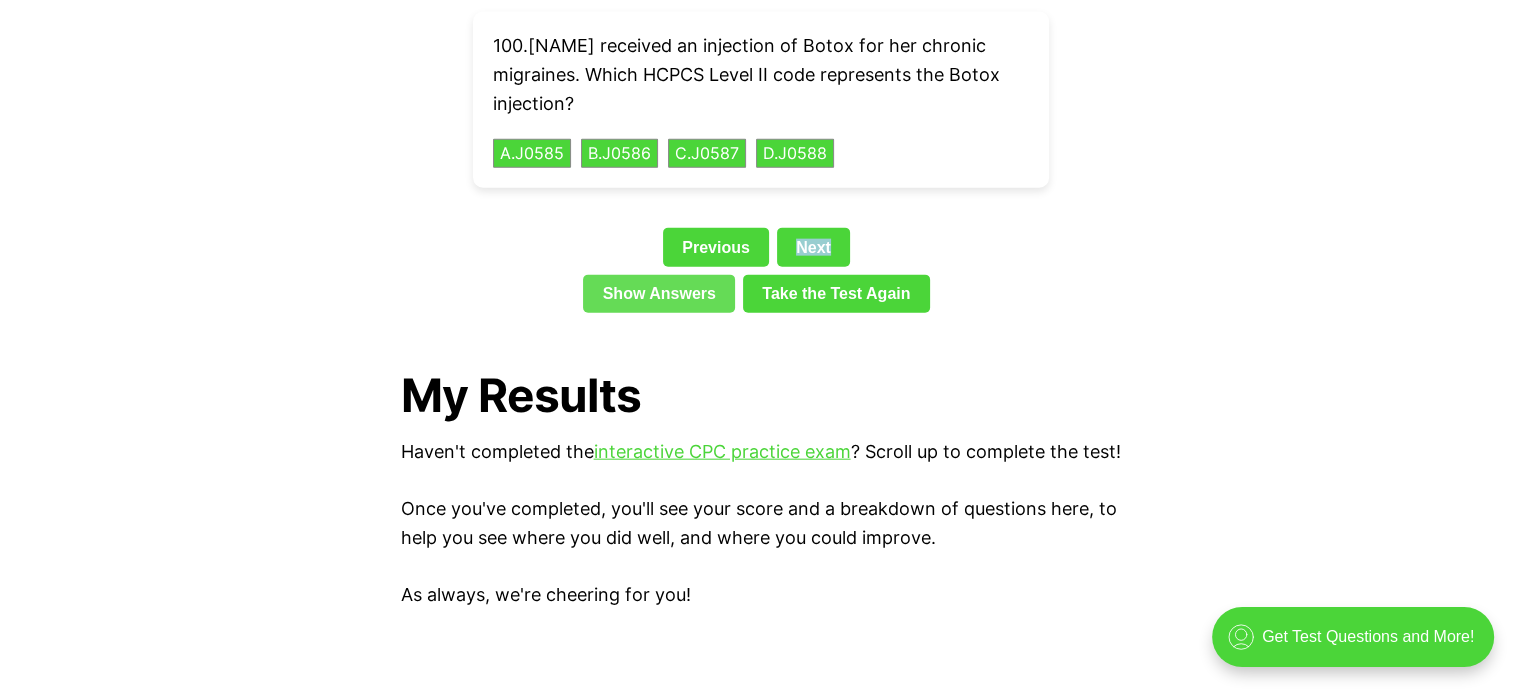 click on "Show Answers" at bounding box center [659, 294] 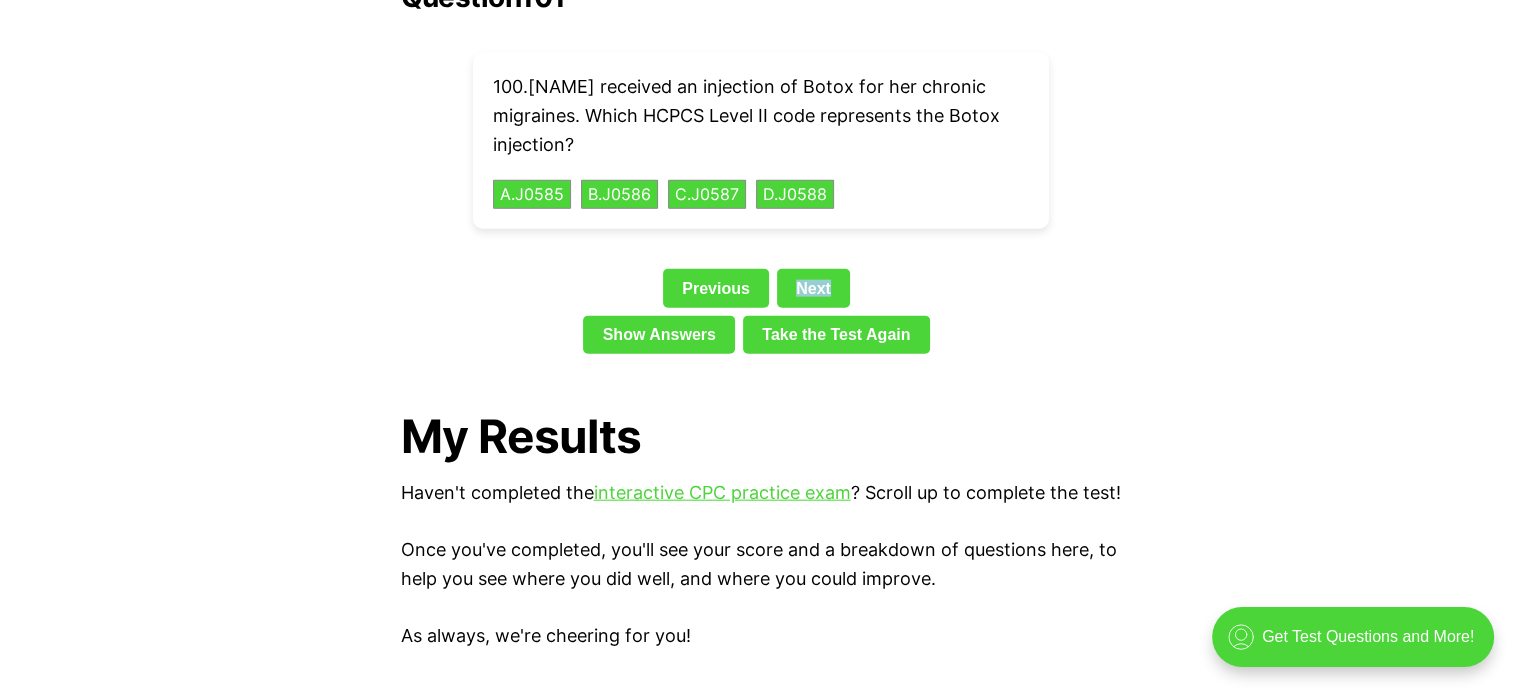 scroll, scrollTop: 4628, scrollLeft: 0, axis: vertical 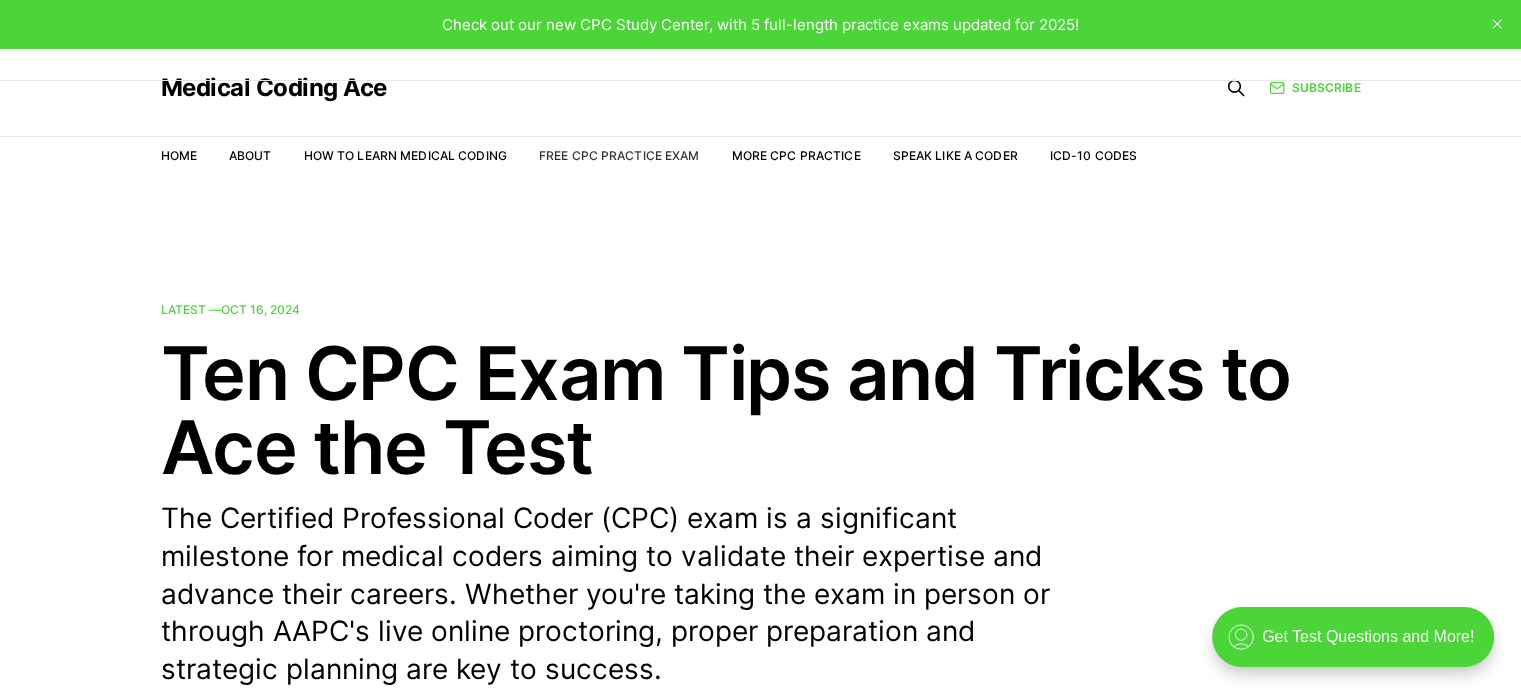 click on "Free CPC Practice Exam" at bounding box center [619, 155] 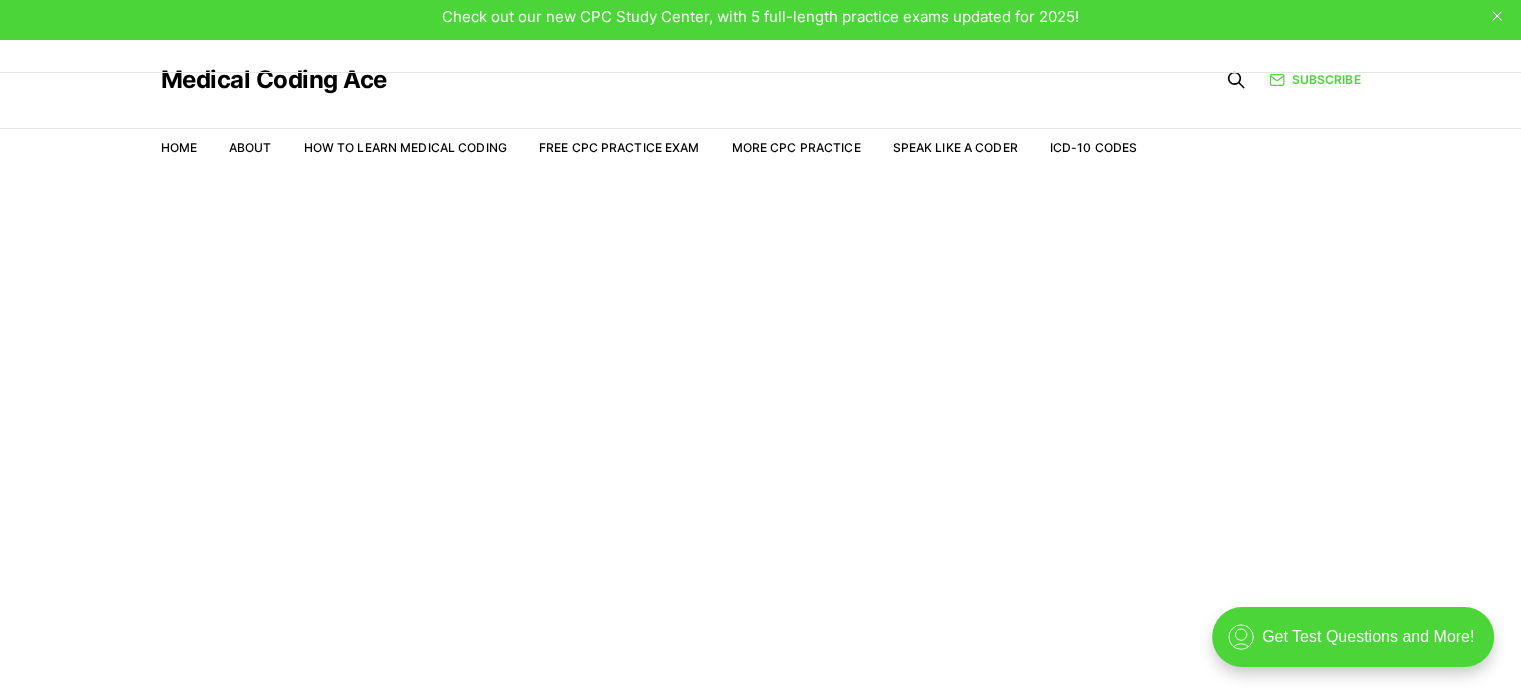 scroll, scrollTop: 0, scrollLeft: 0, axis: both 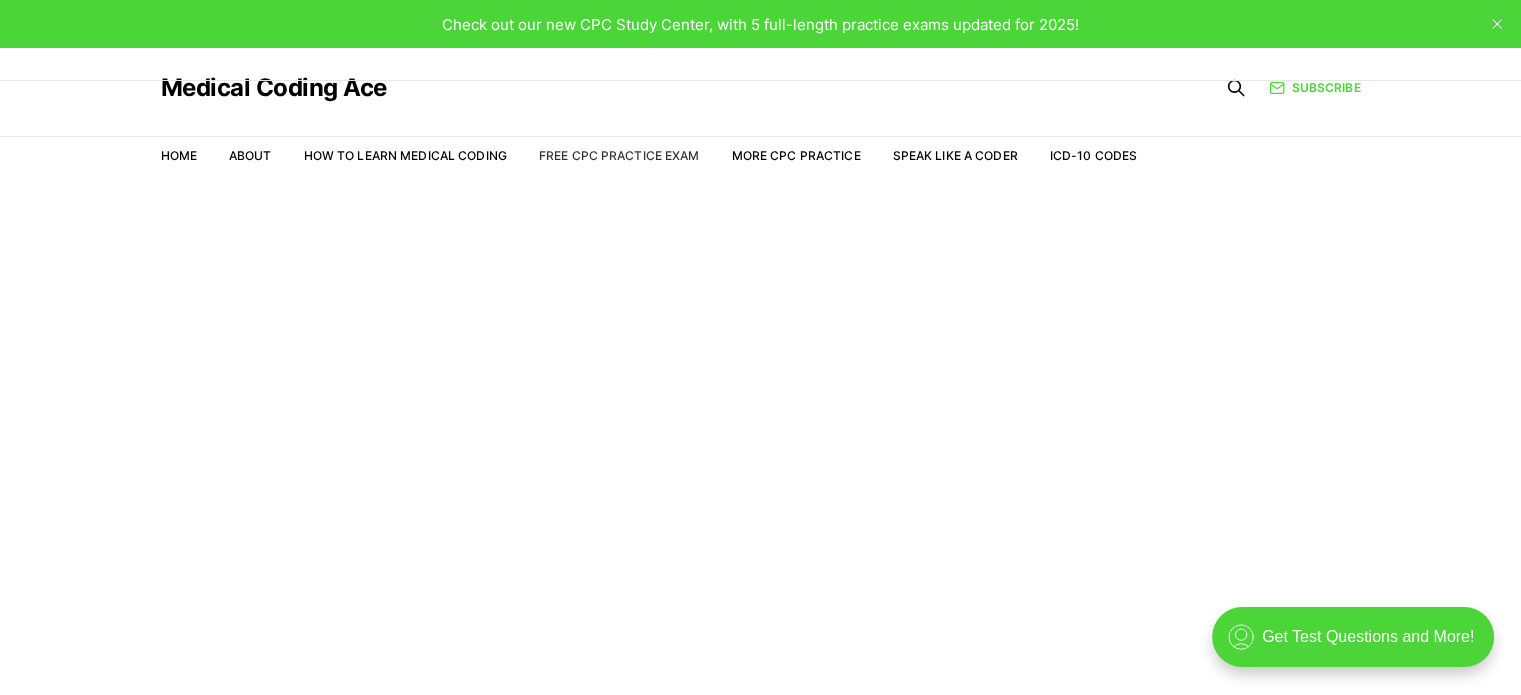 click on "Free CPC Practice Exam" at bounding box center (619, 155) 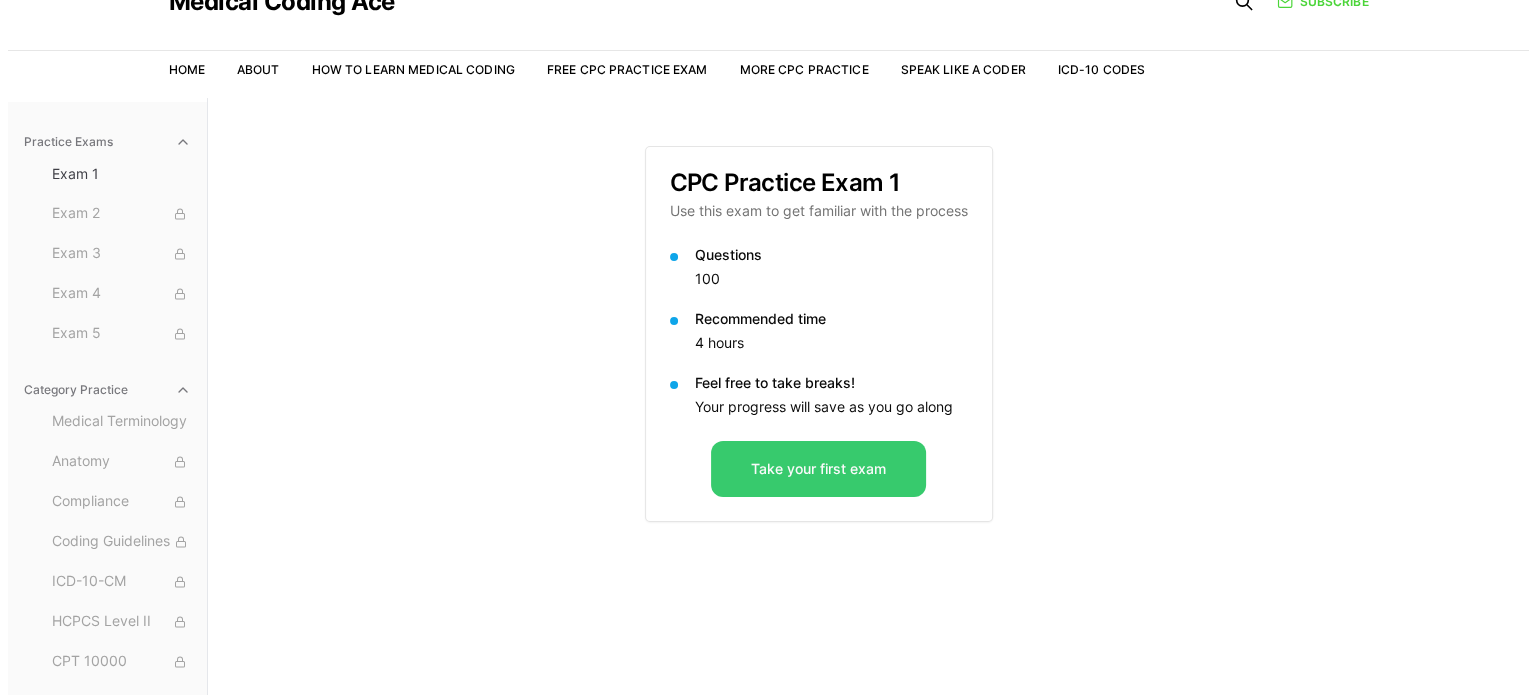 scroll, scrollTop: 84, scrollLeft: 0, axis: vertical 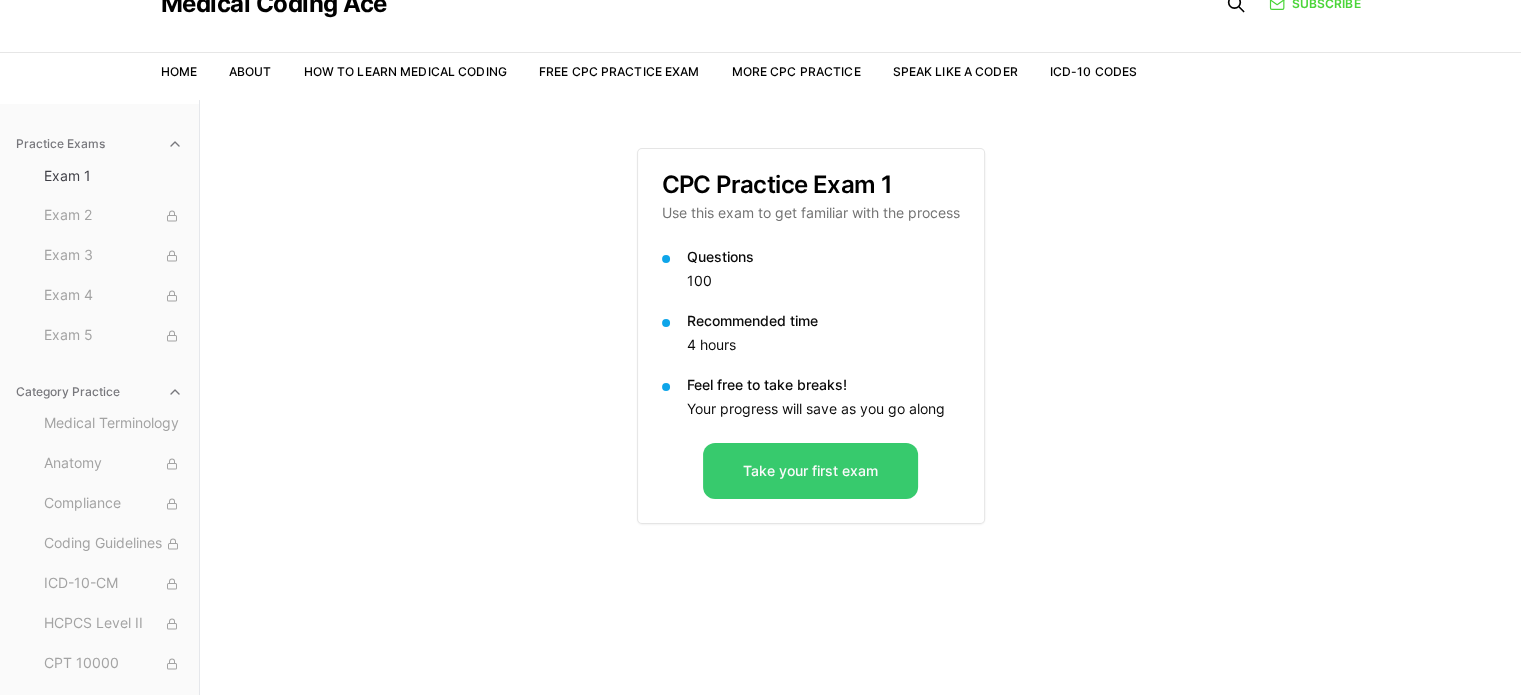 click on "Take your first exam" at bounding box center [810, 471] 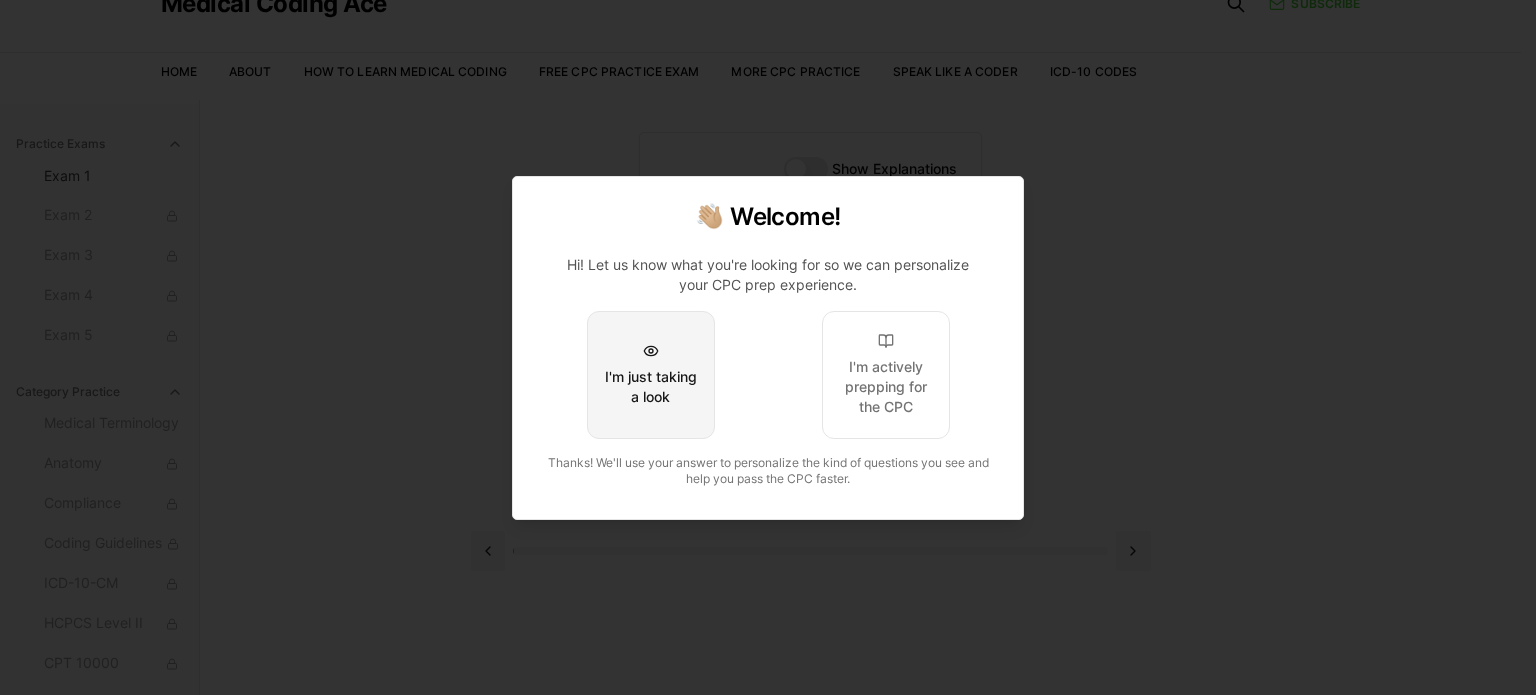click on "I'm just taking a look" at bounding box center (651, 387) 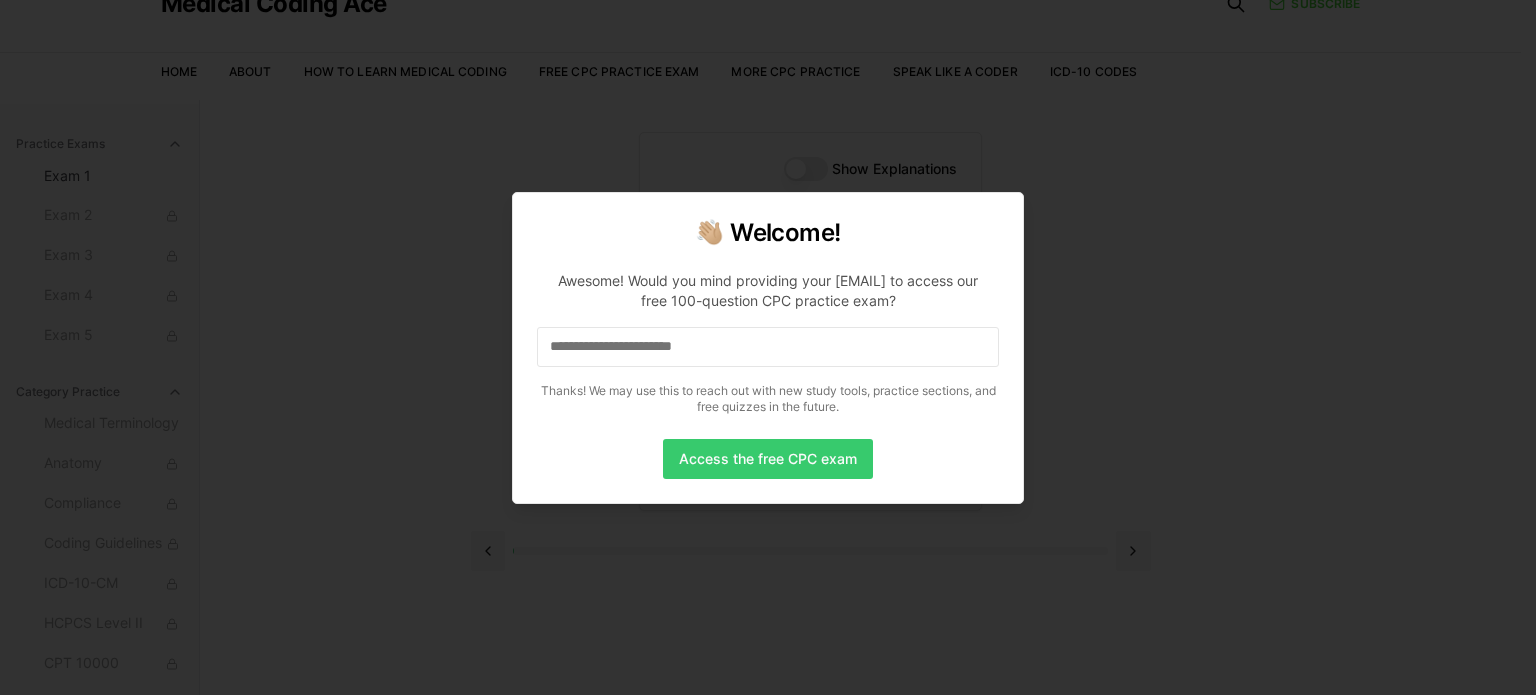 click on "Access the free CPC exam" at bounding box center [768, 459] 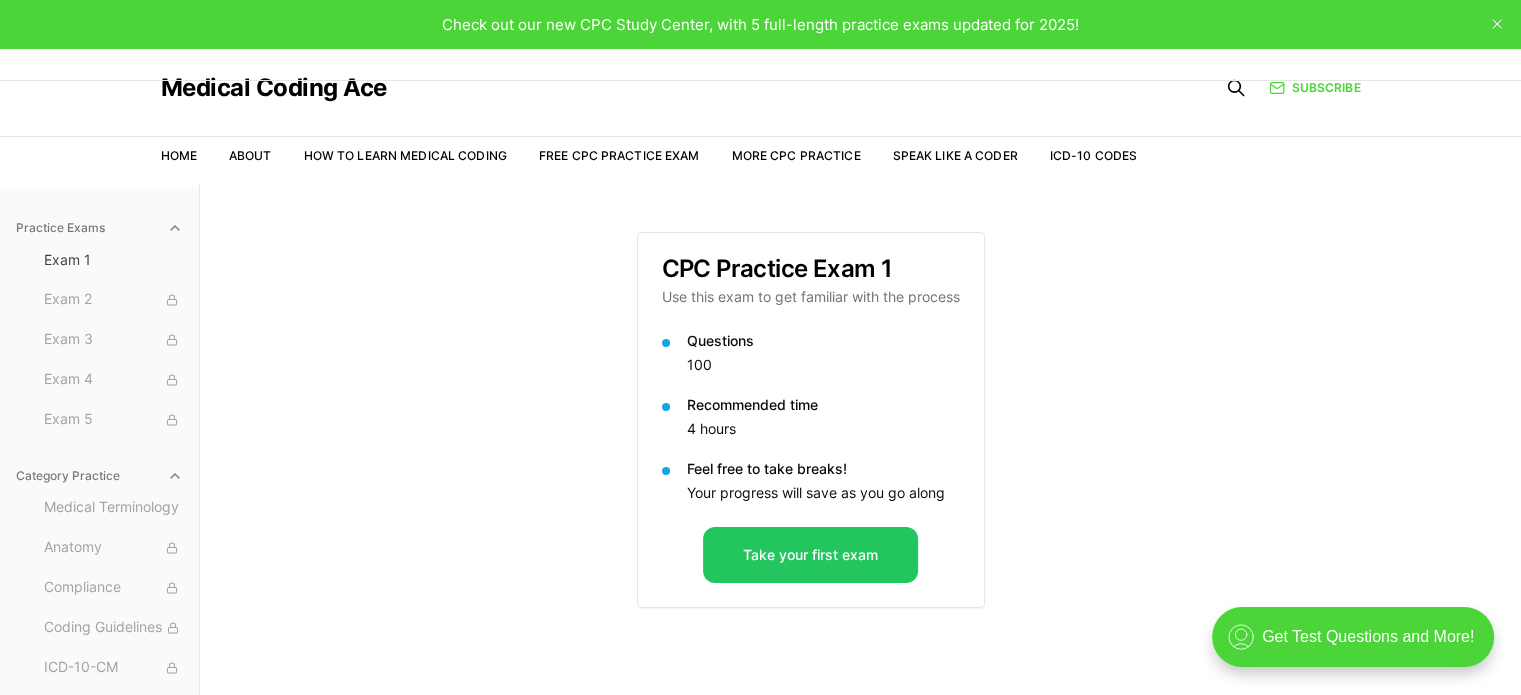 scroll, scrollTop: 0, scrollLeft: 0, axis: both 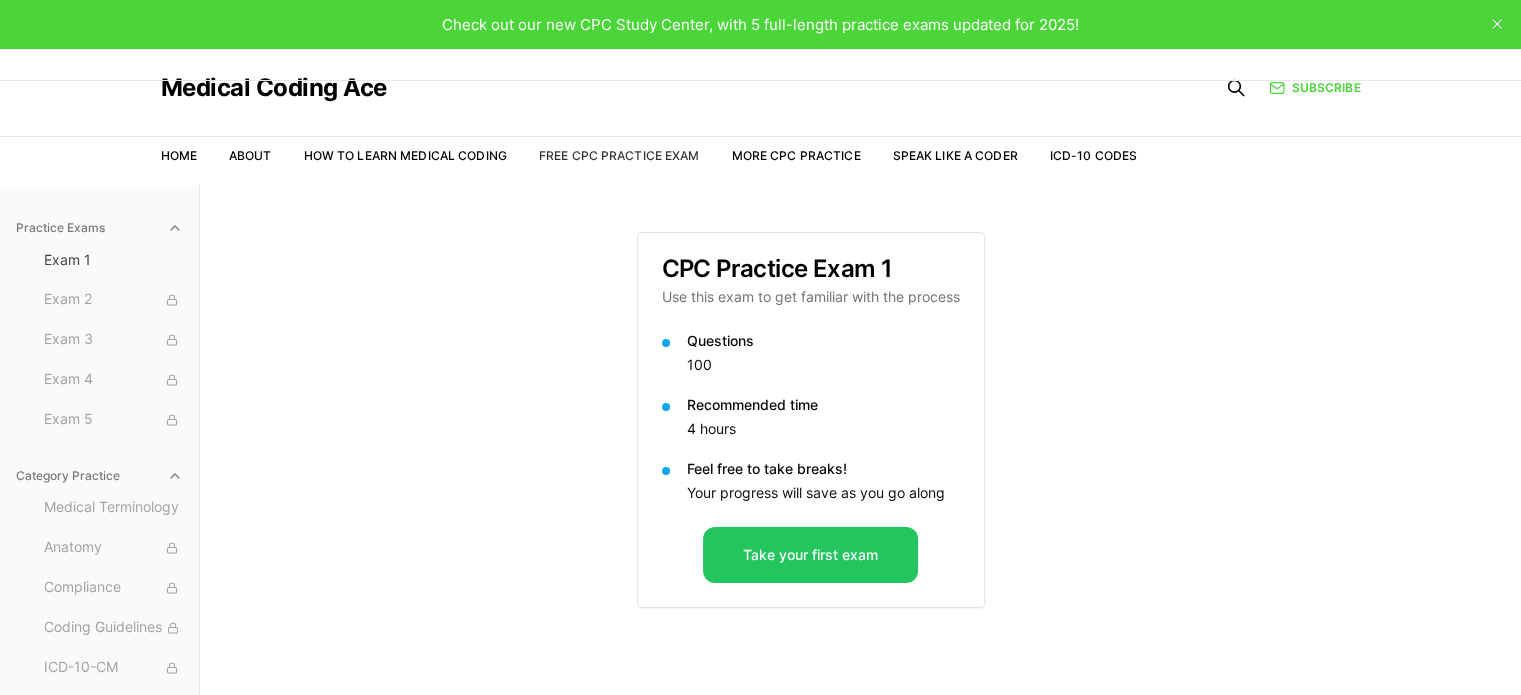 click on "Free CPC Practice Exam" at bounding box center (619, 155) 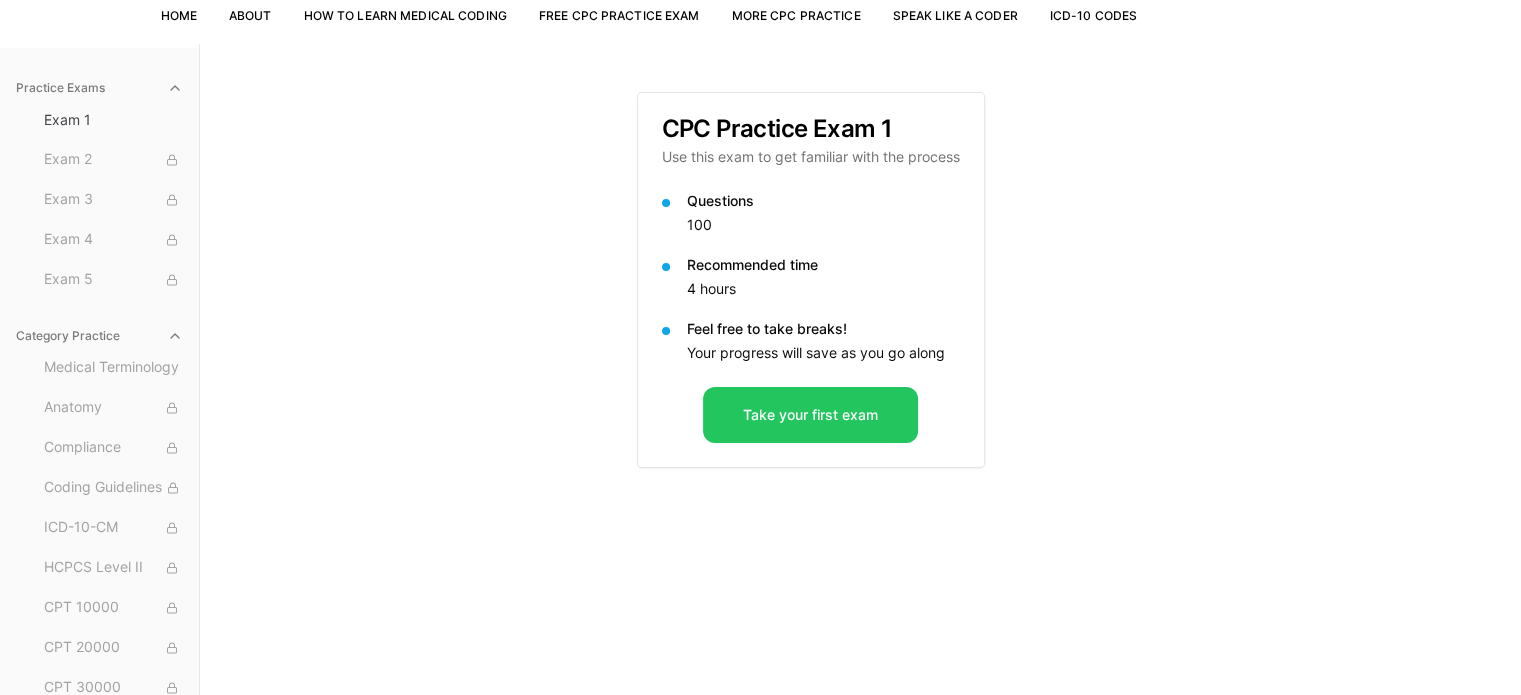 scroll, scrollTop: 84, scrollLeft: 0, axis: vertical 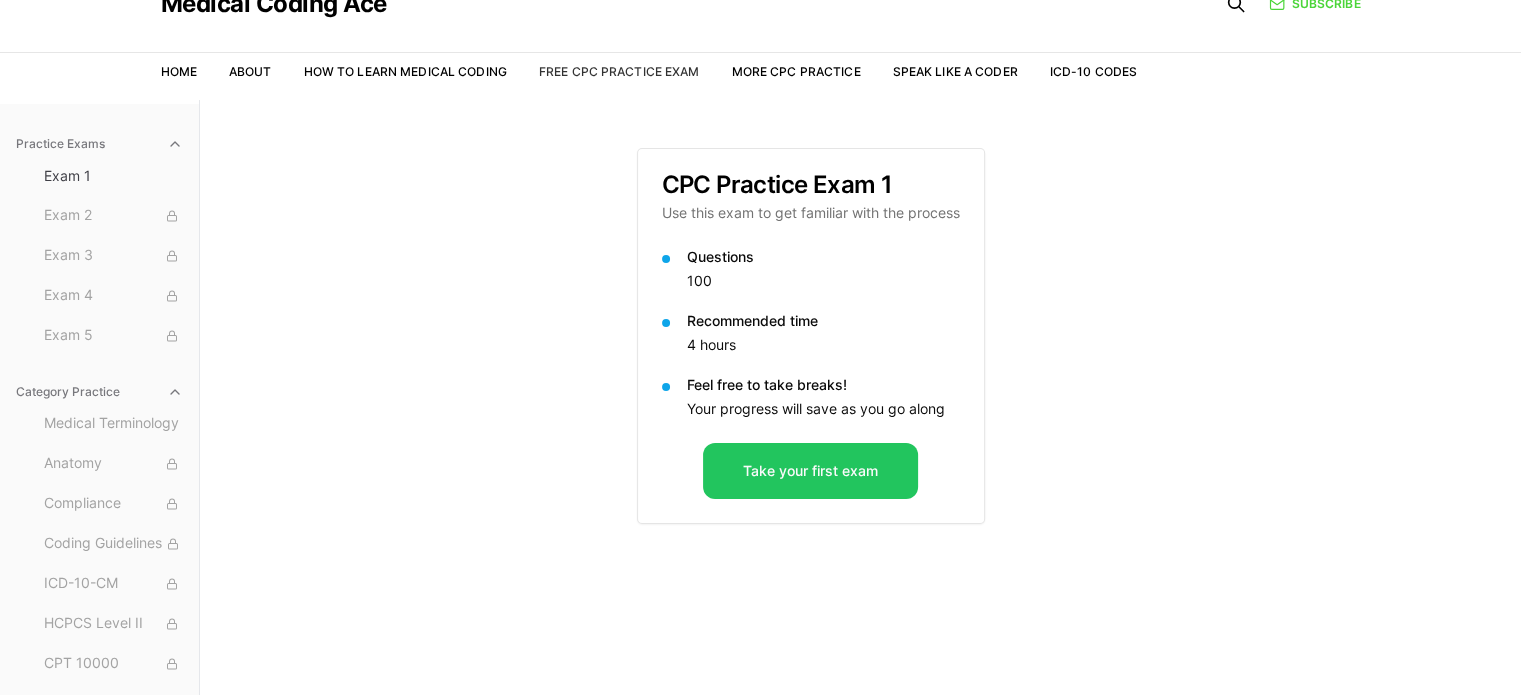 click on "Free CPC Practice Exam" at bounding box center [619, 71] 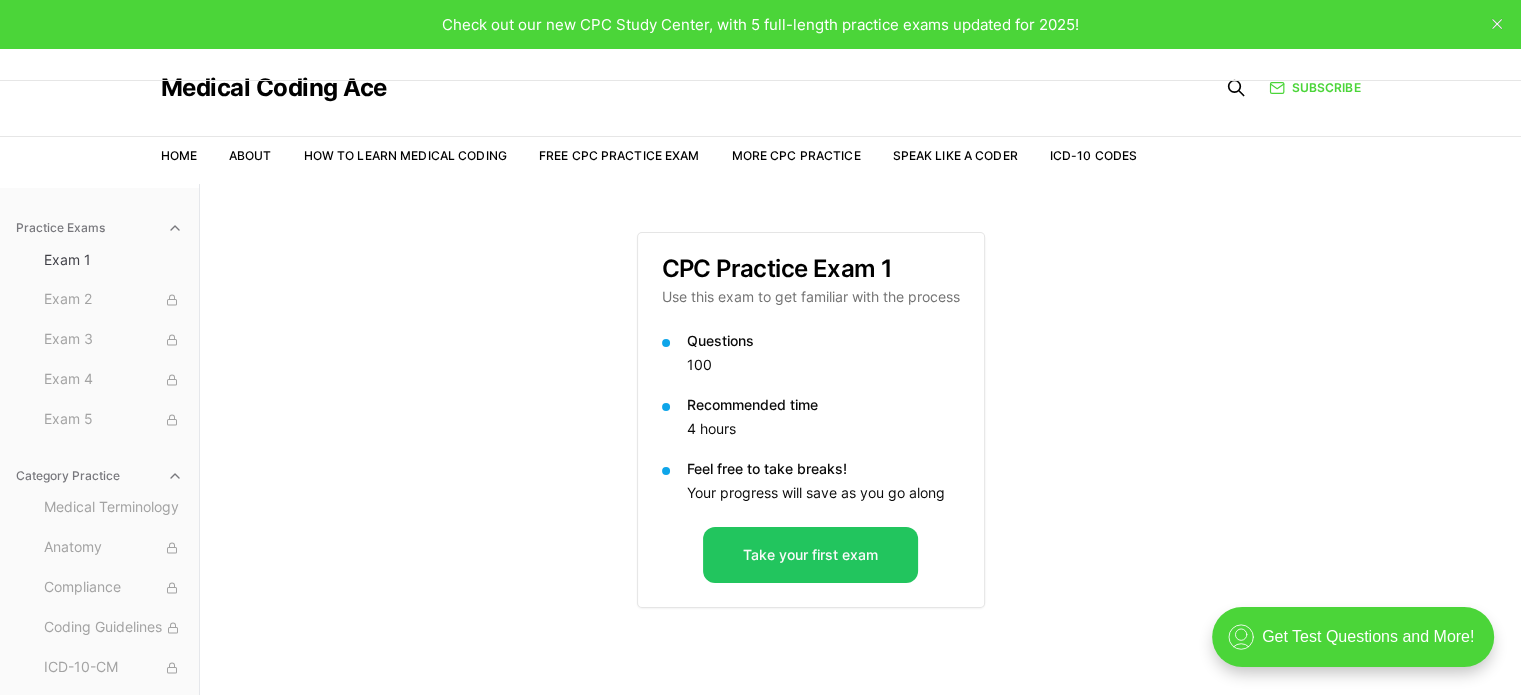 scroll, scrollTop: 0, scrollLeft: 0, axis: both 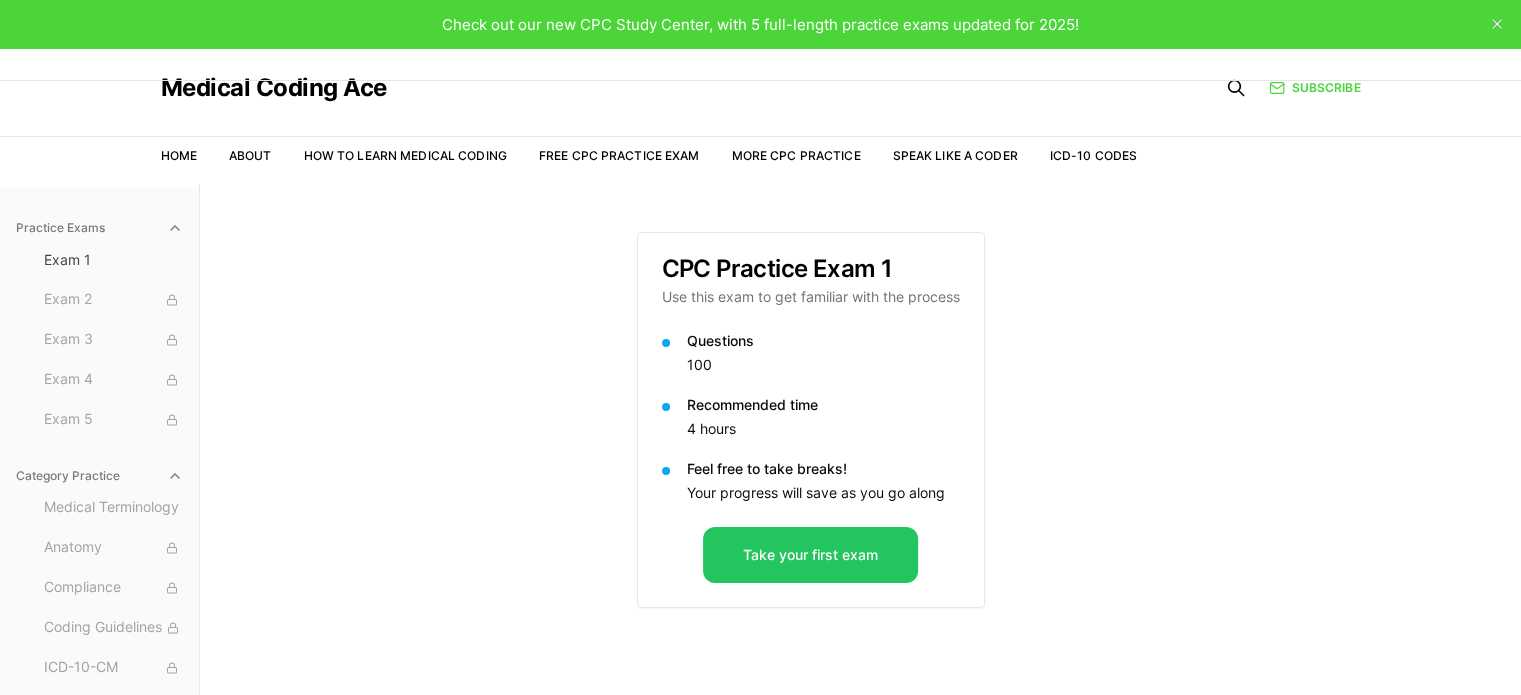 click on "Practice Exams Exam 1   Exam 2   Exam 3   Exam 4   Exam 5   Category Practice Medical Terminology   Anatomy   Compliance   Coding Guidelines   ICD-10-CM   HCPCS Level II   CPT 10000   CPT 20000   CPT 30000   CPT 40000   CPT 50000   CPT 60000   Radiology   Pathology   Medicine   E/M   Anesthesia   Case Studies   CPC Practice Exam 1 Use this exam to get familiar with the process Questions 100 Recommended time 4 hours Feel free to take breaks! Your progress will save as you go along Take your first exam" at bounding box center [760, 531] 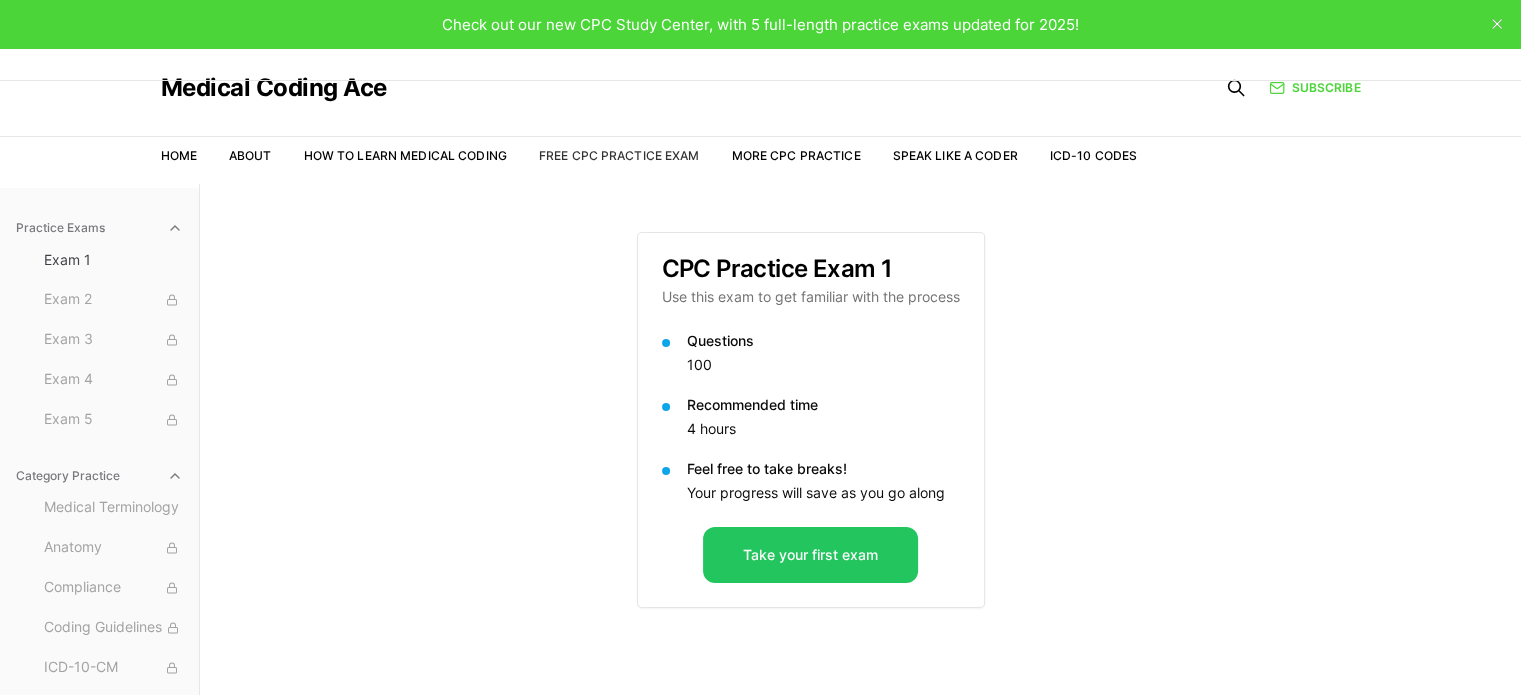 click on "Free CPC Practice Exam" at bounding box center [619, 155] 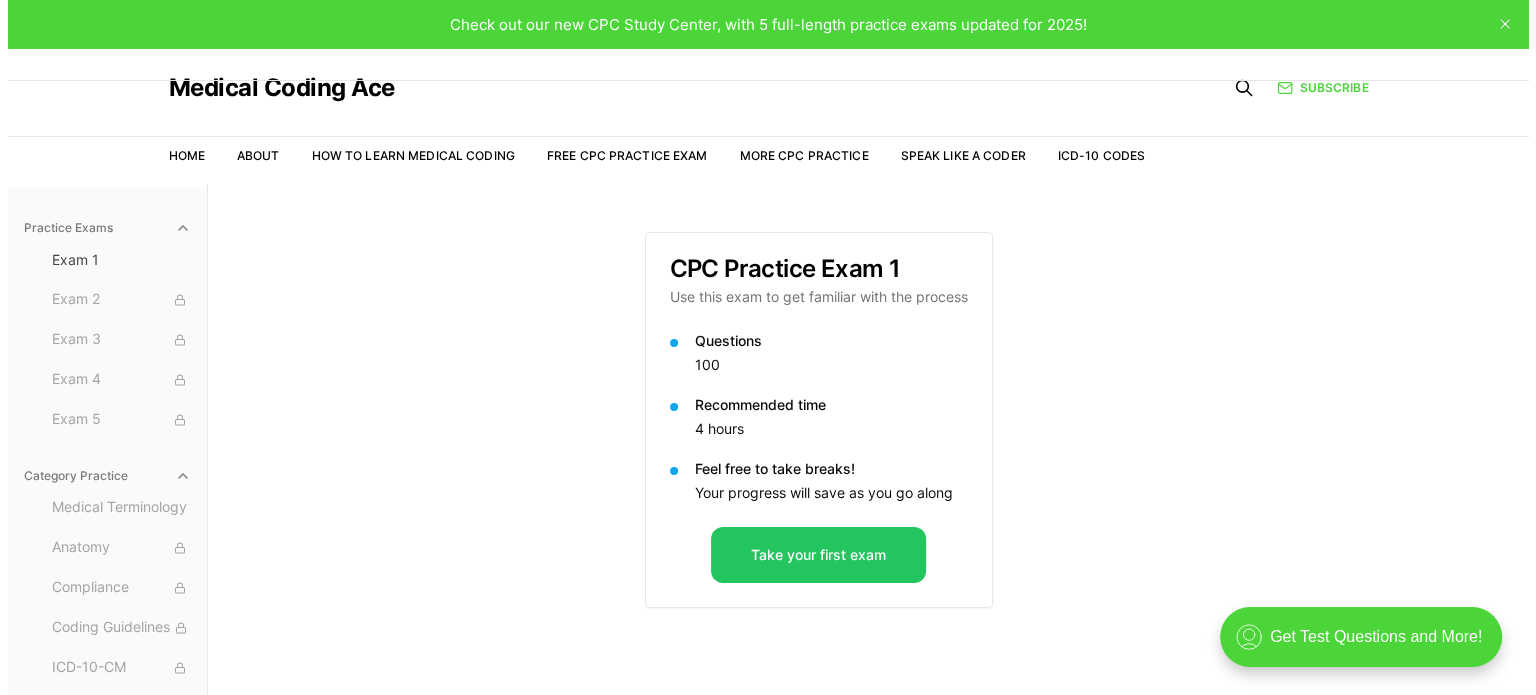 scroll, scrollTop: 0, scrollLeft: 0, axis: both 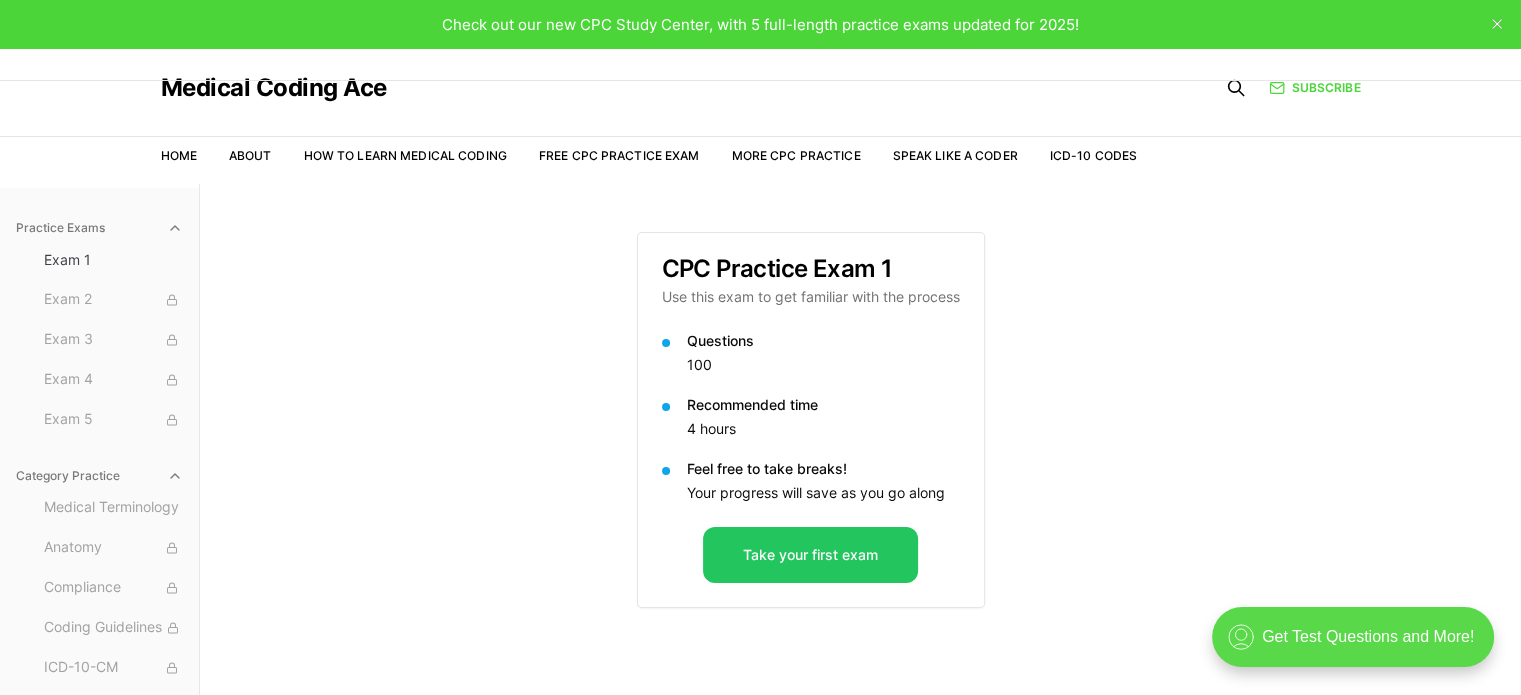 click on ".cls-1{fill:none;stroke:currentColor;stroke-linecap:round;stroke-linejoin:round;stroke-width:0.8px;}   Get Test Questions and More!" at bounding box center [1353, 637] 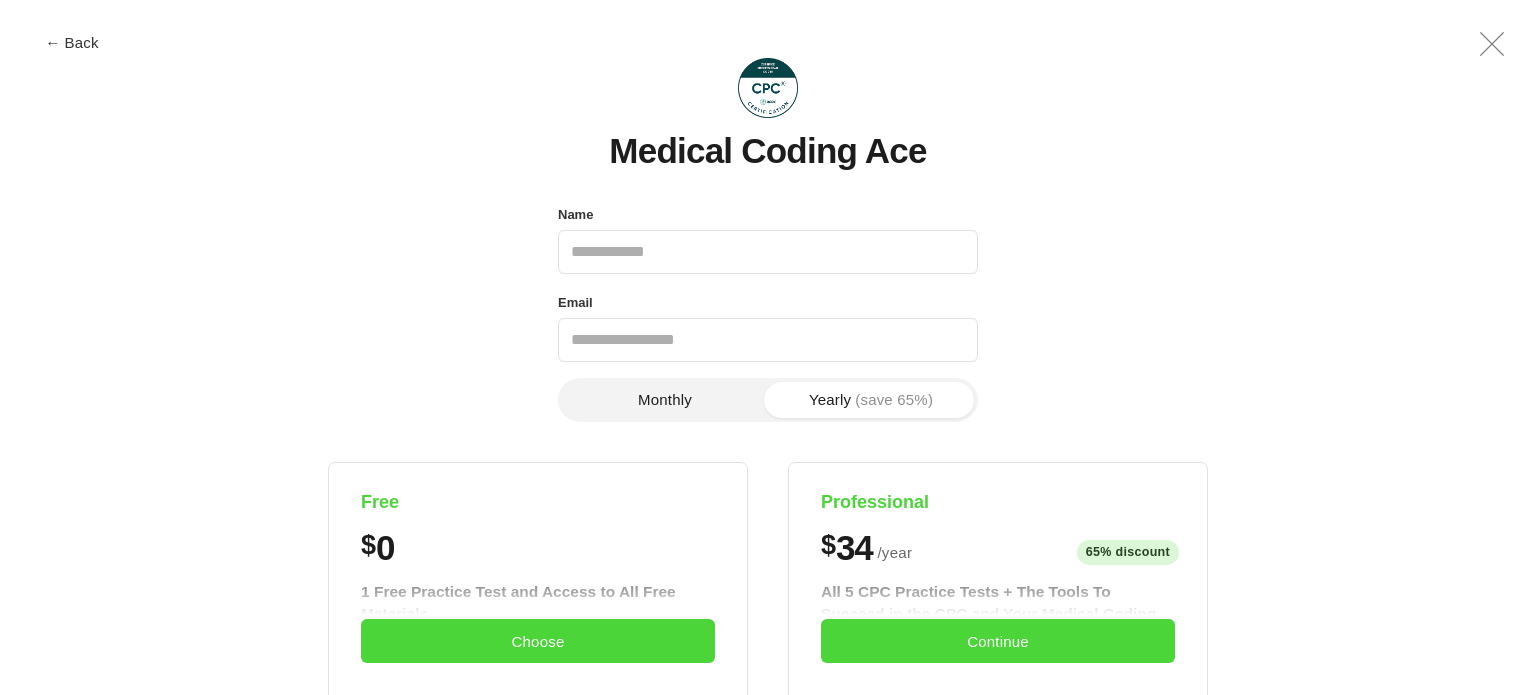 scroll, scrollTop: 0, scrollLeft: 0, axis: both 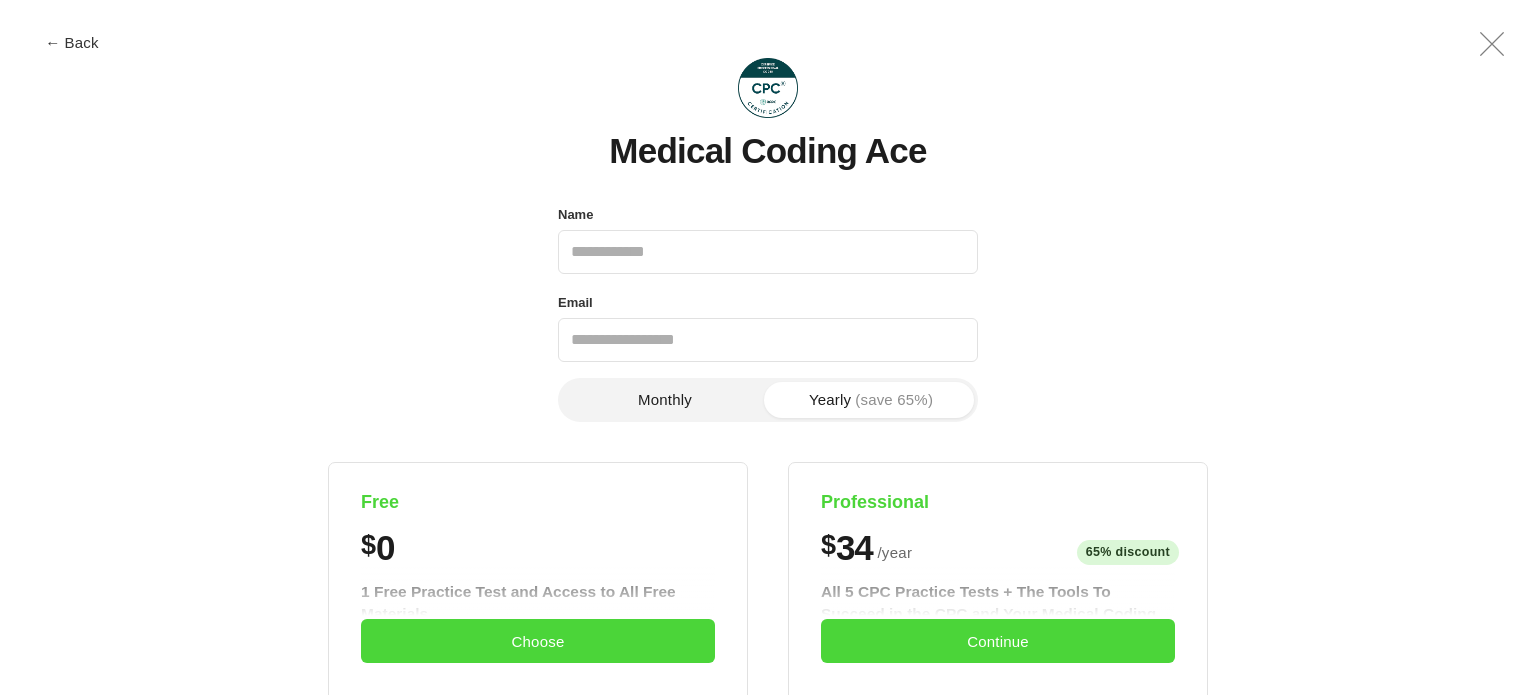 drag, startPoint x: 616, startPoint y: 247, endPoint x: 728, endPoint y: 224, distance: 114.33722 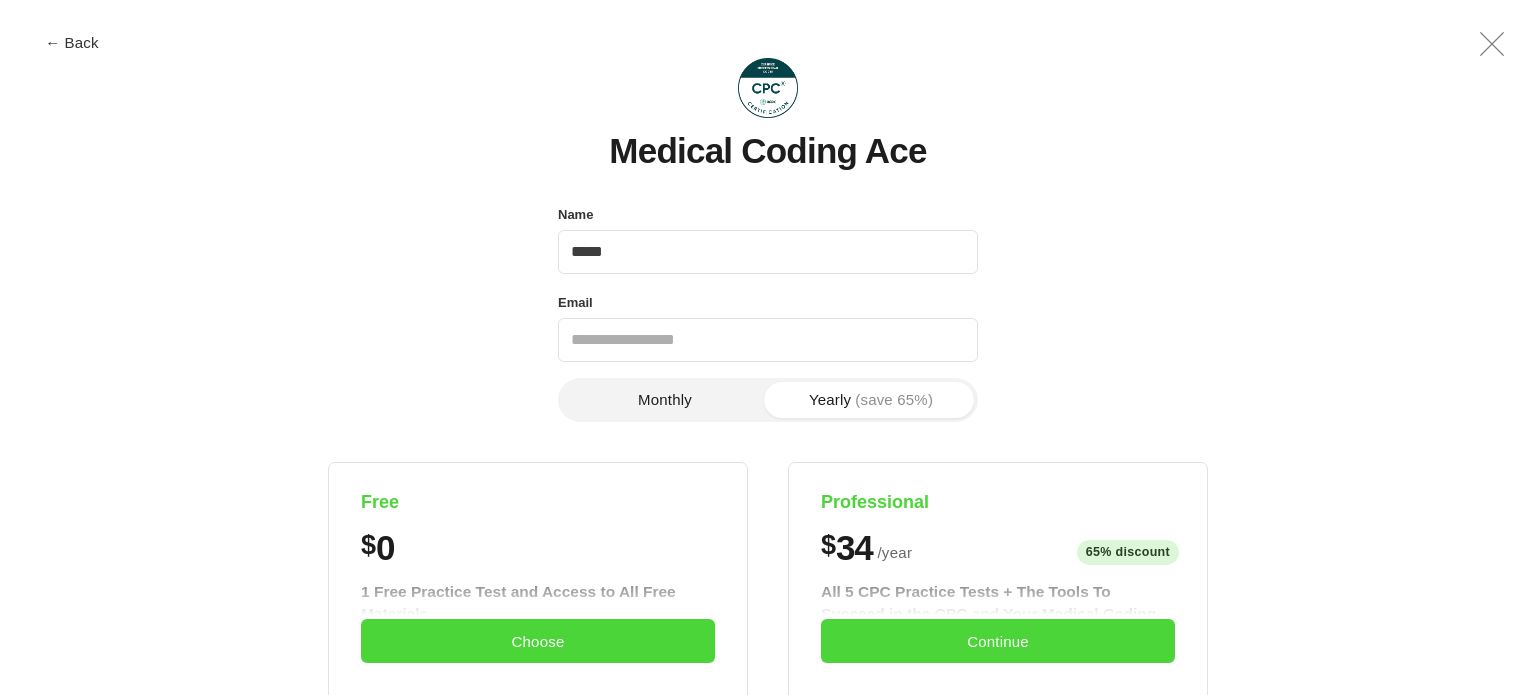 type on "*****" 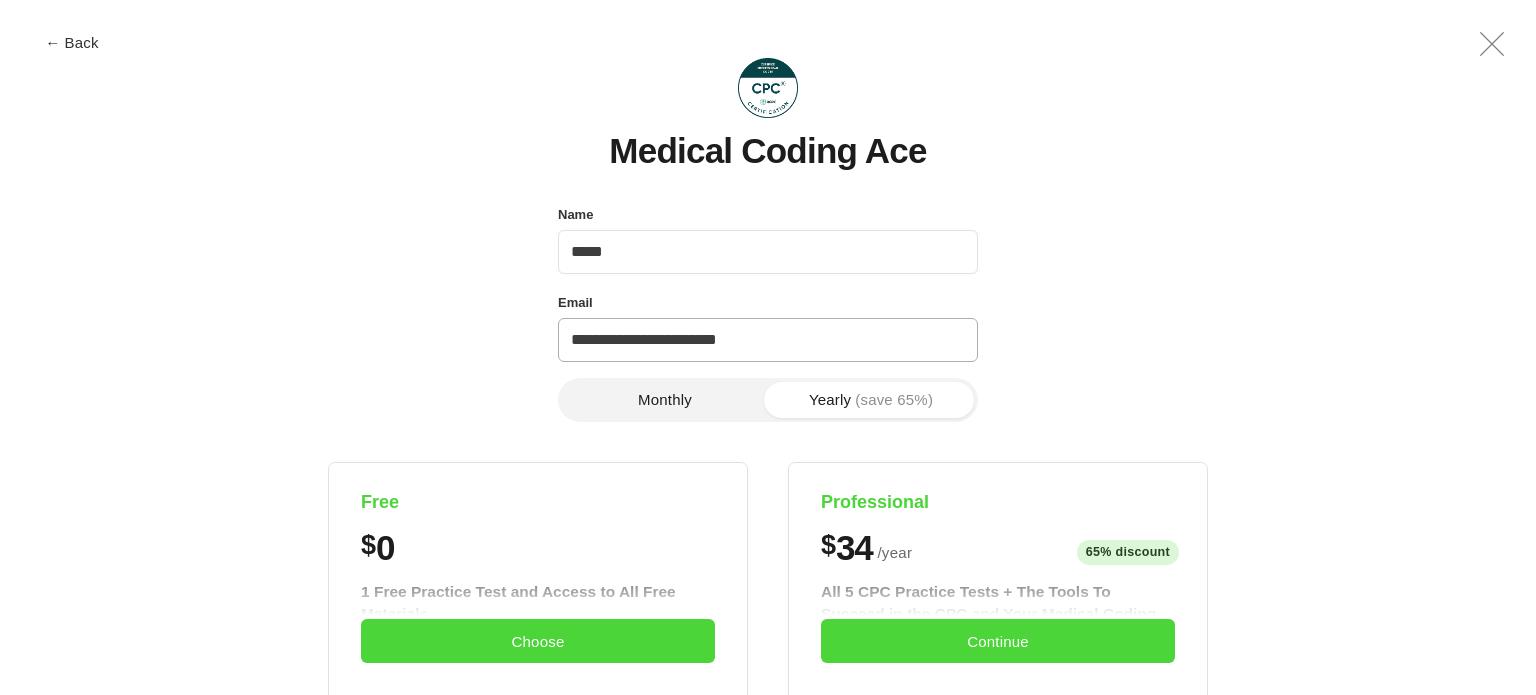 type on "**********" 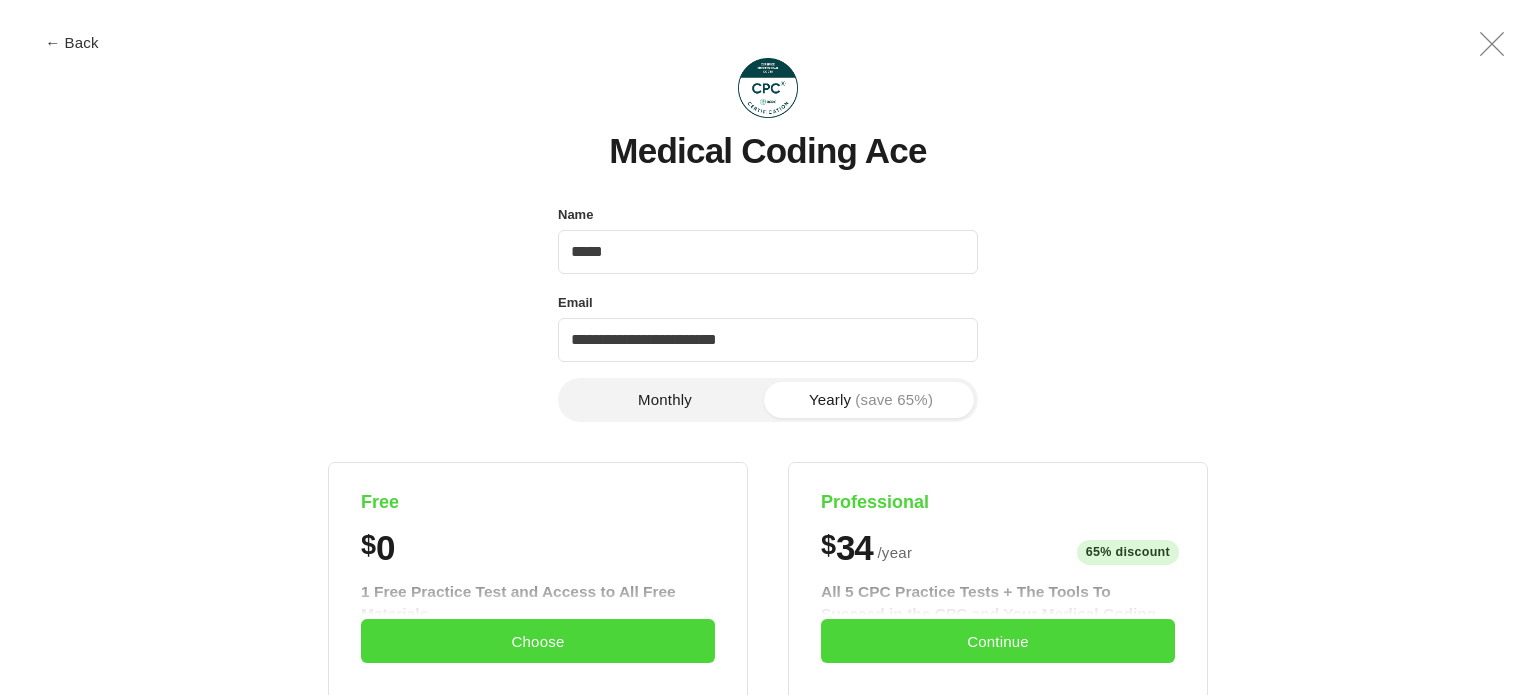 click on "Monthly" at bounding box center (665, 400) 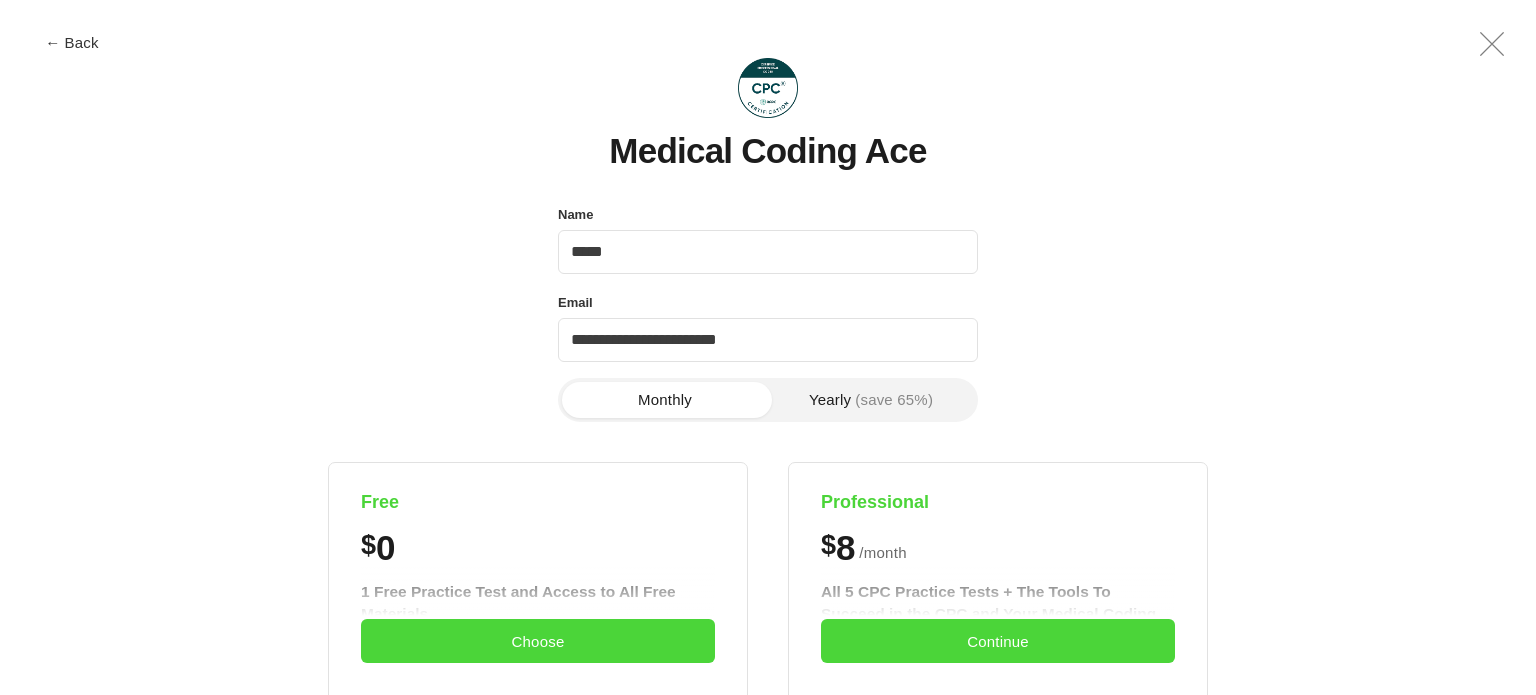 click on "Monthly" at bounding box center [665, 400] 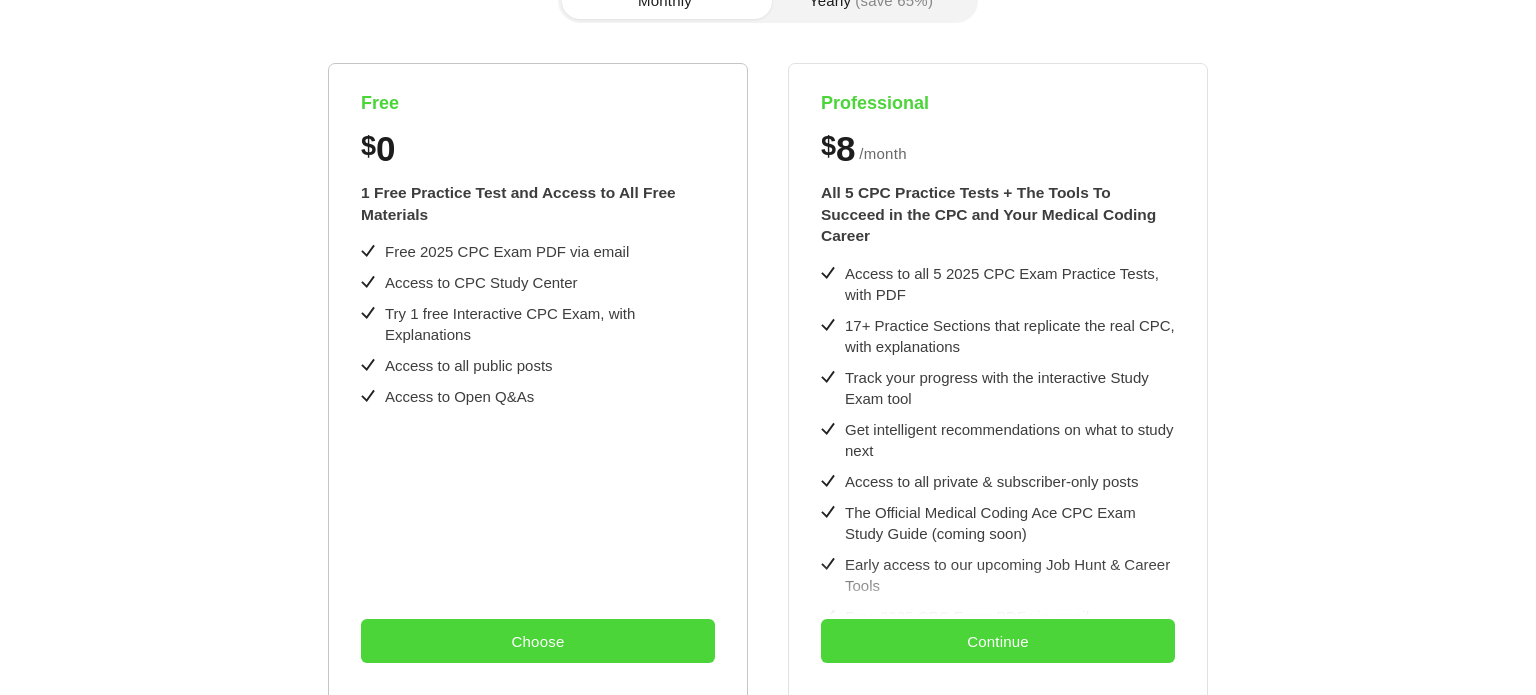 scroll, scrollTop: 400, scrollLeft: 0, axis: vertical 